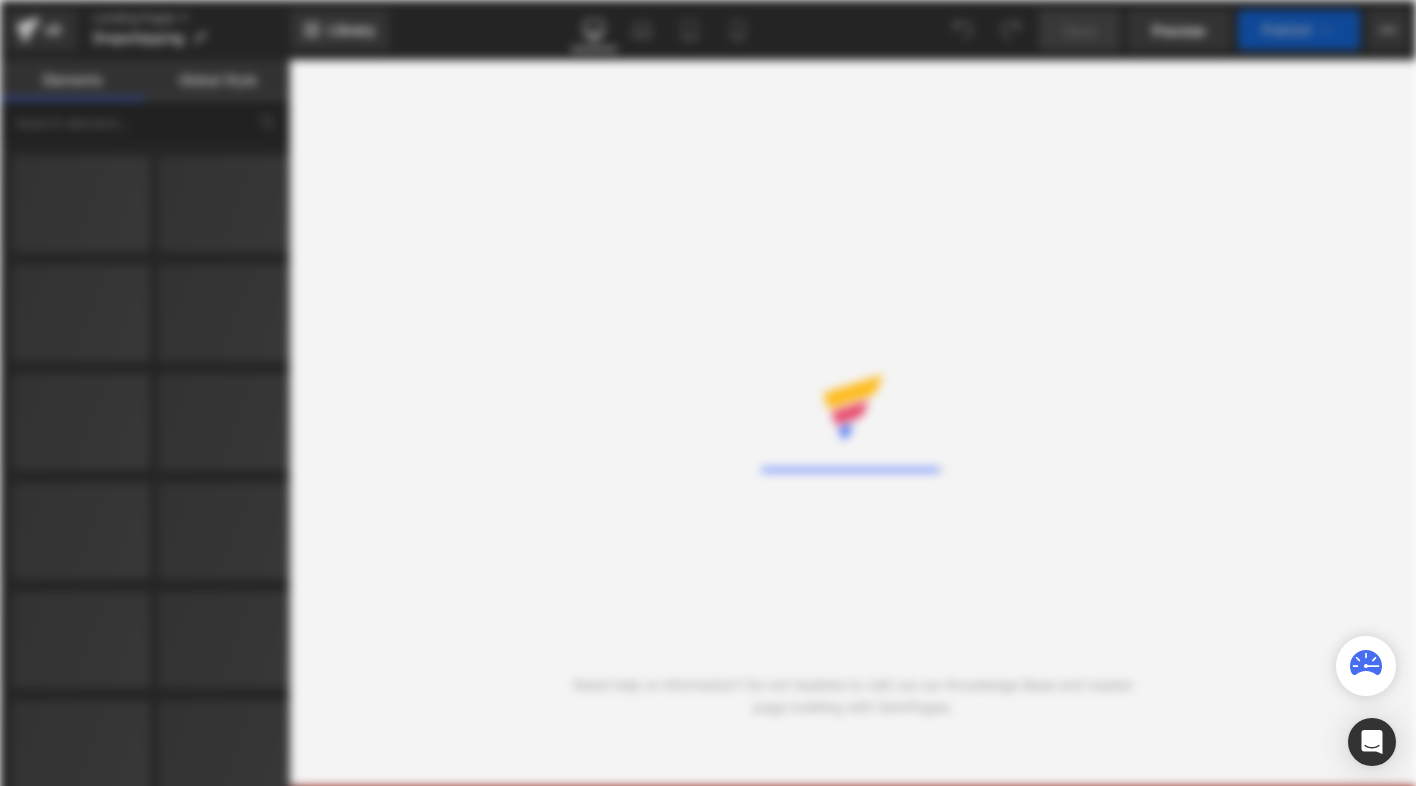 scroll, scrollTop: 0, scrollLeft: 0, axis: both 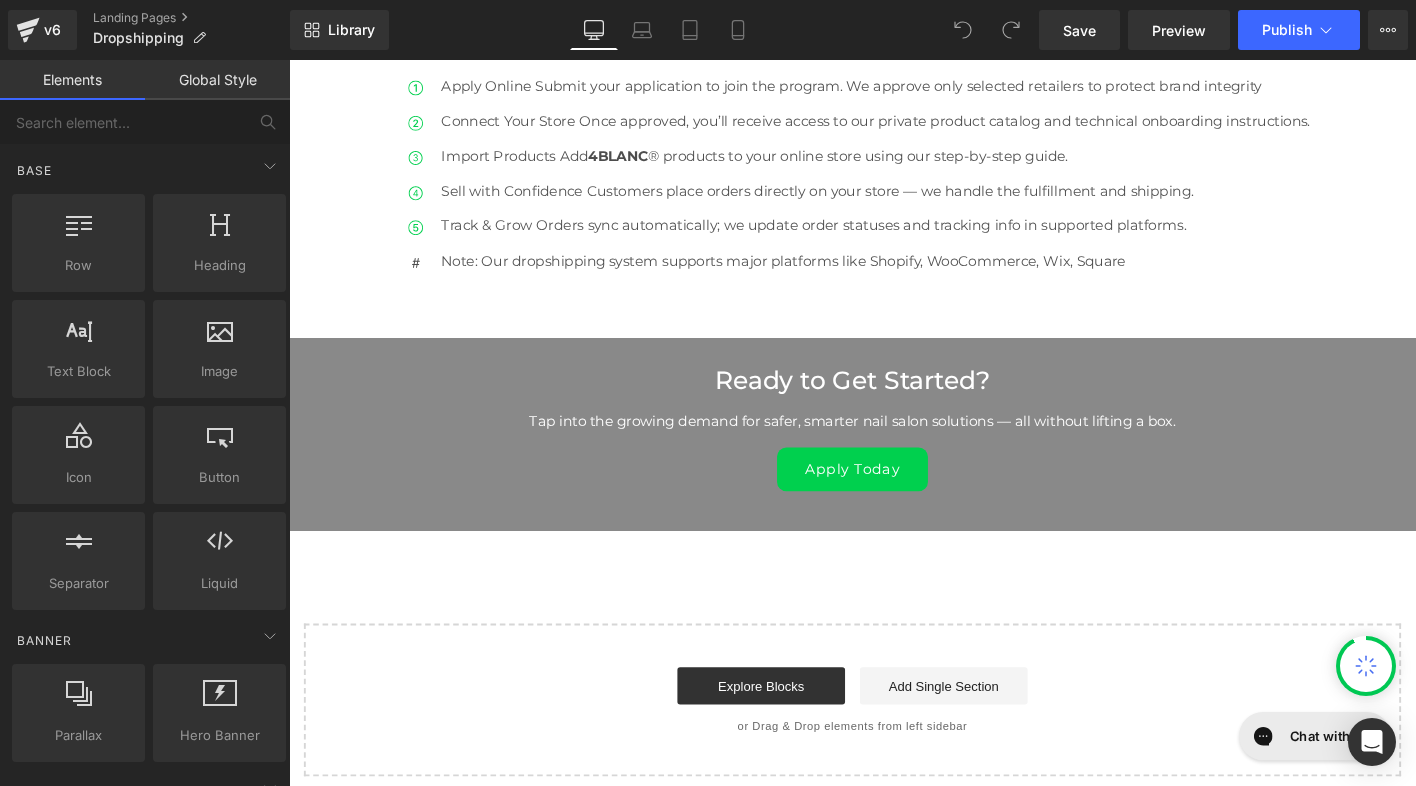 click on "Ready to Get Started? Heading" at bounding box center [894, 404] 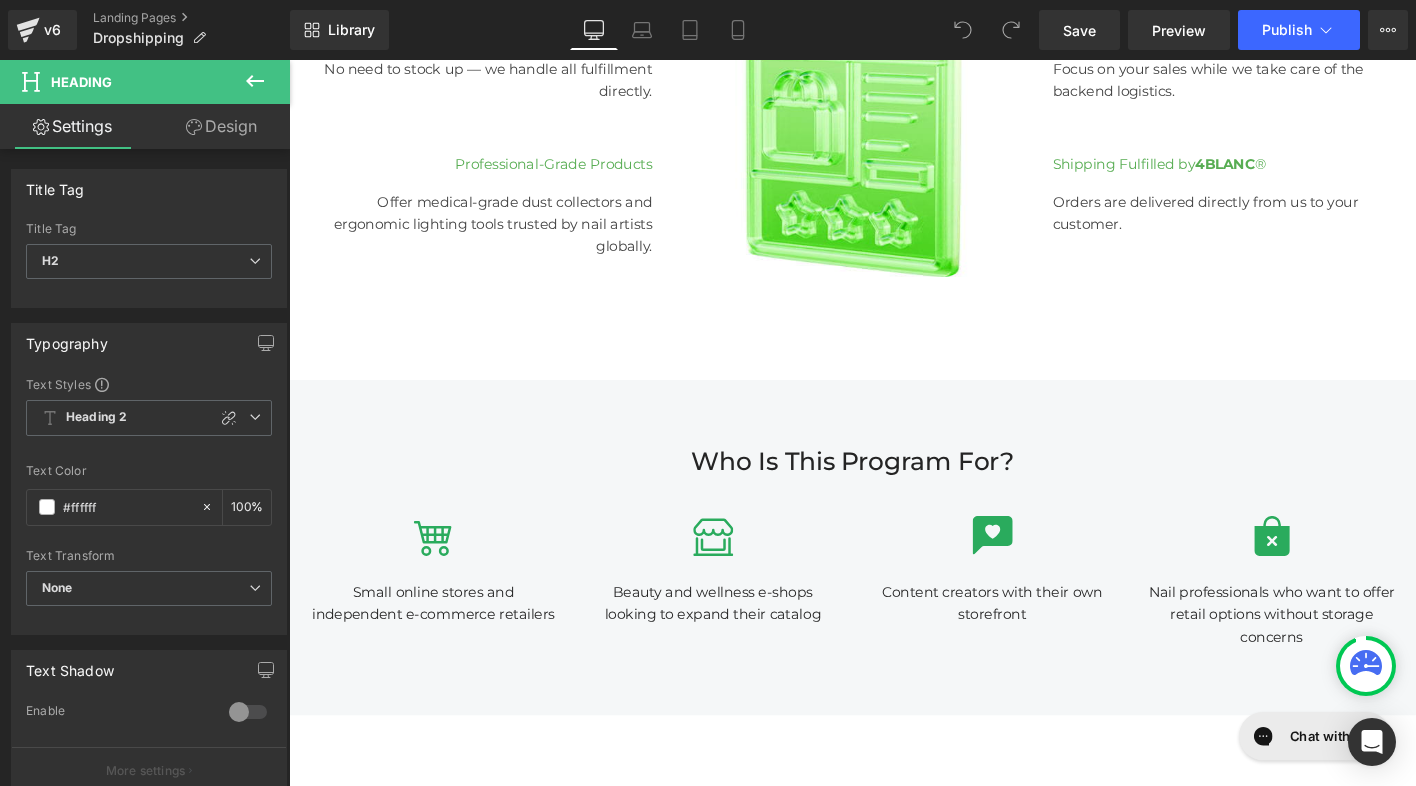 scroll, scrollTop: 751, scrollLeft: 0, axis: vertical 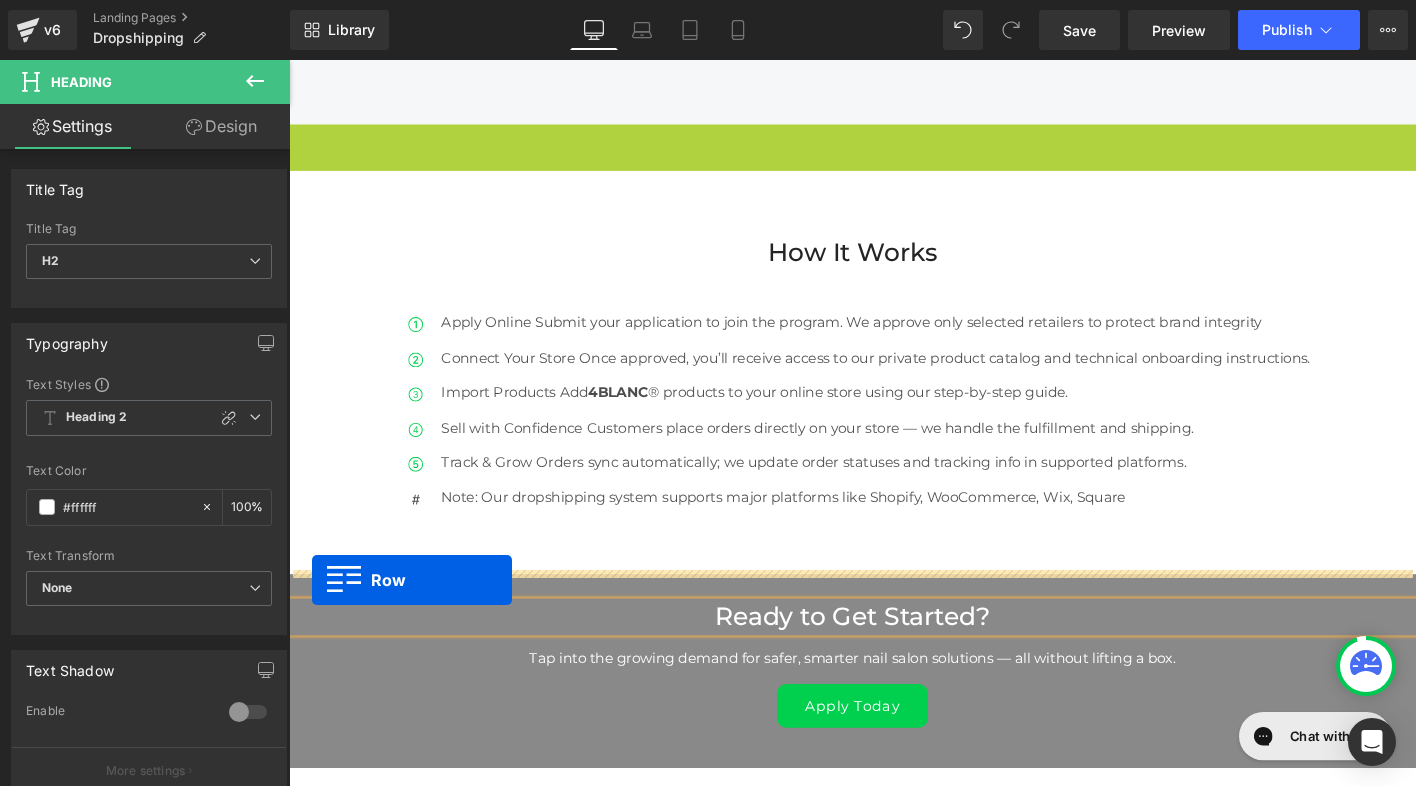 drag, startPoint x: 336, startPoint y: 141, endPoint x: 314, endPoint y: 618, distance: 477.50708 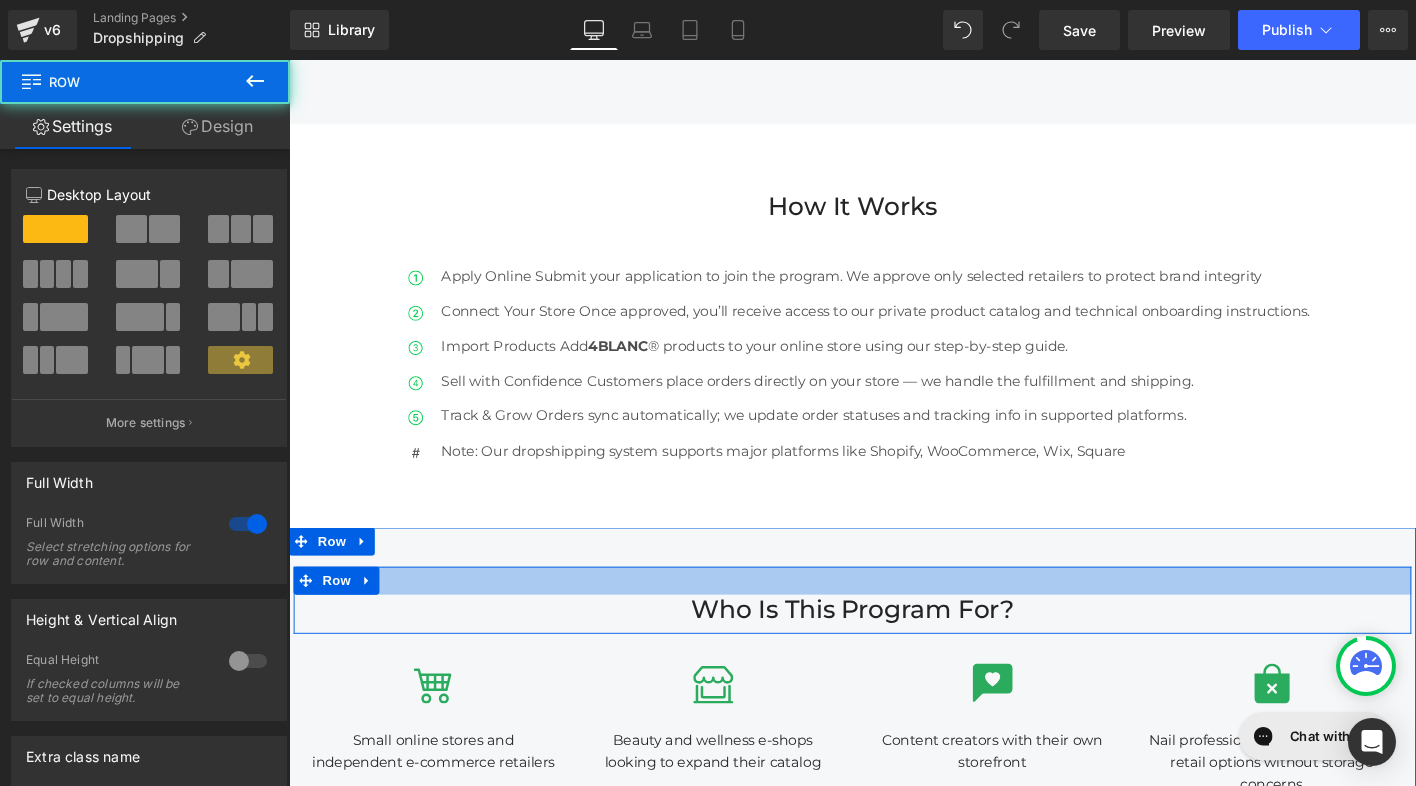 scroll, scrollTop: 1423, scrollLeft: 0, axis: vertical 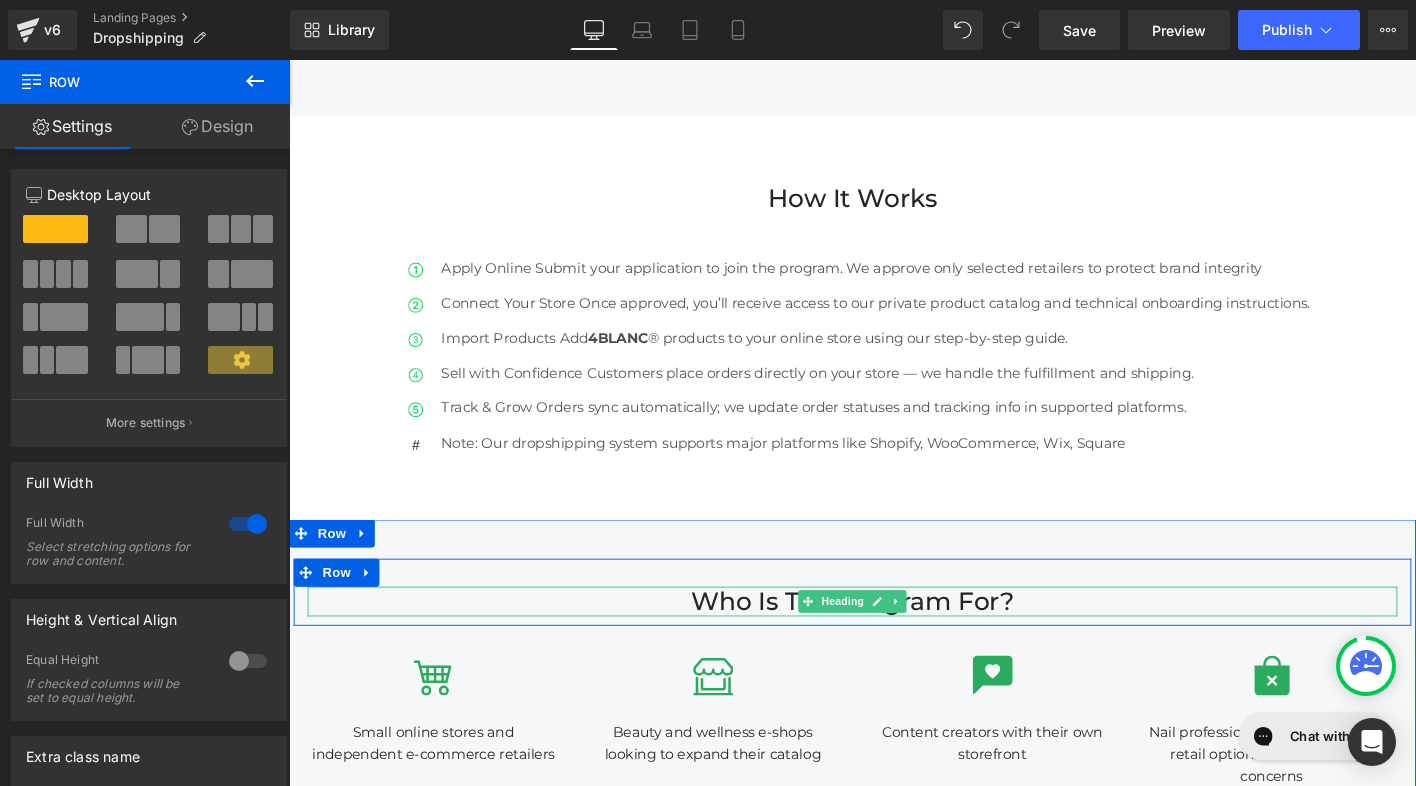 click on "Who Is This Program For?" at bounding box center (894, 641) 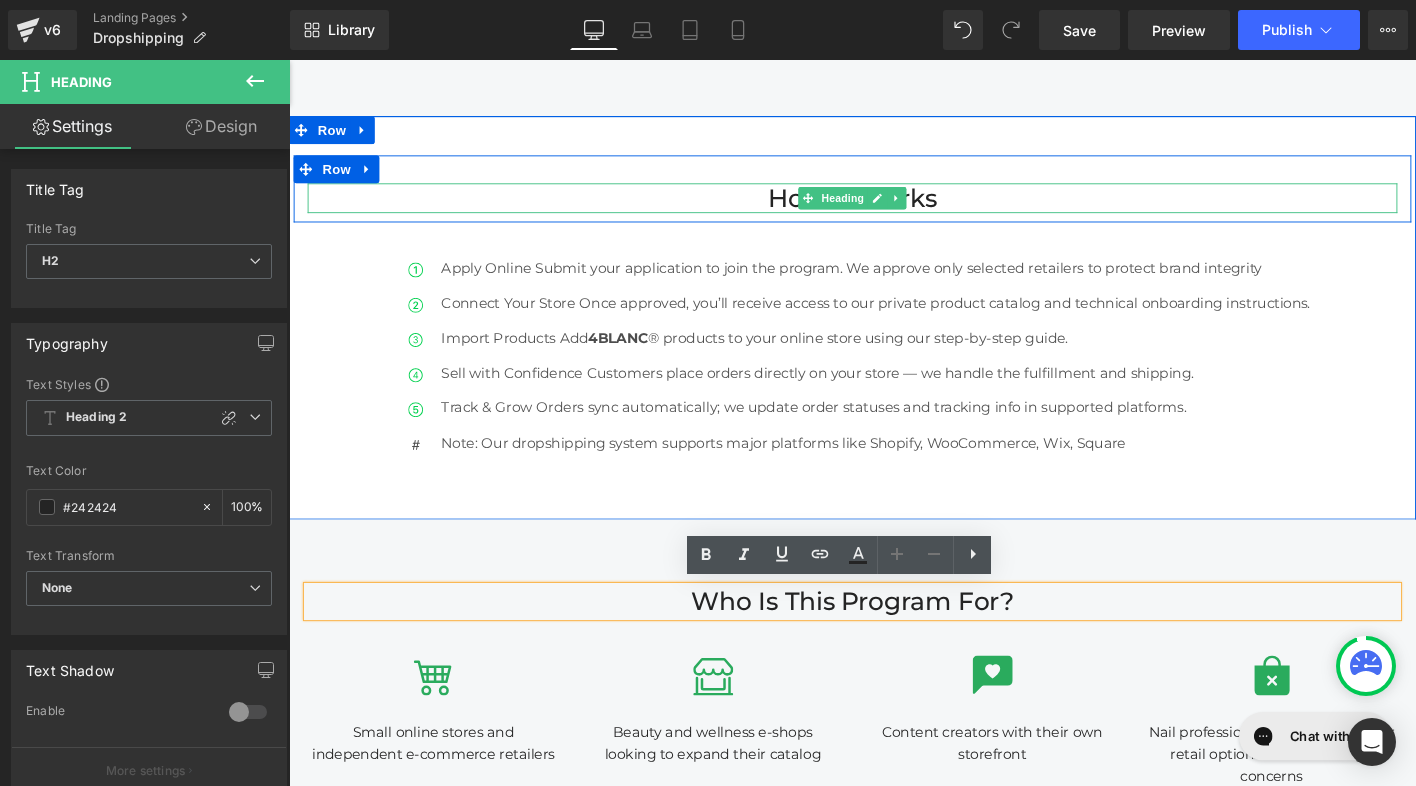 click on "How It Works" at bounding box center (894, 208) 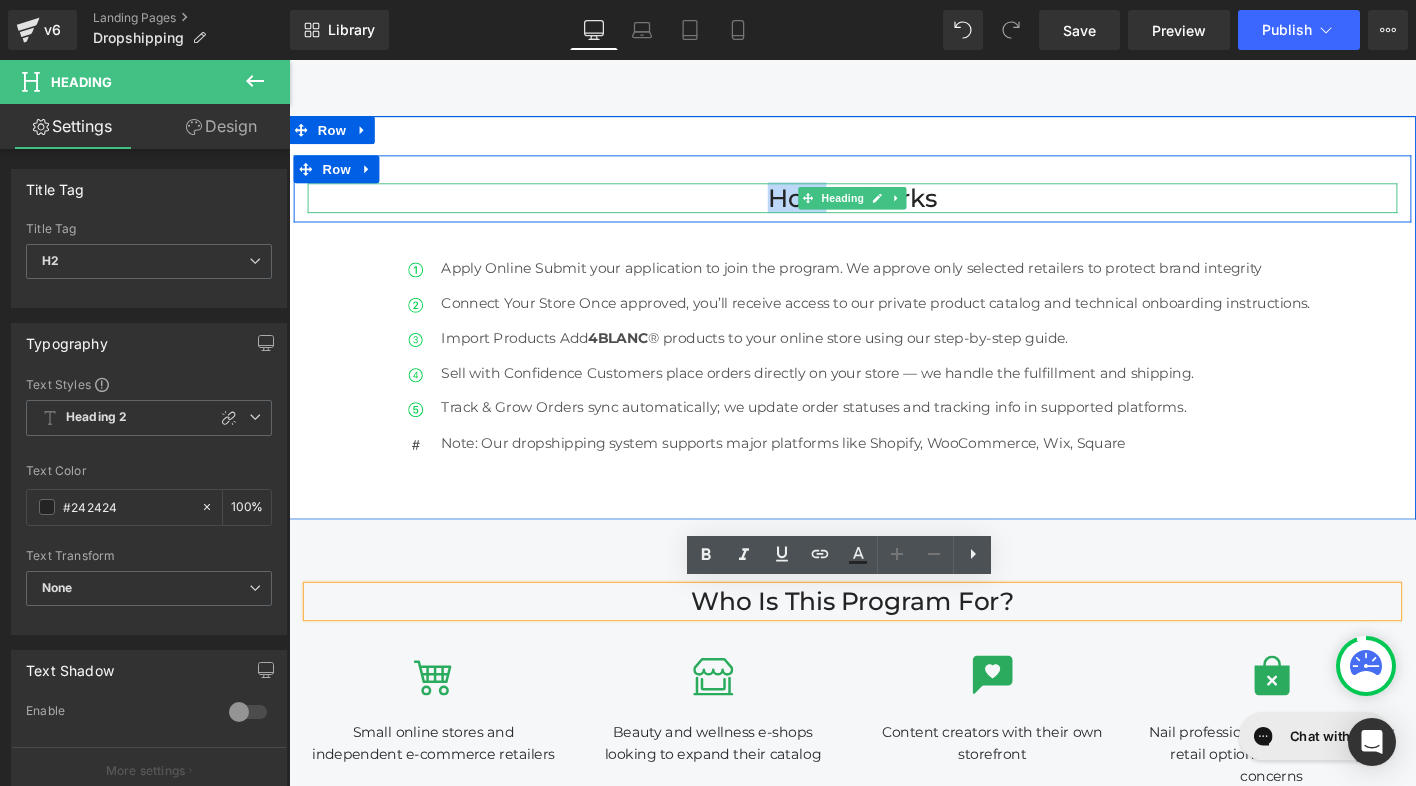 click on "How It Works" at bounding box center (894, 208) 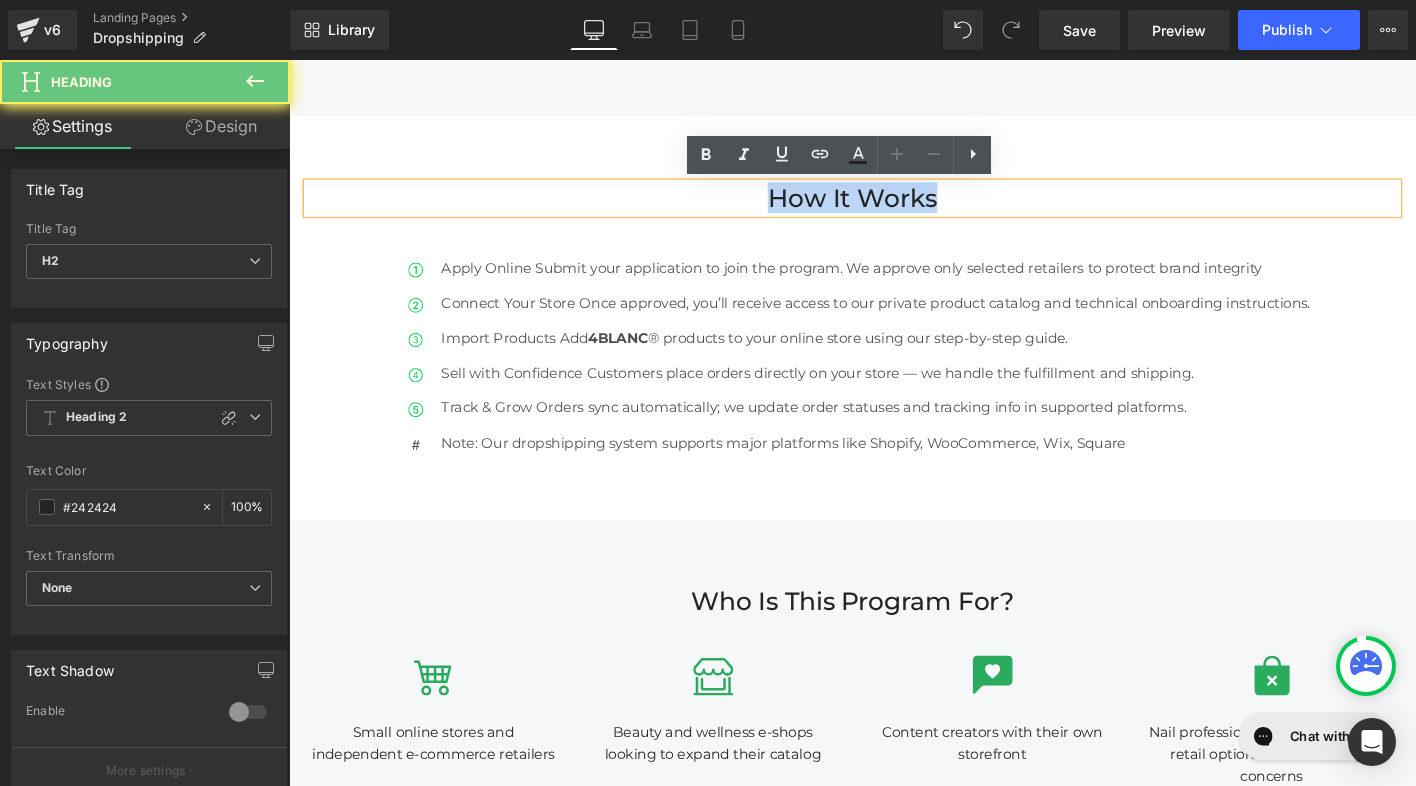 click on "How It Works" at bounding box center (894, 208) 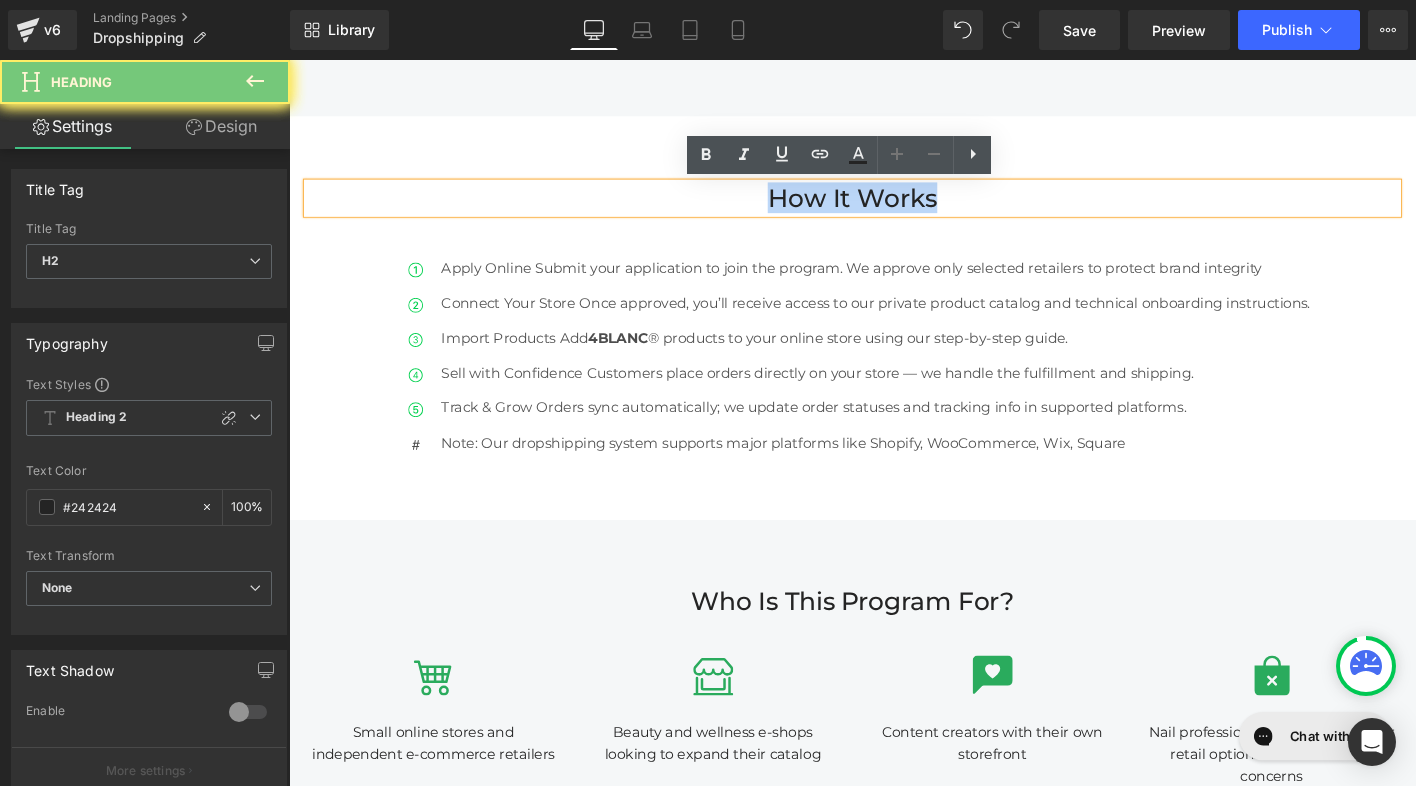 paste 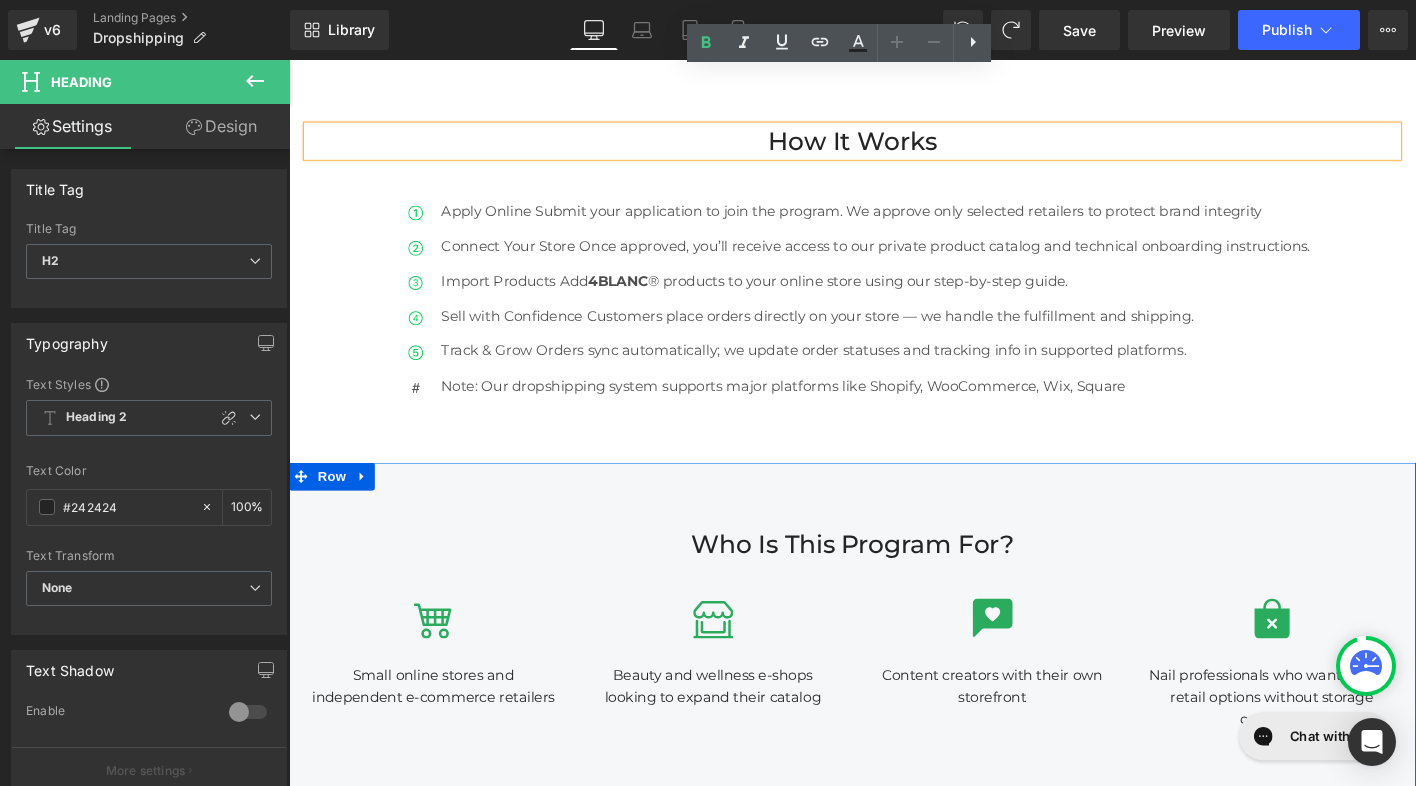 scroll, scrollTop: 1552, scrollLeft: 0, axis: vertical 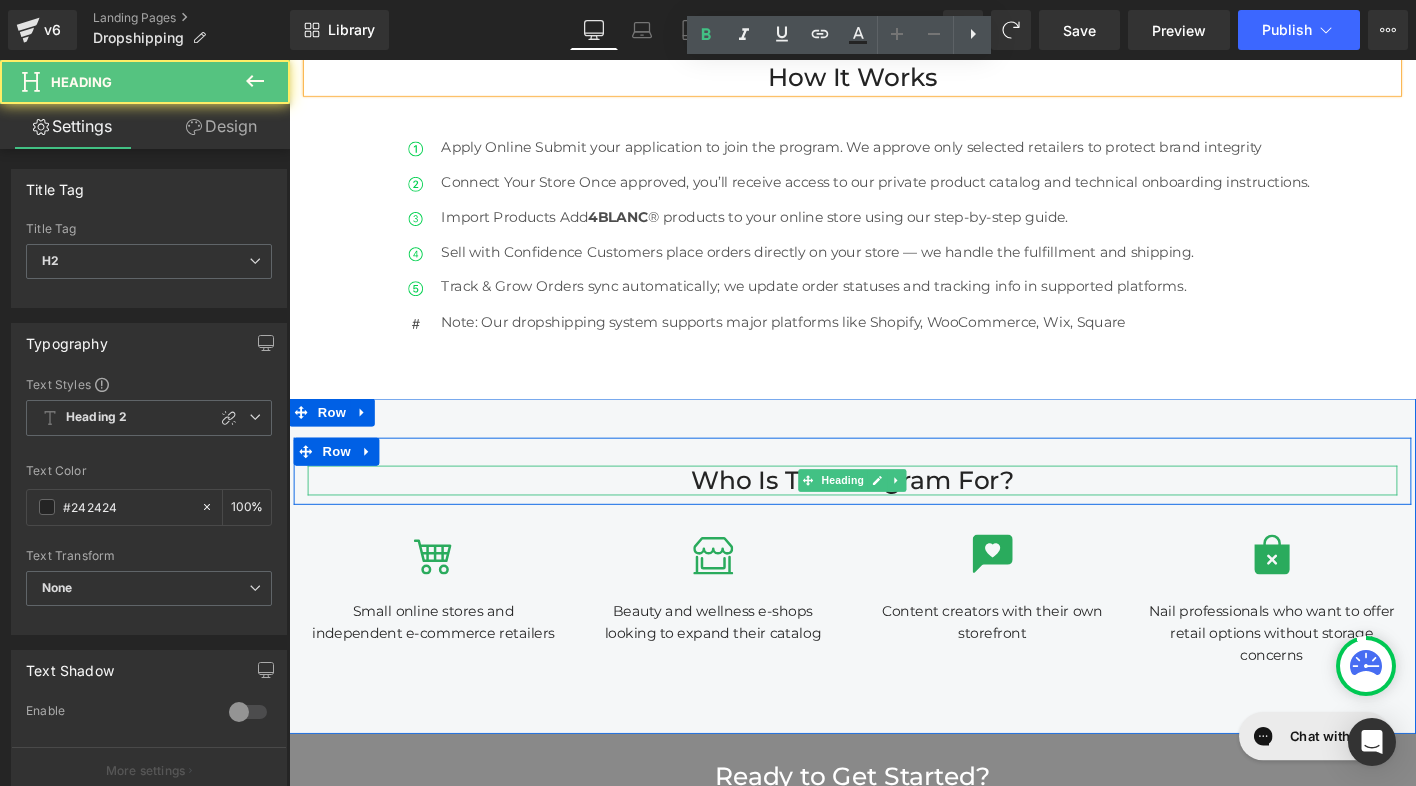 click on "Who Is This Program For?" at bounding box center (894, 512) 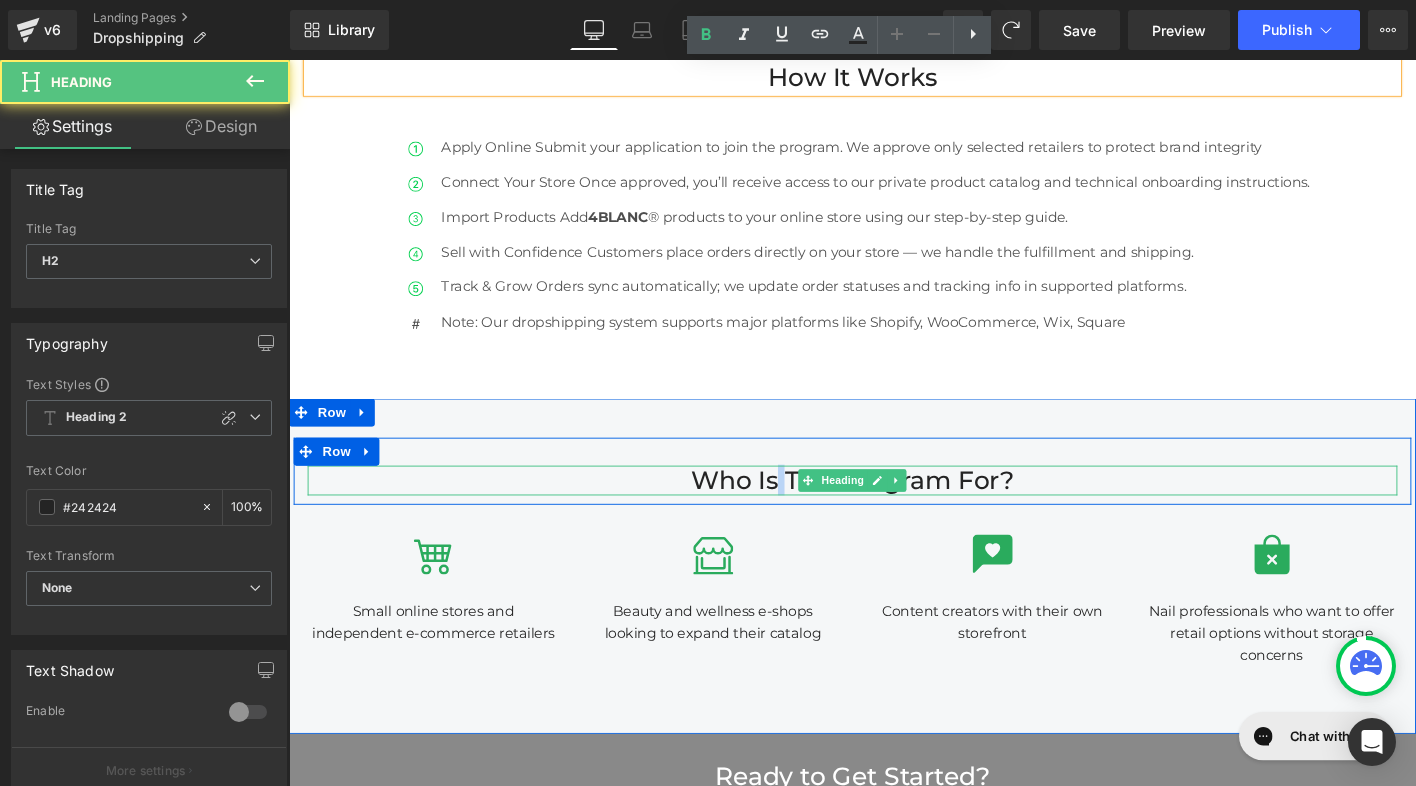 click on "Who Is This Program For?" at bounding box center [894, 512] 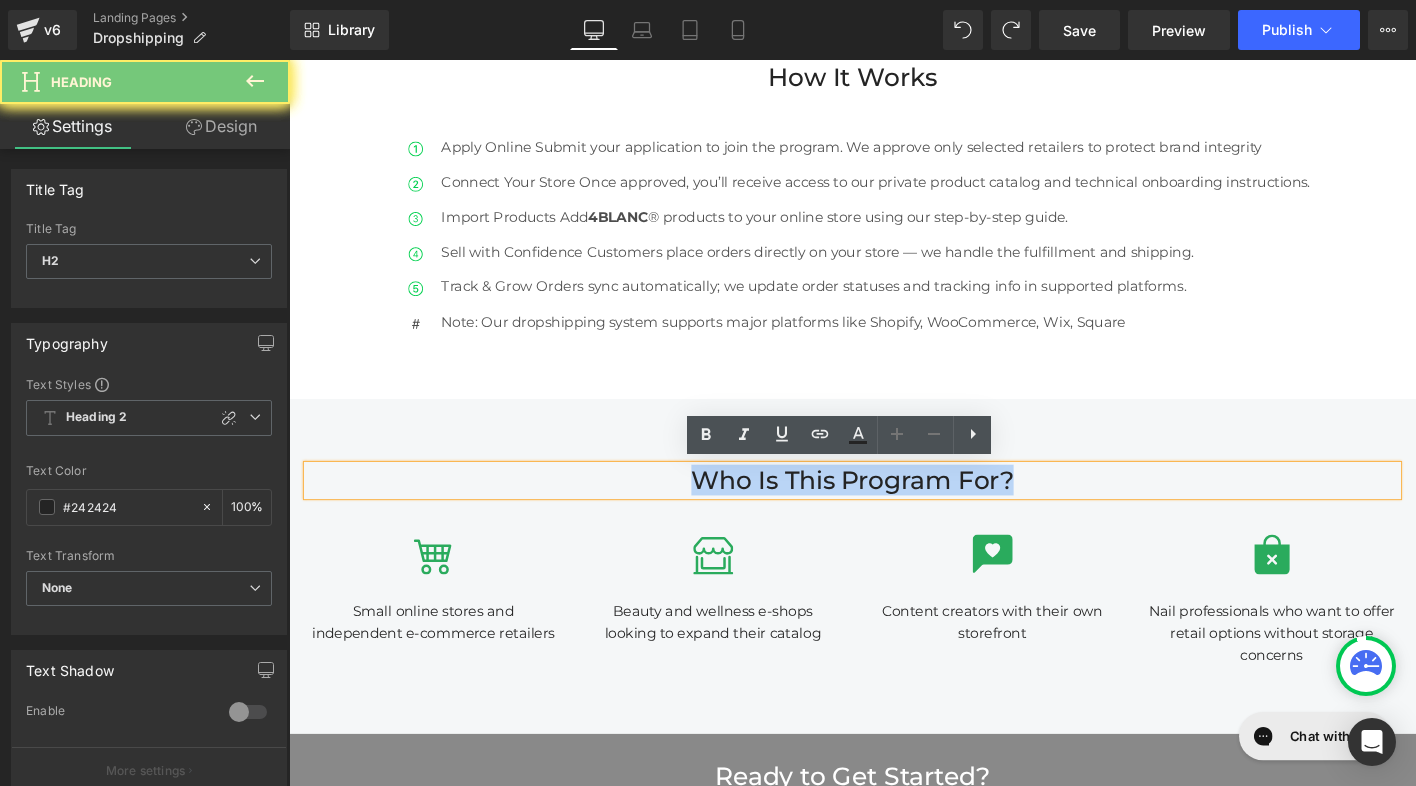click on "Who Is This Program For?" at bounding box center (894, 512) 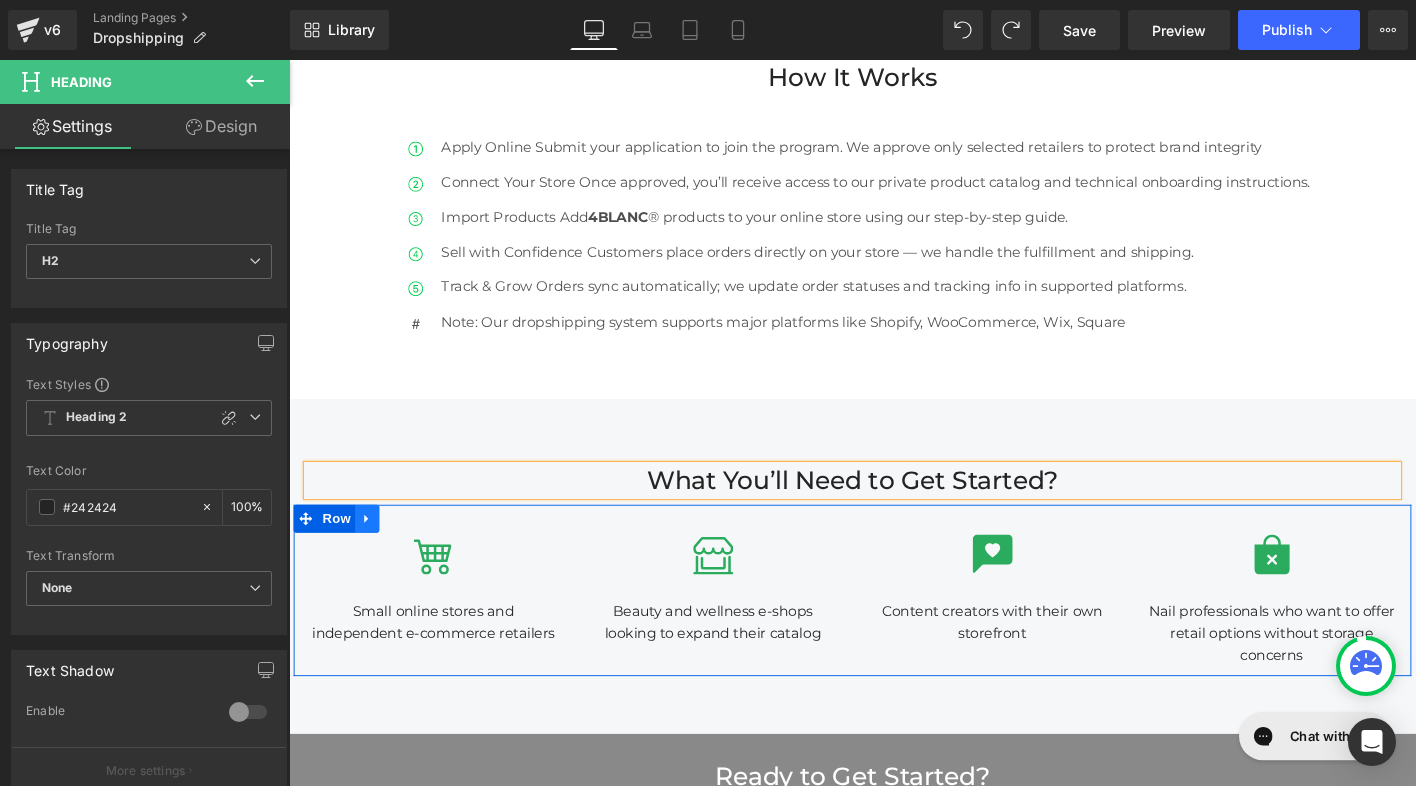 click 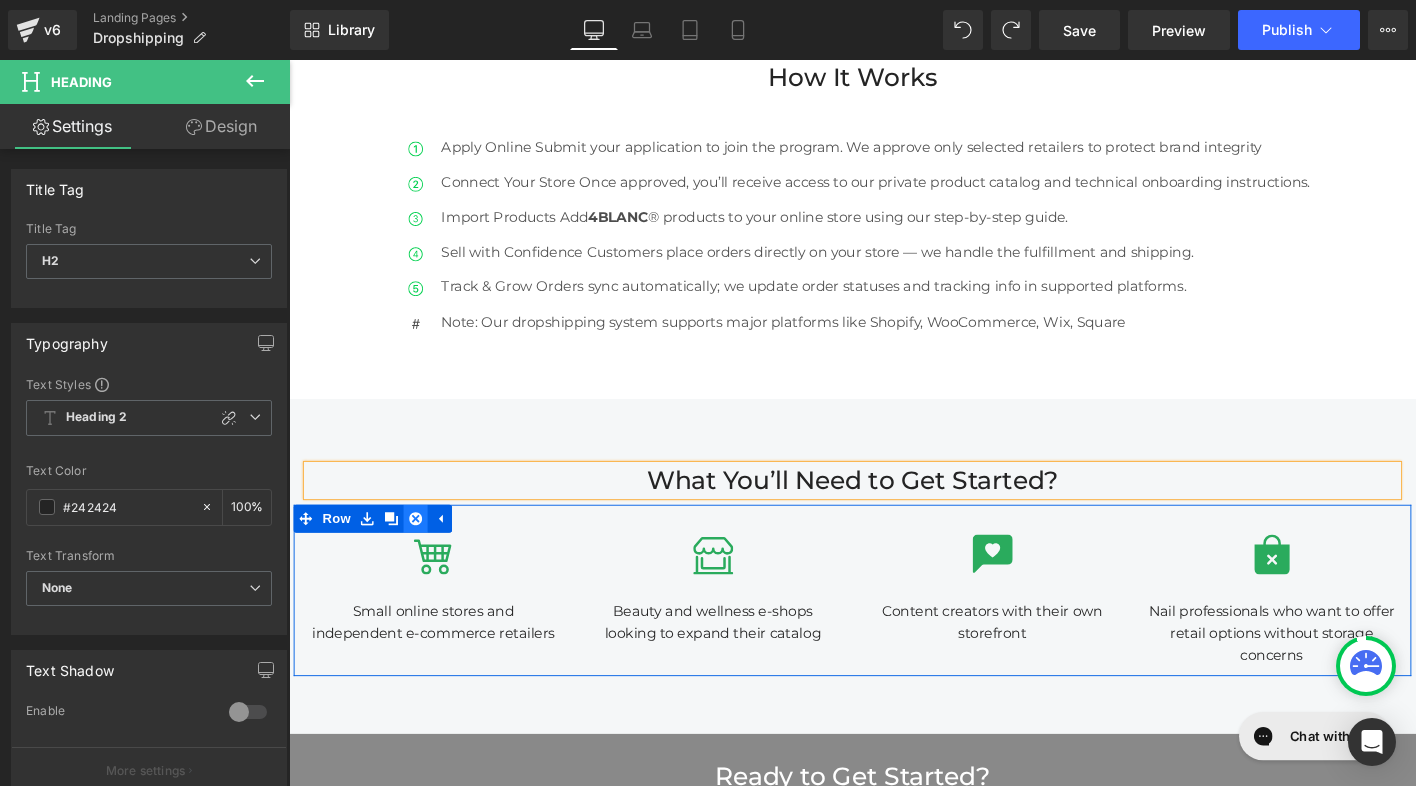click 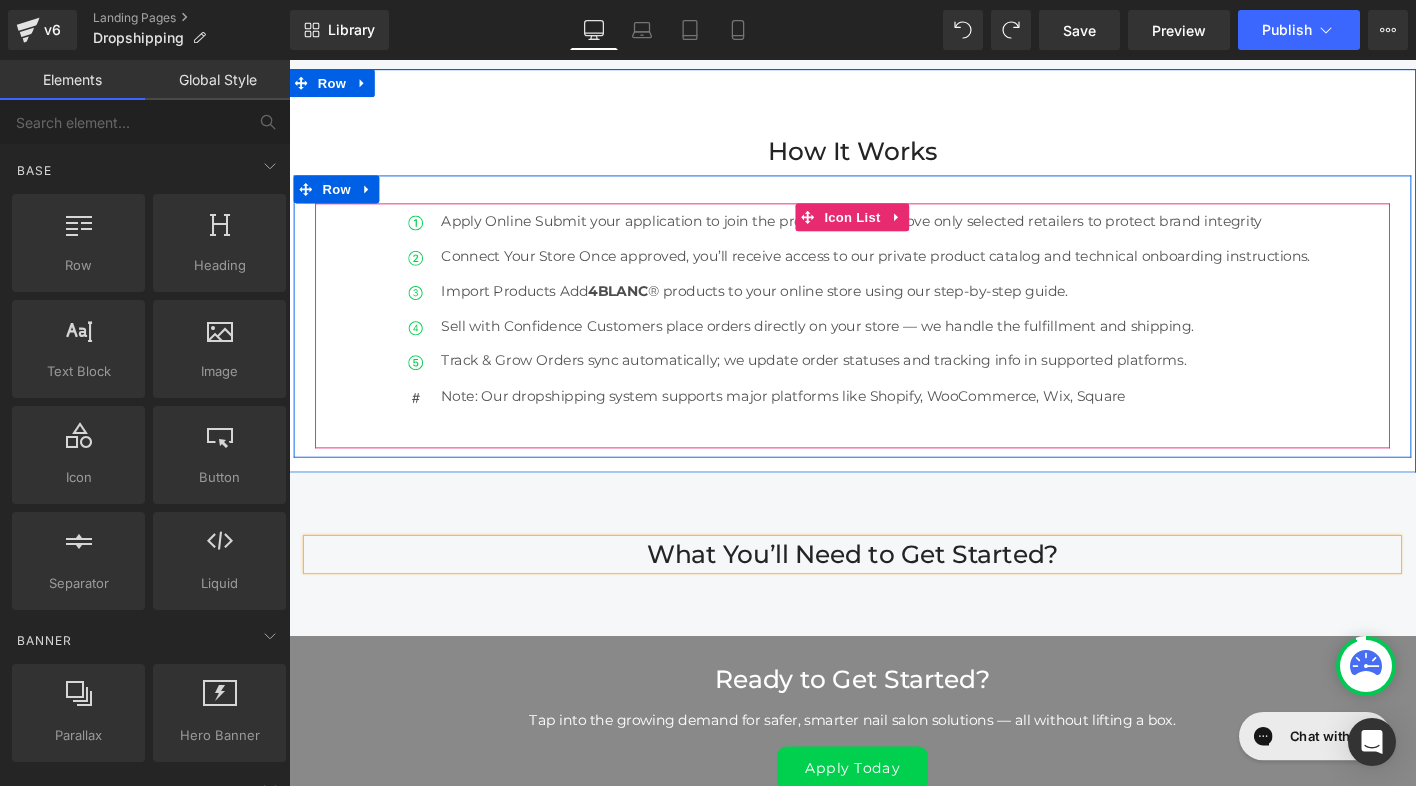 scroll, scrollTop: 1461, scrollLeft: 0, axis: vertical 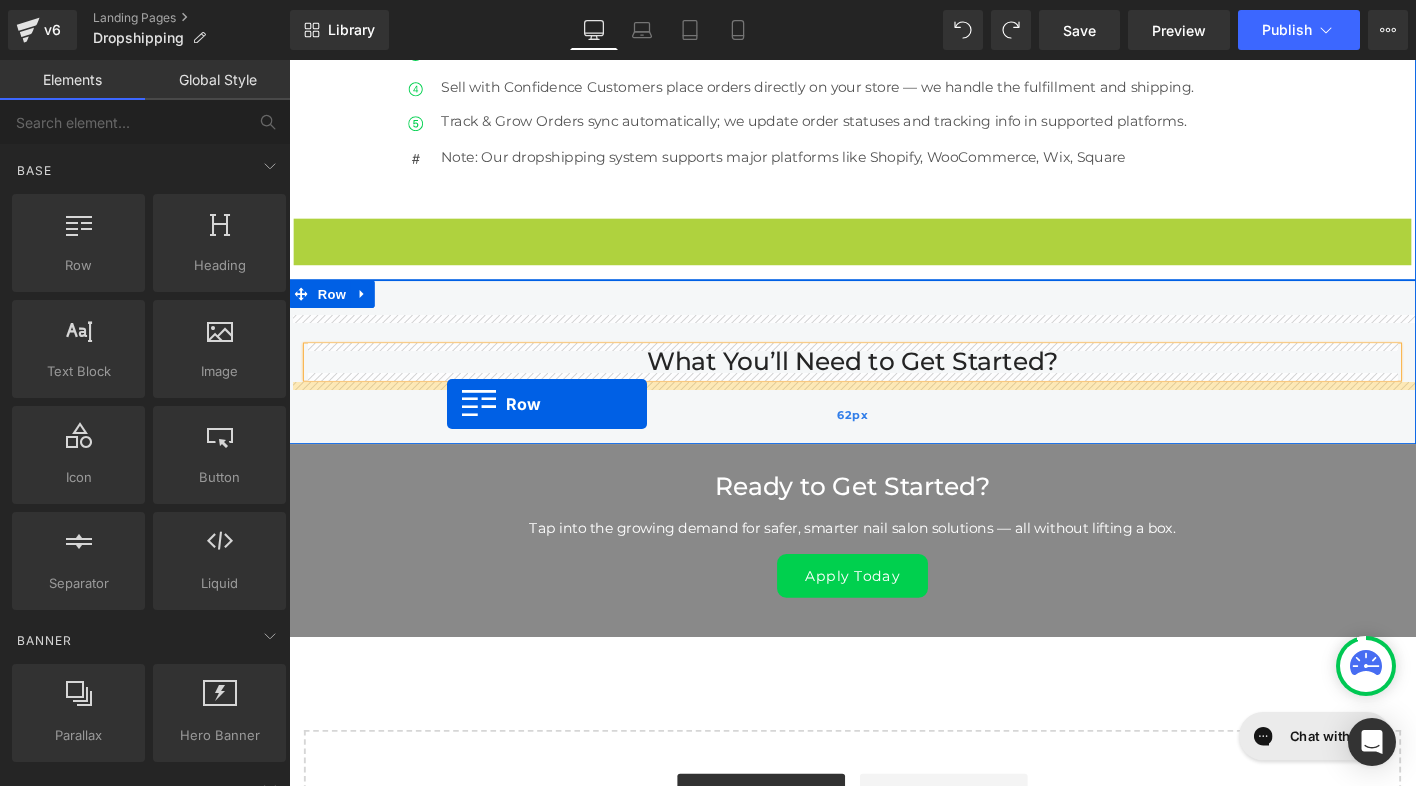 drag, startPoint x: 341, startPoint y: 245, endPoint x: 459, endPoint y: 429, distance: 218.58636 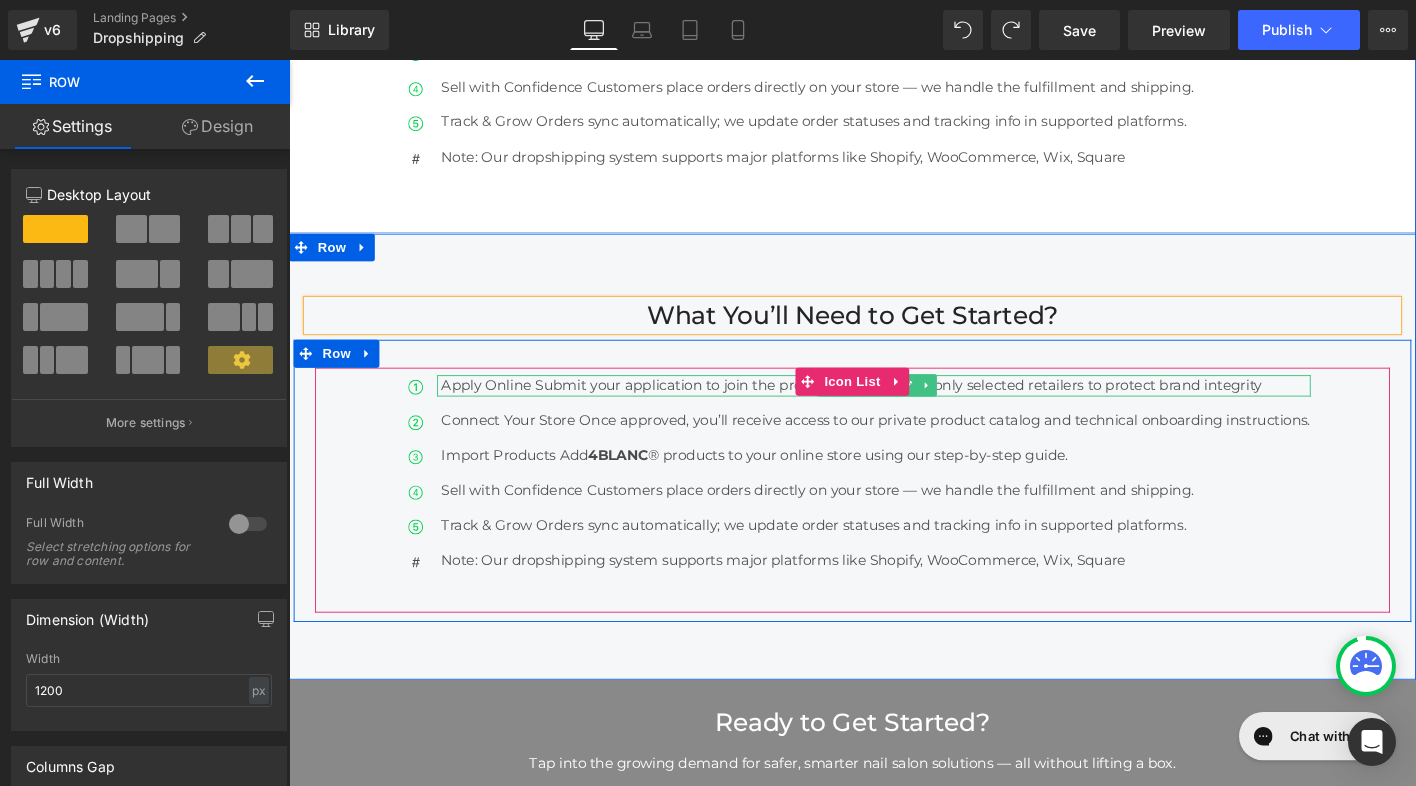 click on "Apply Online Submit your application to join the program. We approve only selected retailers to protect brand integrity" at bounding box center [919, 409] 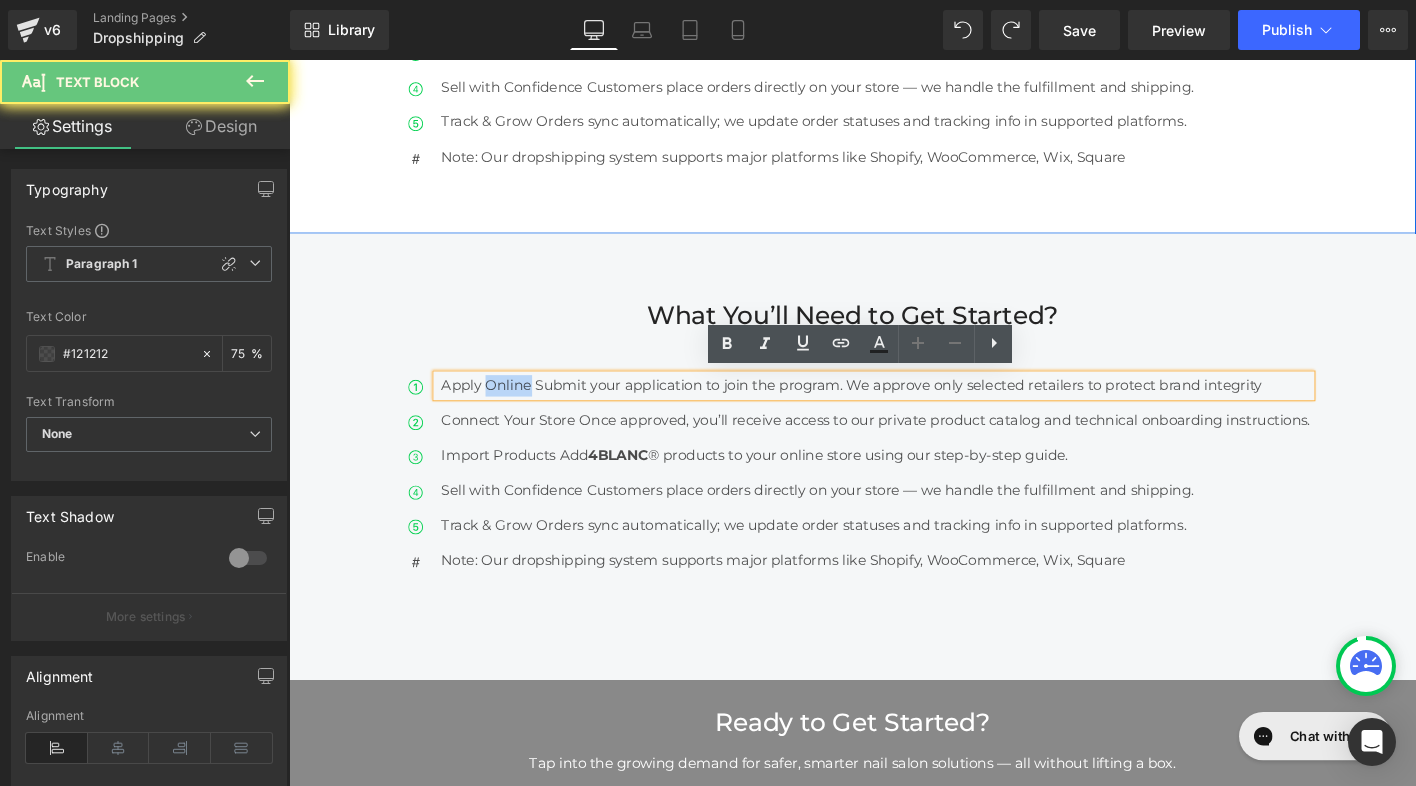 click on "Apply Online Submit your application to join the program. We approve only selected retailers to protect brand integrity" at bounding box center [919, 409] 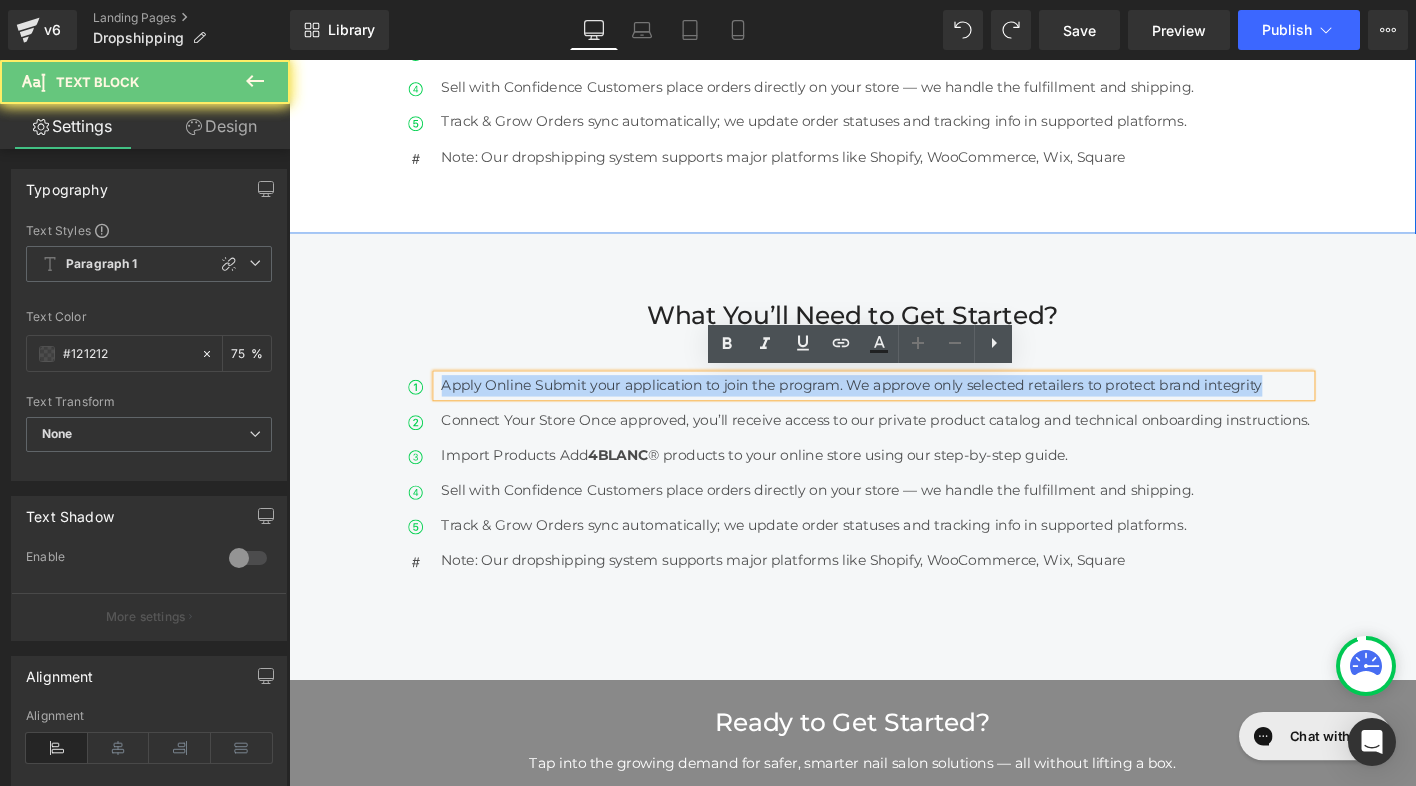 click on "Apply Online Submit your application to join the program. We approve only selected retailers to protect brand integrity" at bounding box center (919, 409) 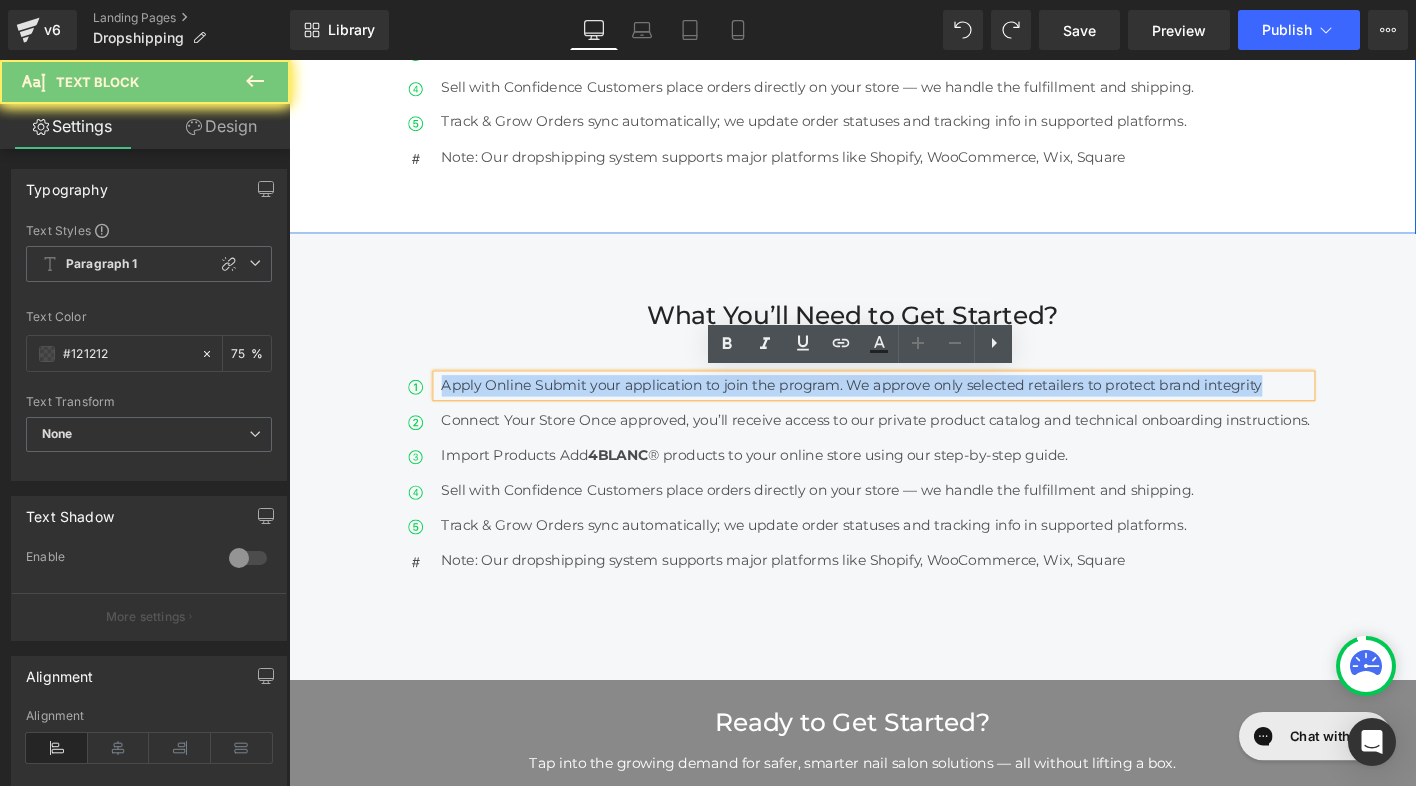 paste 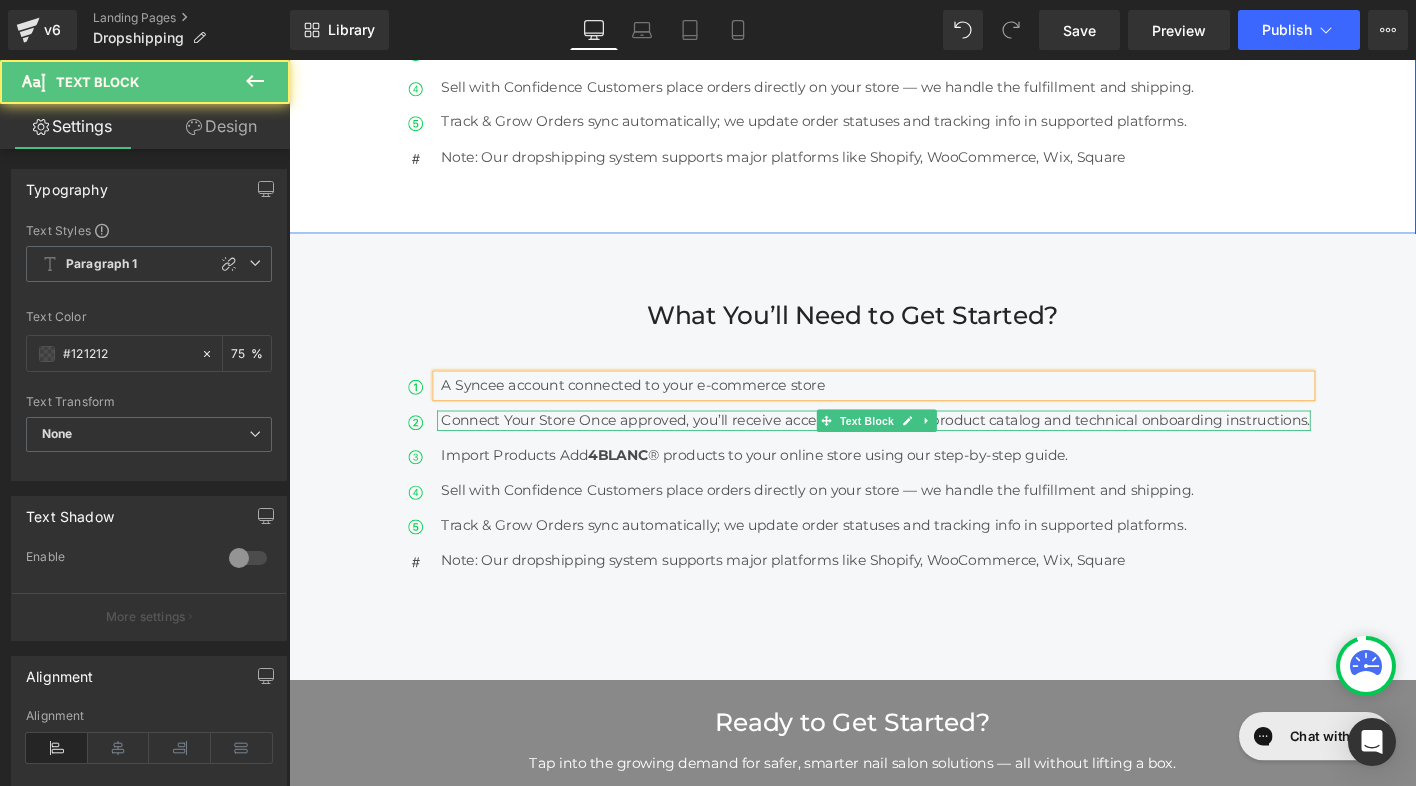 click on "Connect Your Store Once approved, you’ll receive access to our private product catalog and technical onboarding instructions." at bounding box center [919, 447] 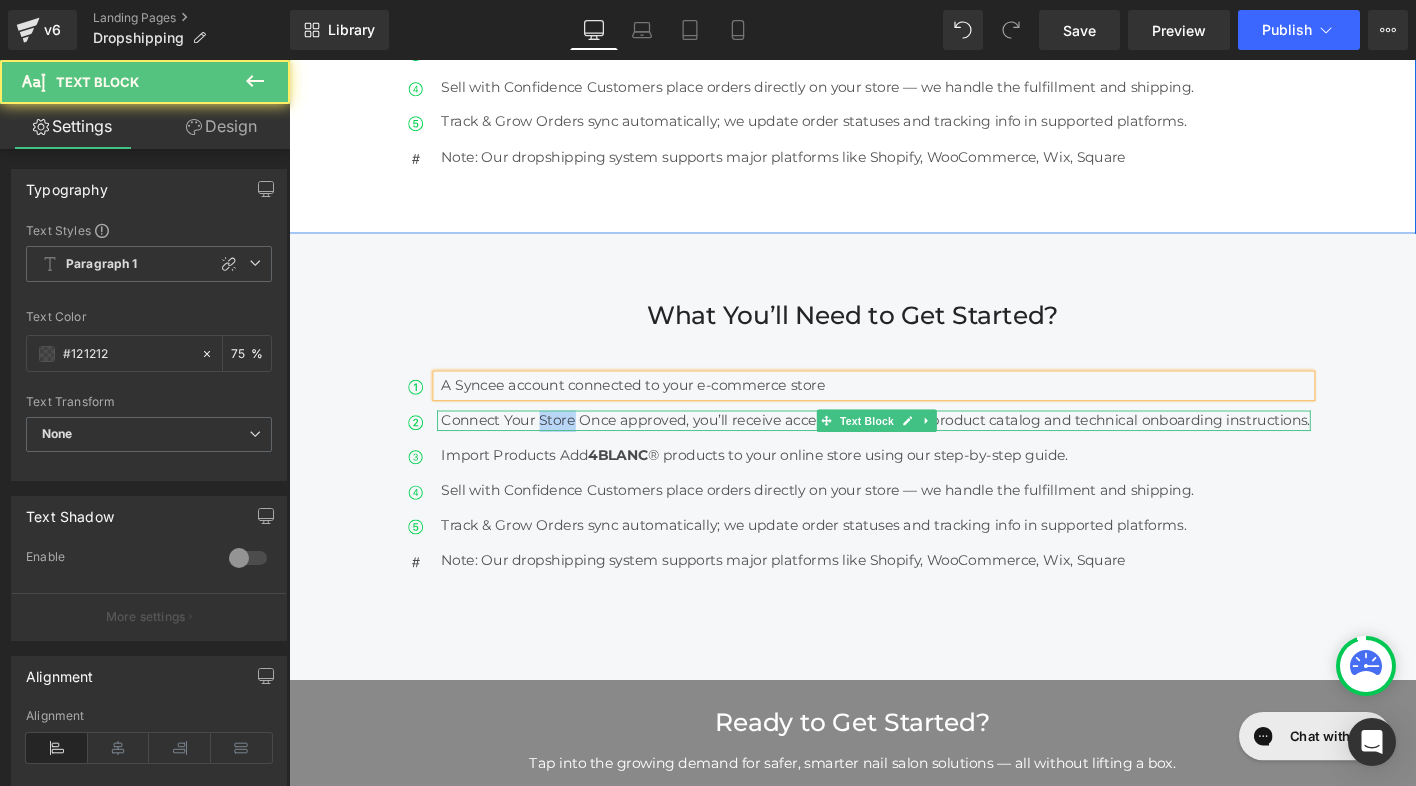 click on "Connect Your Store Once approved, you’ll receive access to our private product catalog and technical onboarding instructions." at bounding box center (919, 447) 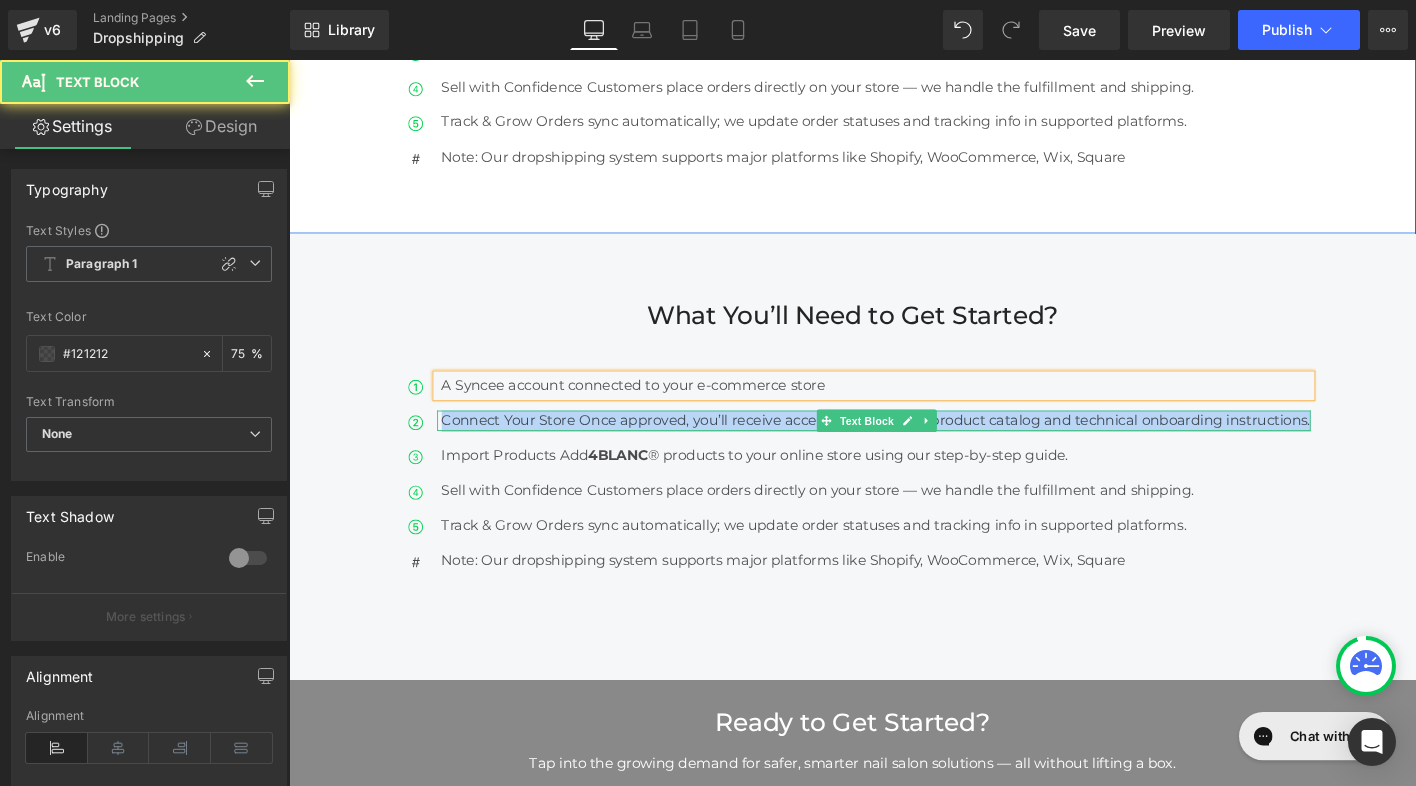 click on "Connect Your Store Once approved, you’ll receive access to our private product catalog and technical onboarding instructions." at bounding box center [919, 447] 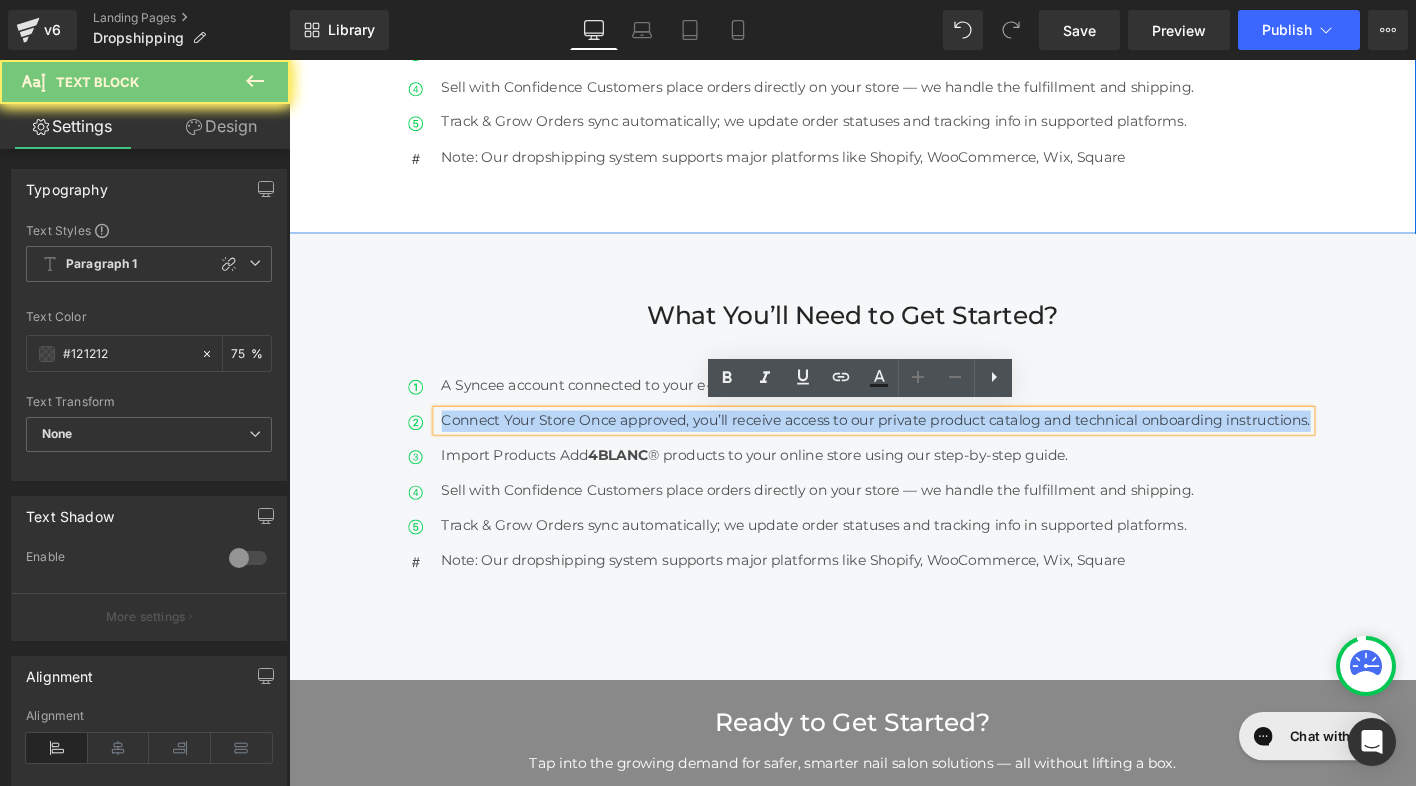 paste 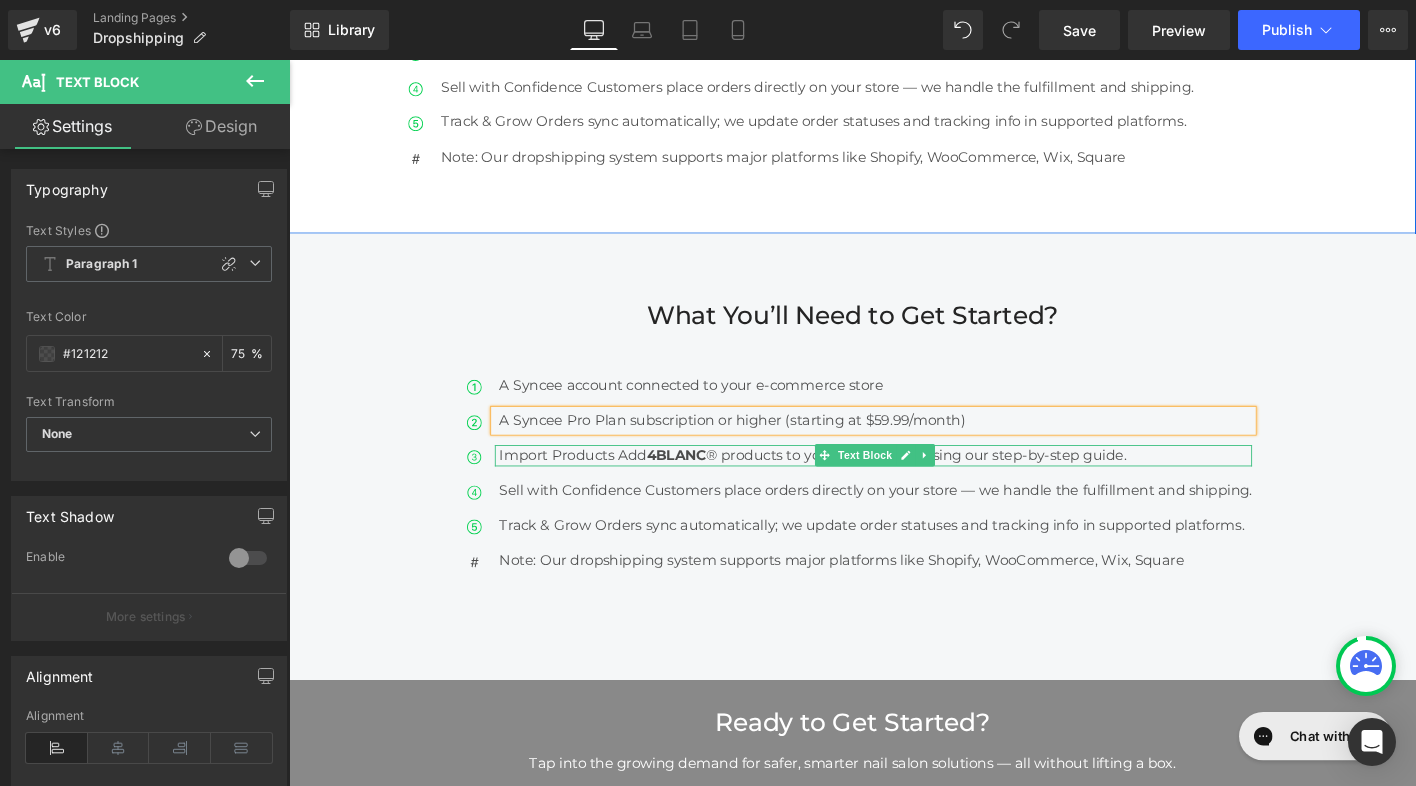 click on "Import Products Add  4BLANC ® products to your online store using our step-by-step guide." at bounding box center [919, 484] 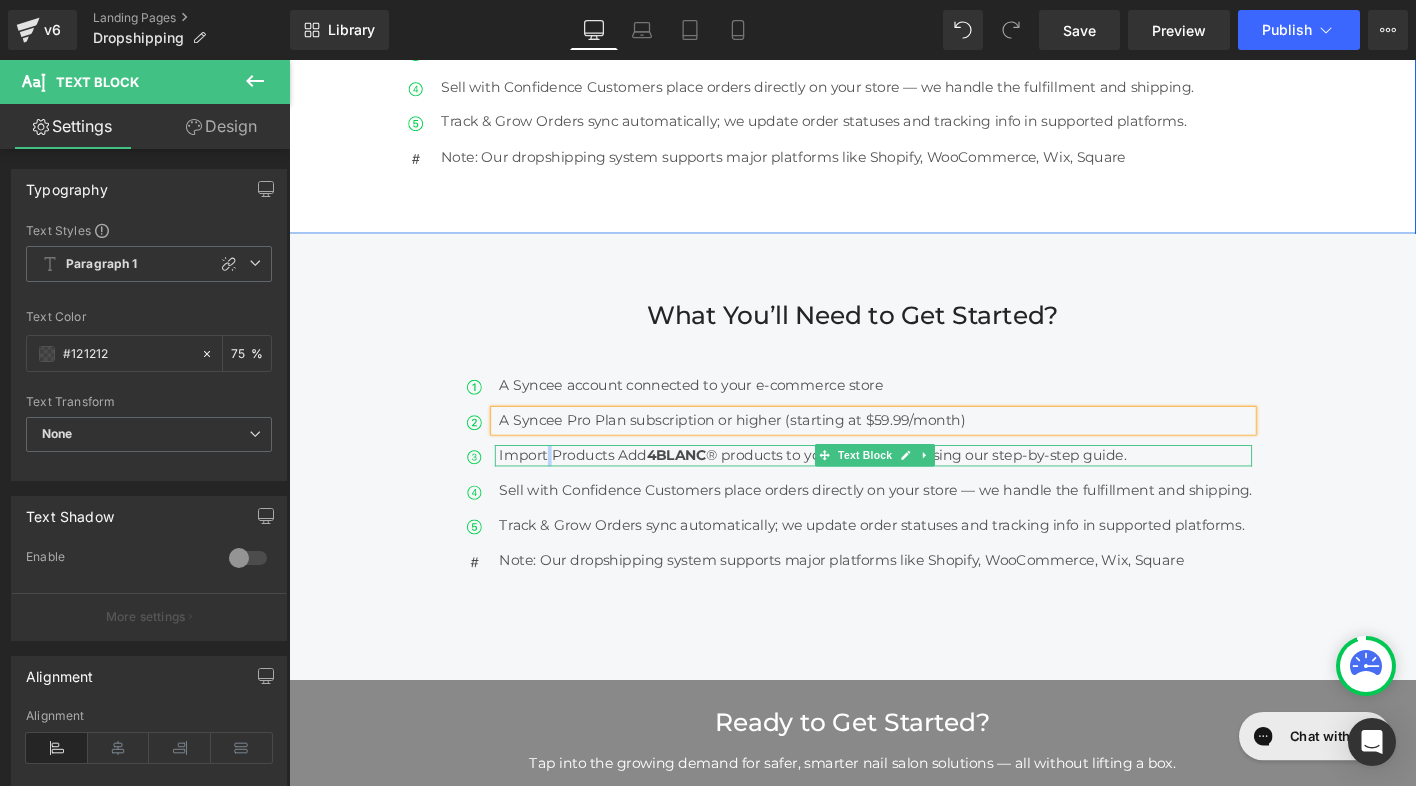 click on "Import Products Add  4BLANC ® products to your online store using our step-by-step guide." at bounding box center (919, 484) 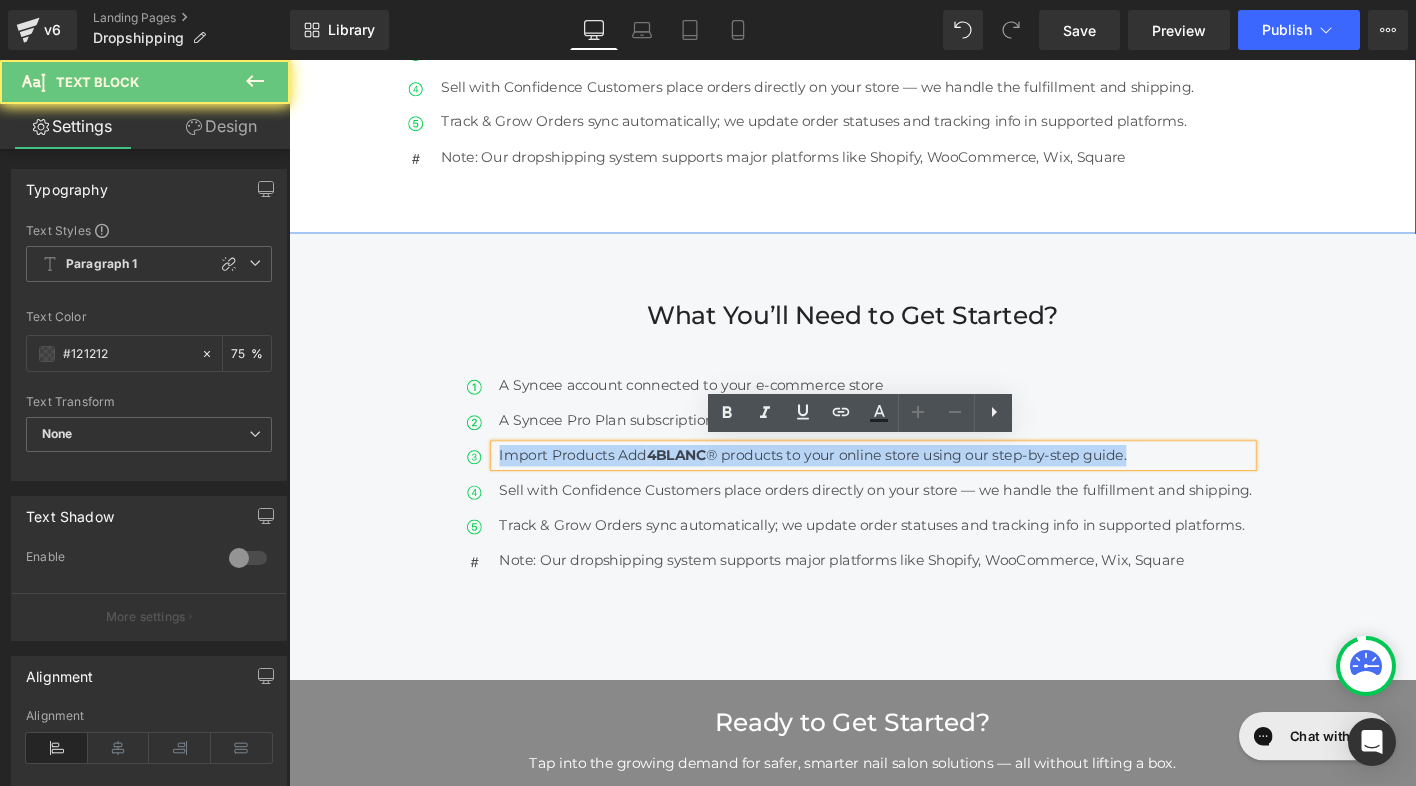 click on "Import Products Add  4BLANC ® products to your online store using our step-by-step guide." at bounding box center (919, 484) 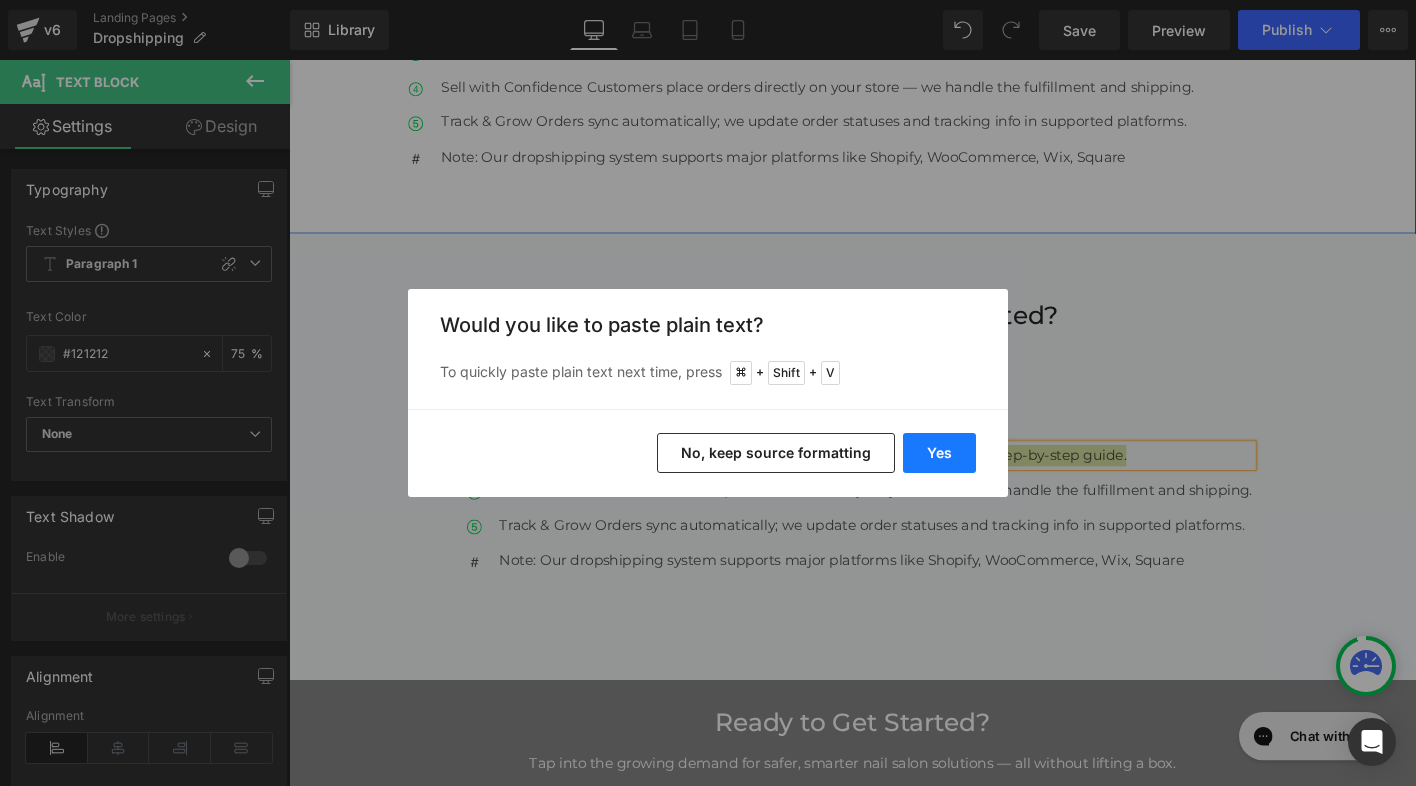 click on "Yes" at bounding box center (939, 453) 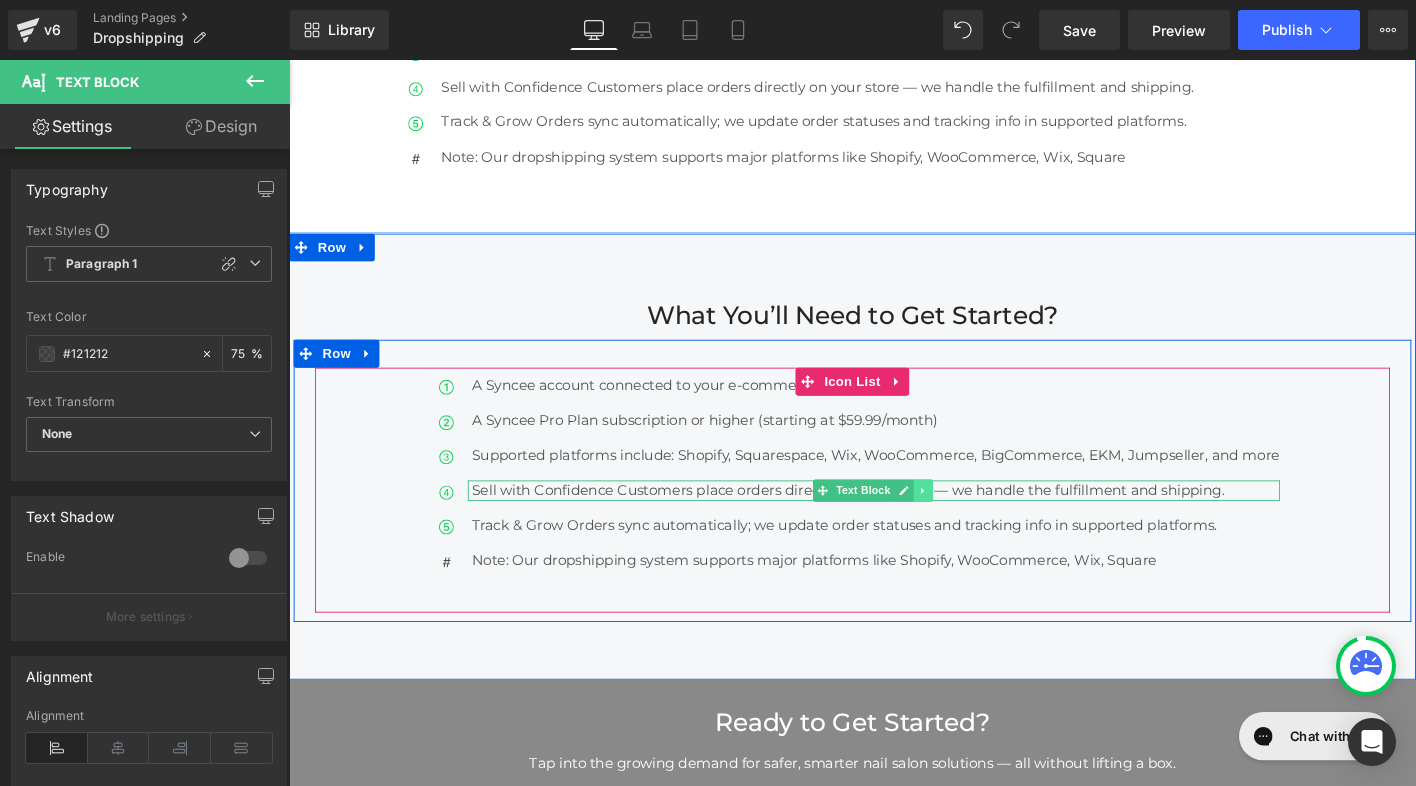 click at bounding box center (969, 522) 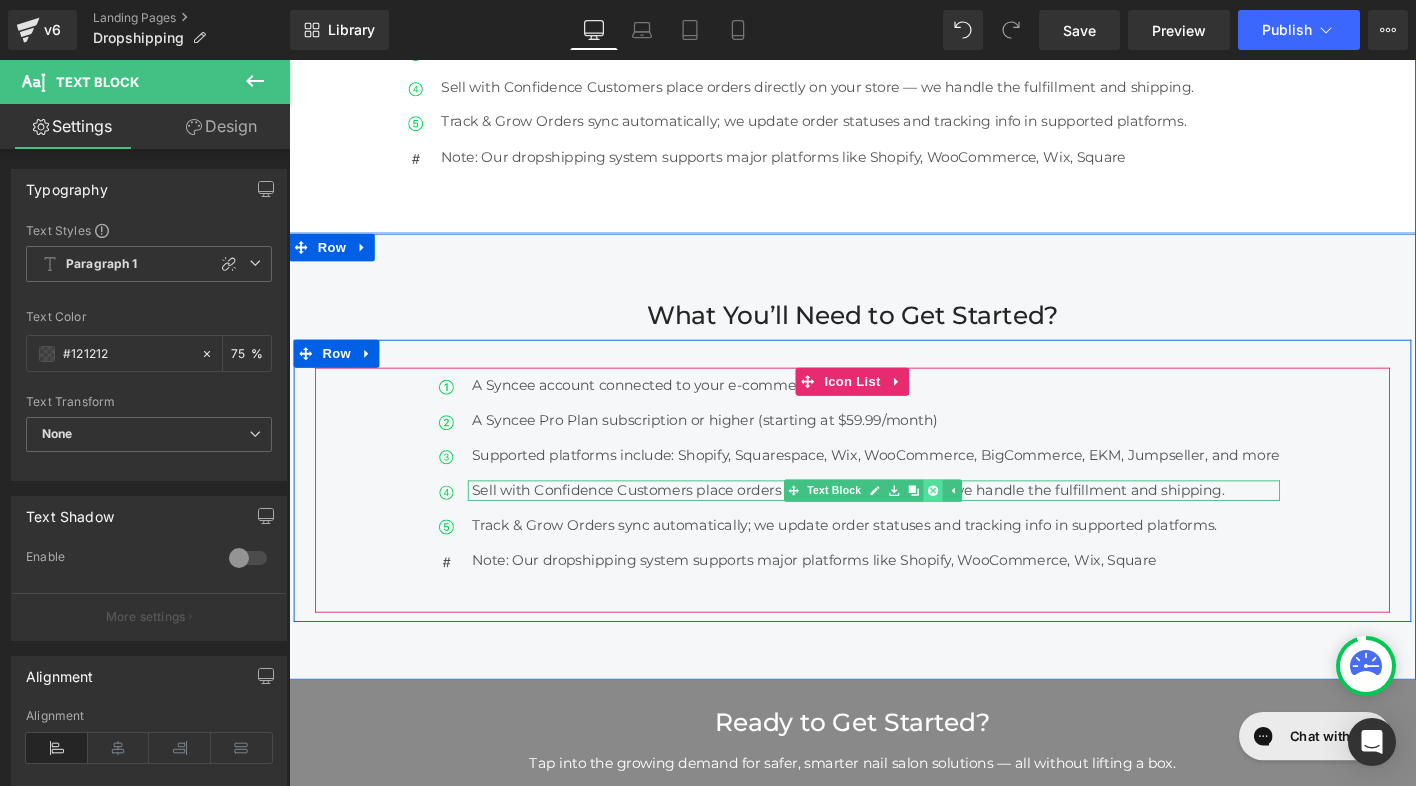 click 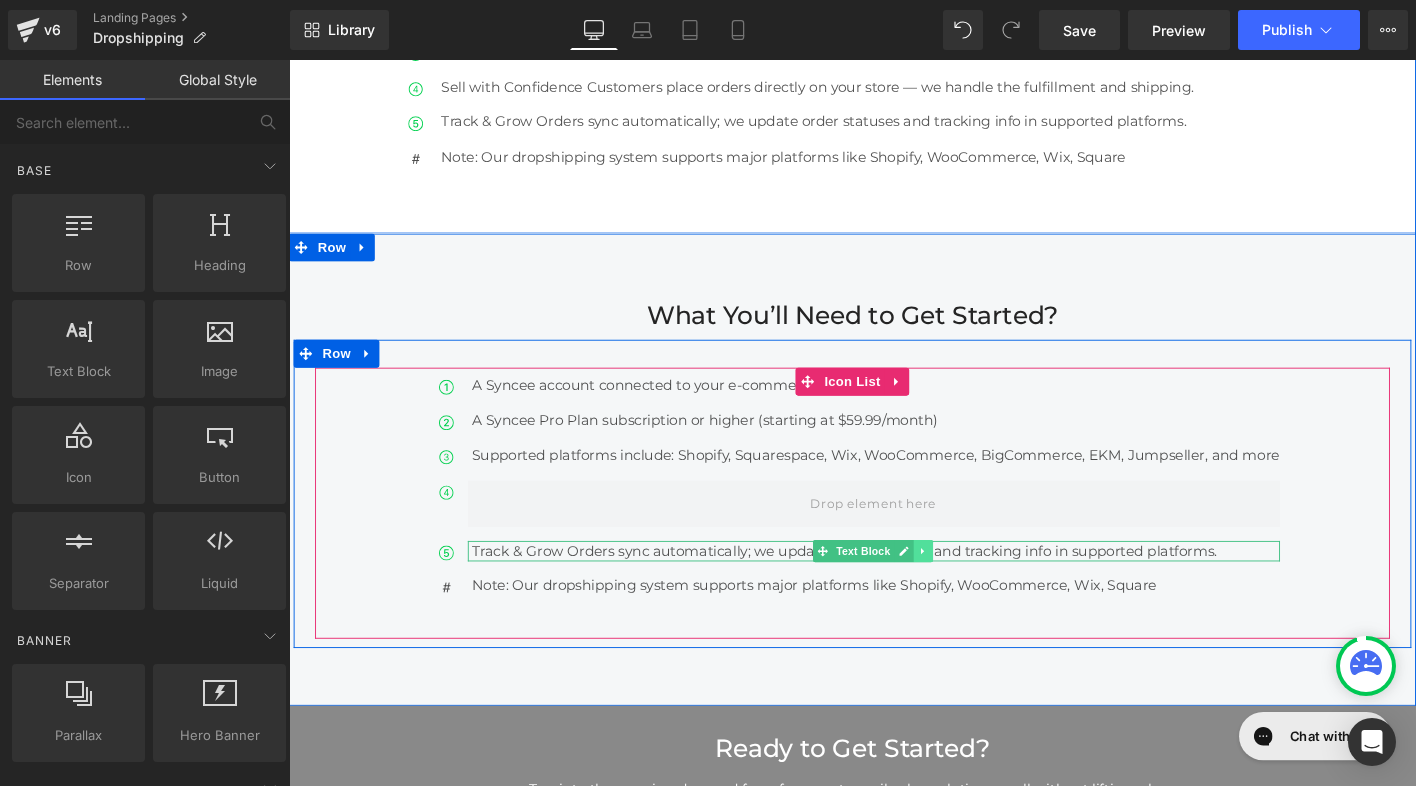 click 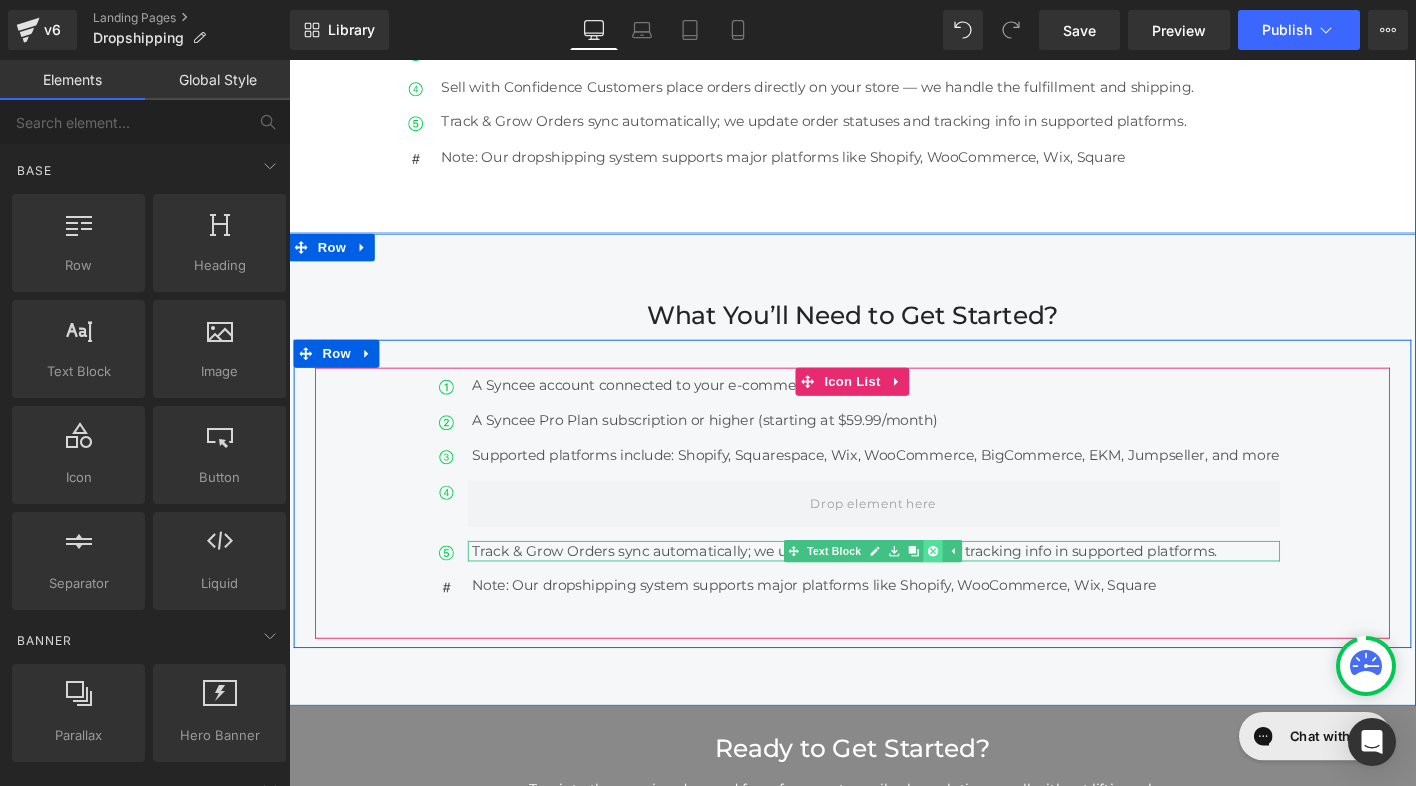 click at bounding box center [980, 587] 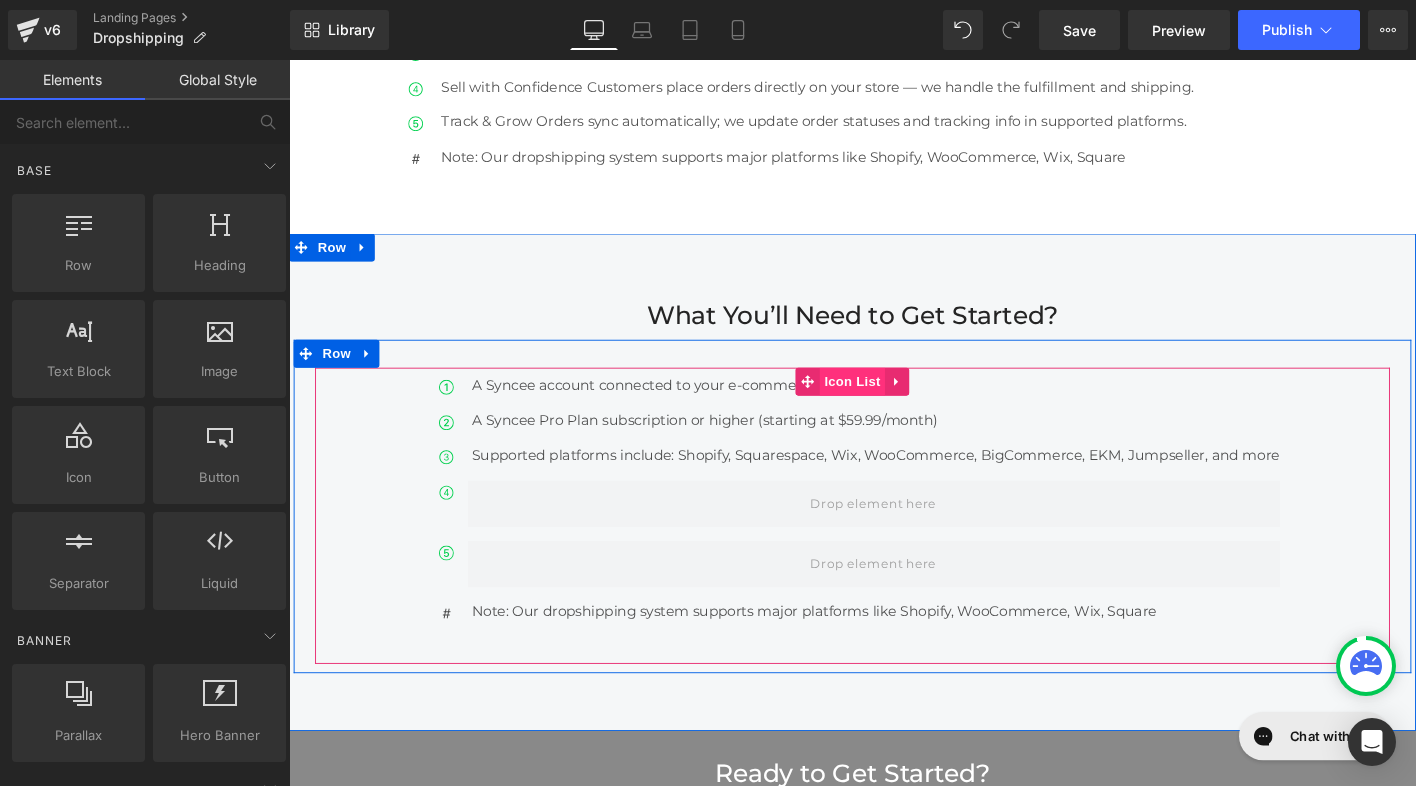 click on "Icon List" at bounding box center (894, 405) 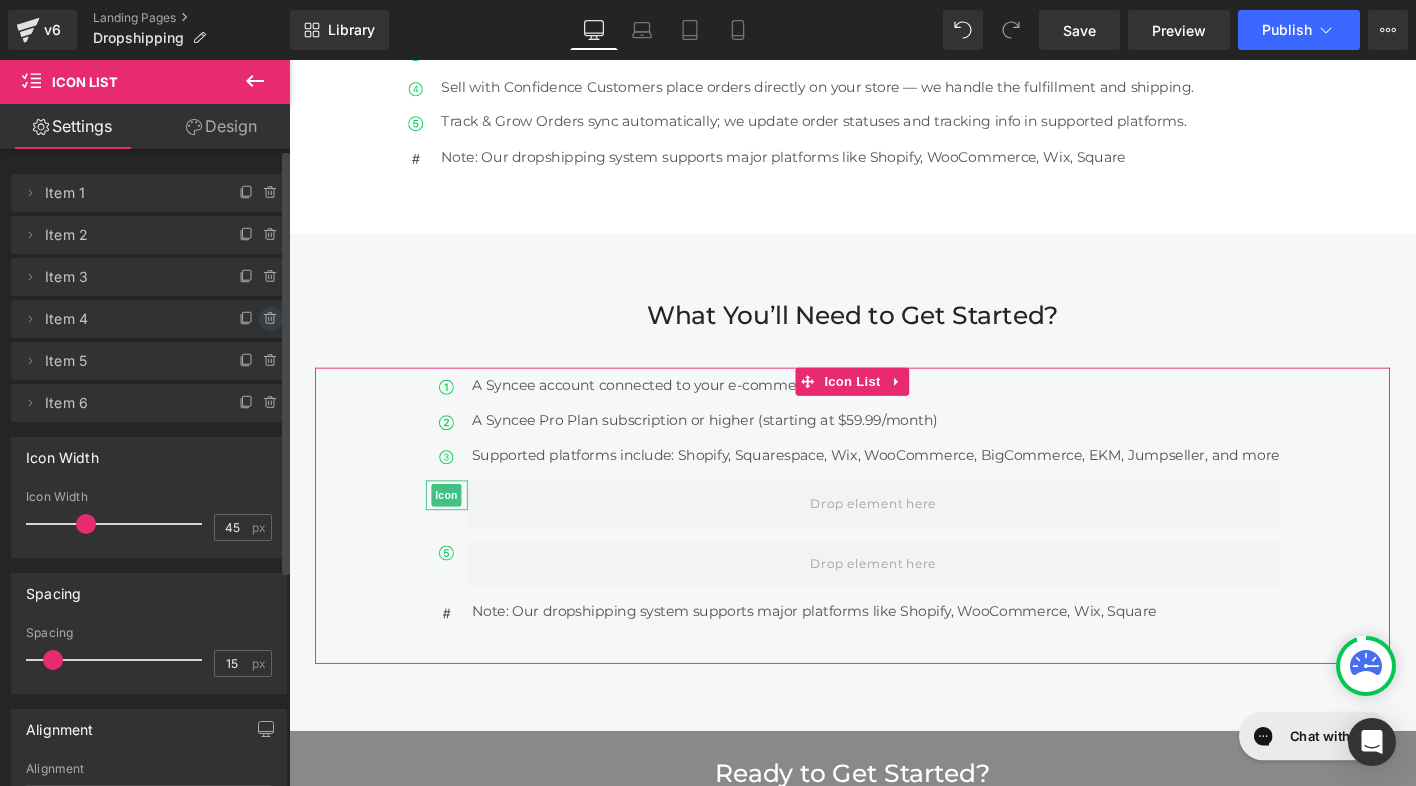 click 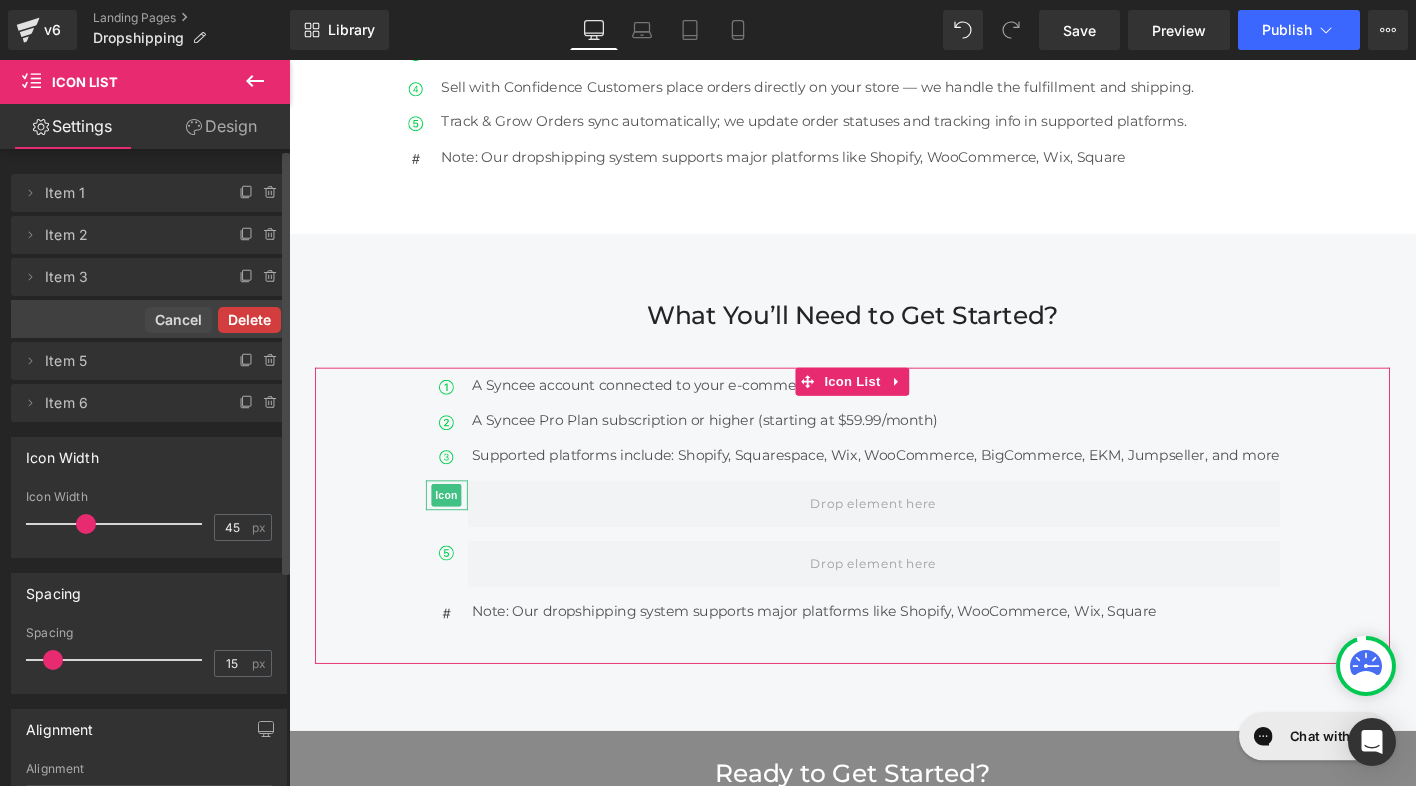 click on "Delete" at bounding box center (249, 320) 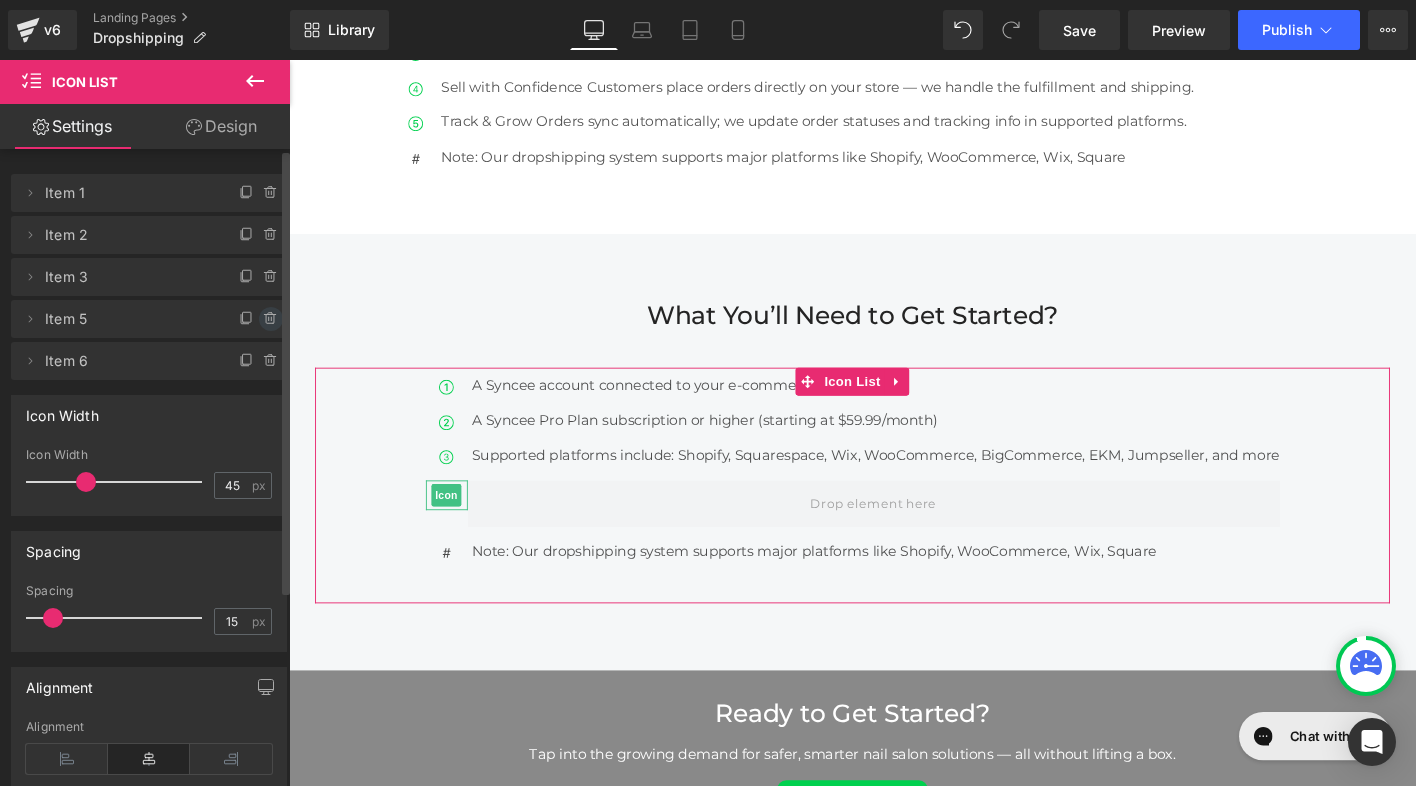 click 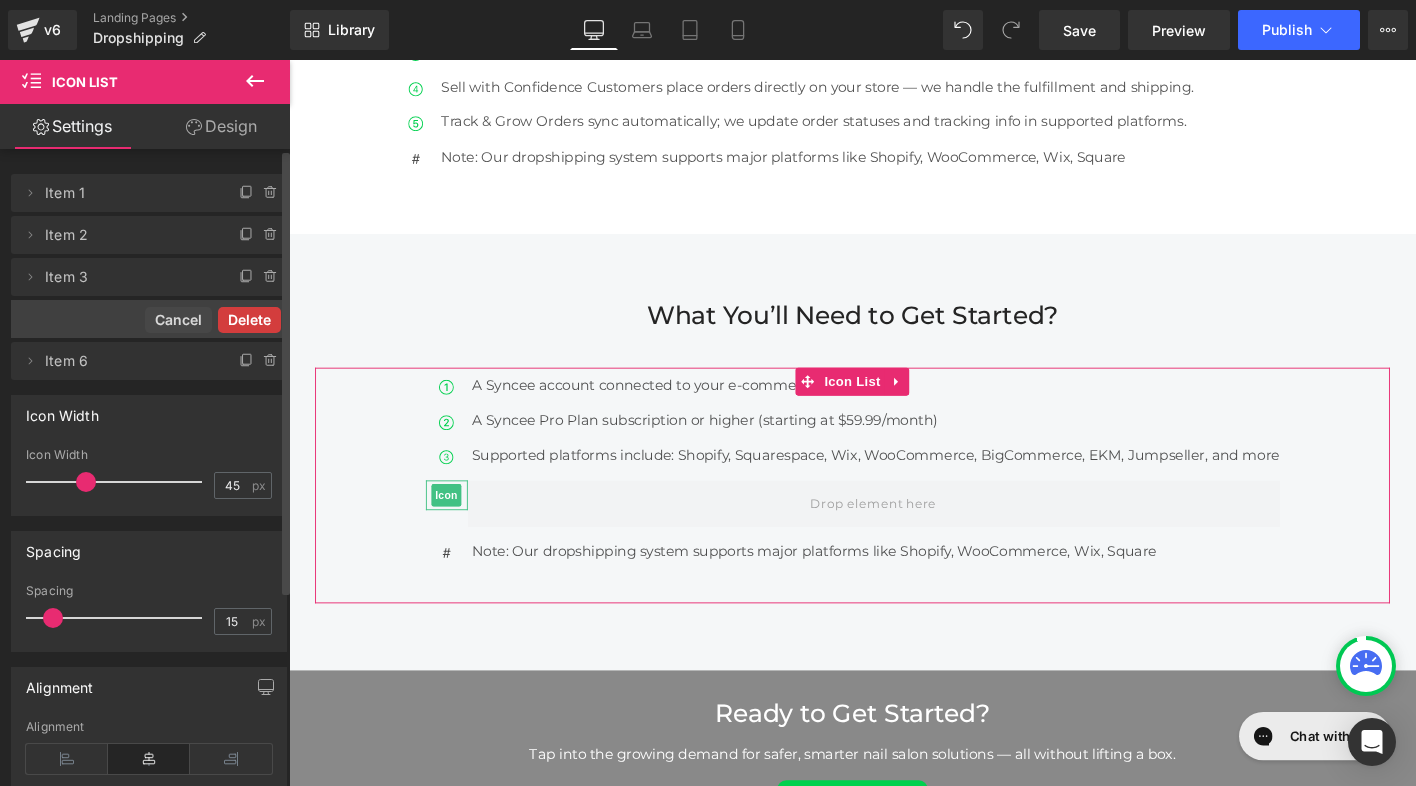 click on "Delete" at bounding box center (249, 320) 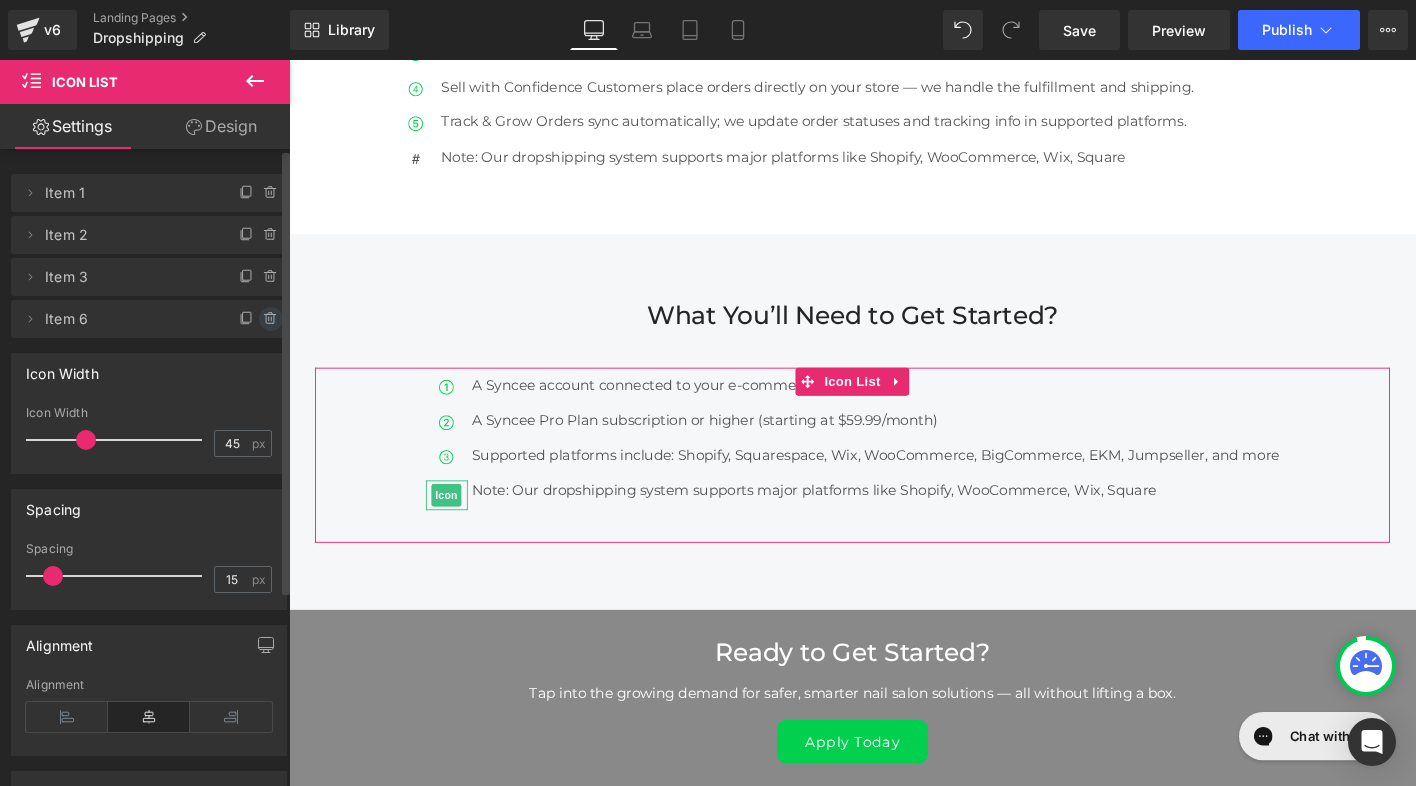 click 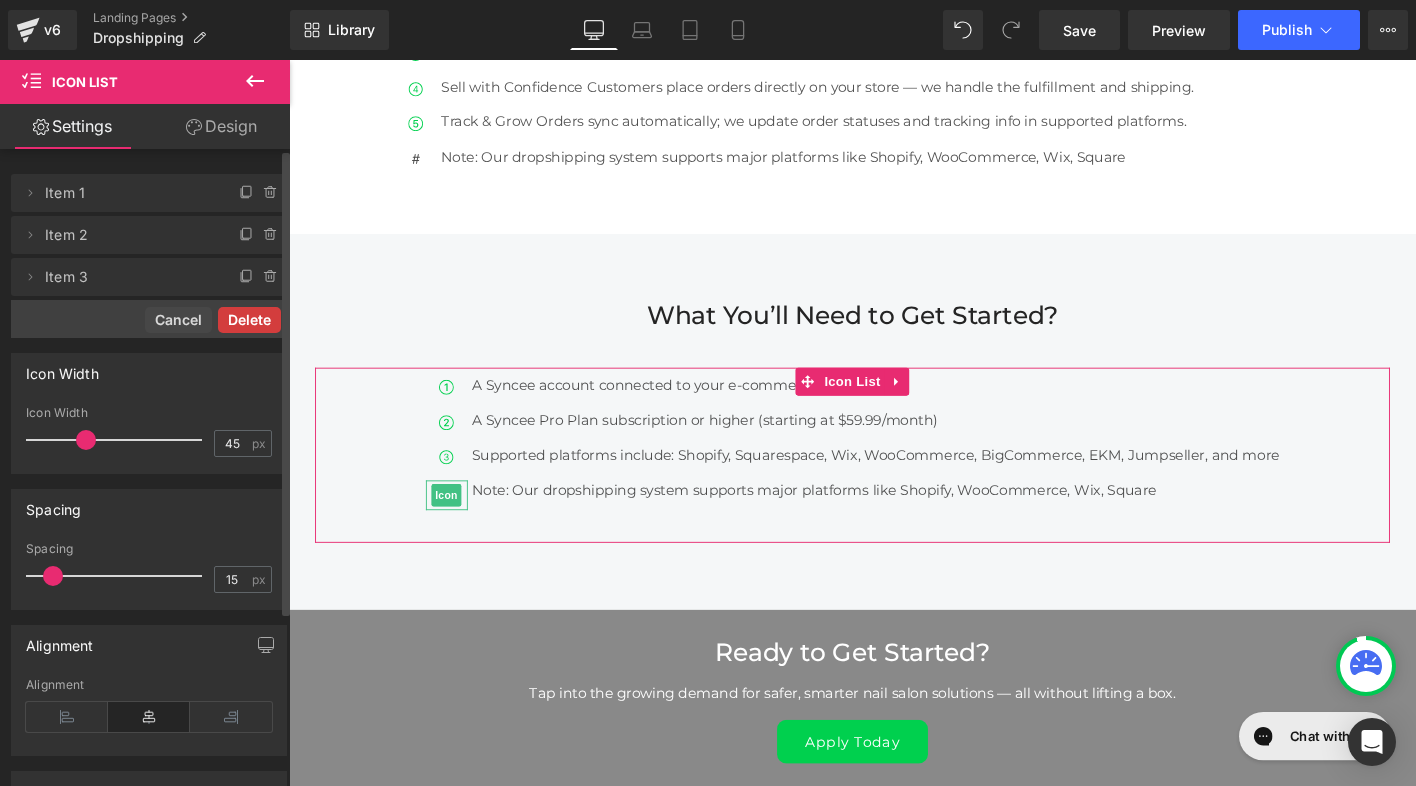 click on "Delete" at bounding box center [249, 320] 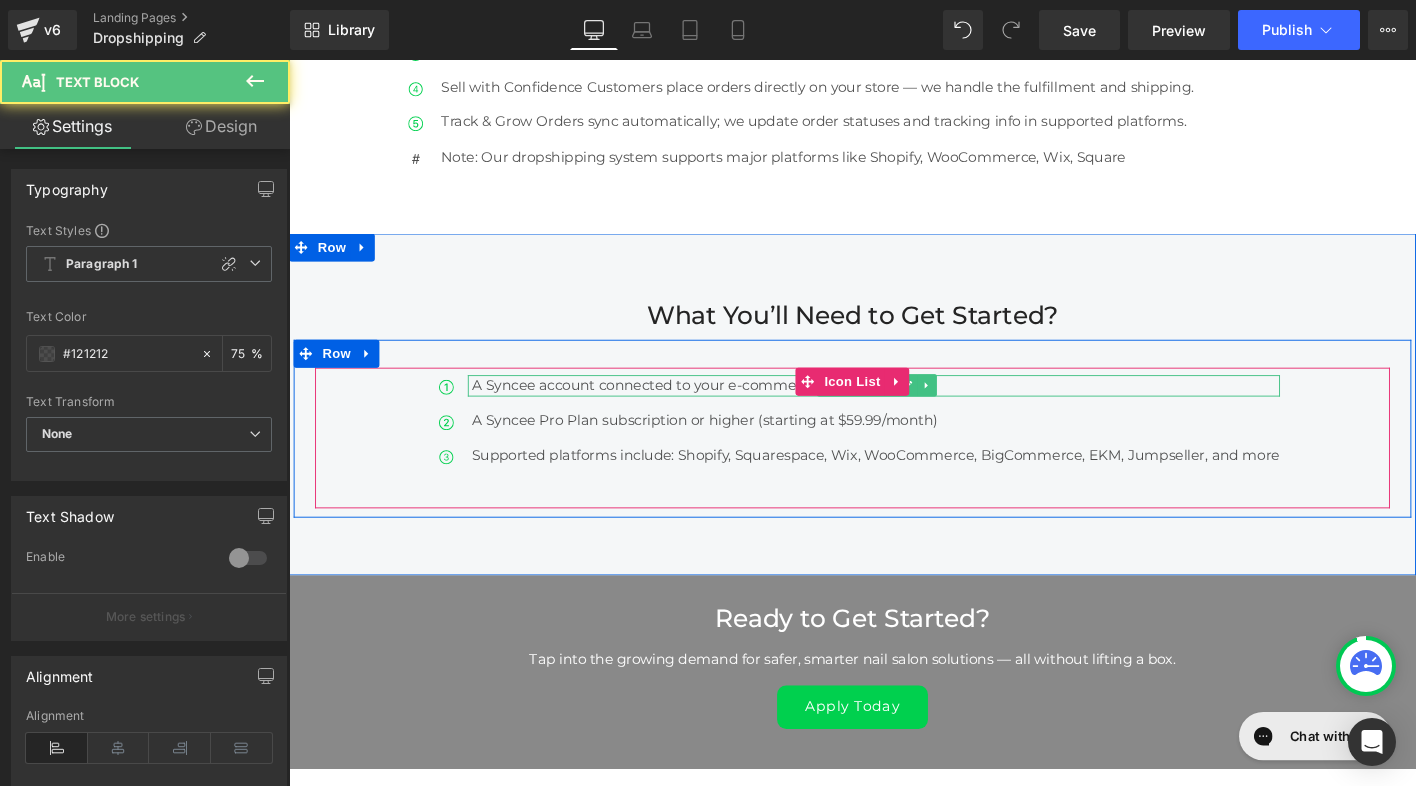 click on "A Syncee account connected to your e-commerce store" at bounding box center (919, 409) 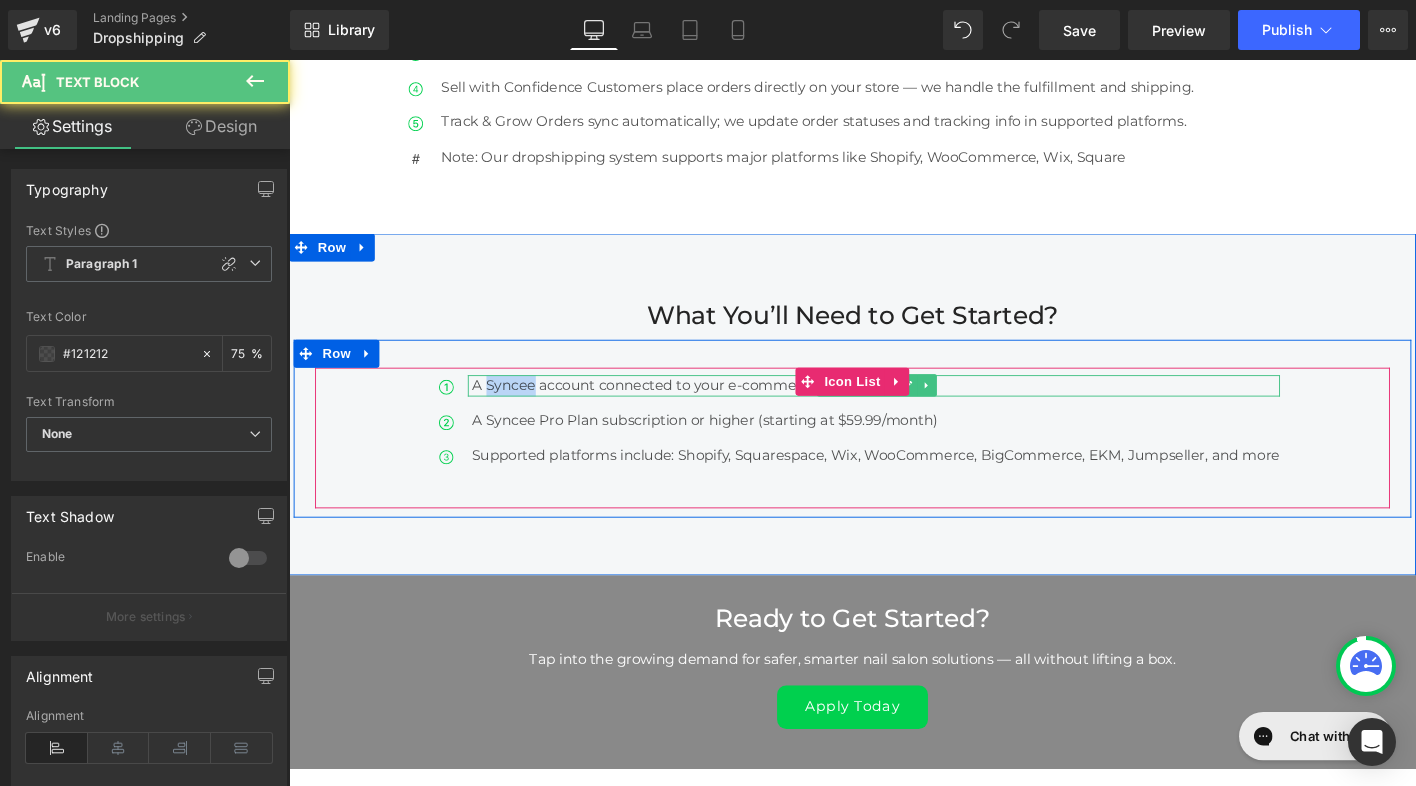 click on "A Syncee account connected to your e-commerce store" at bounding box center (919, 409) 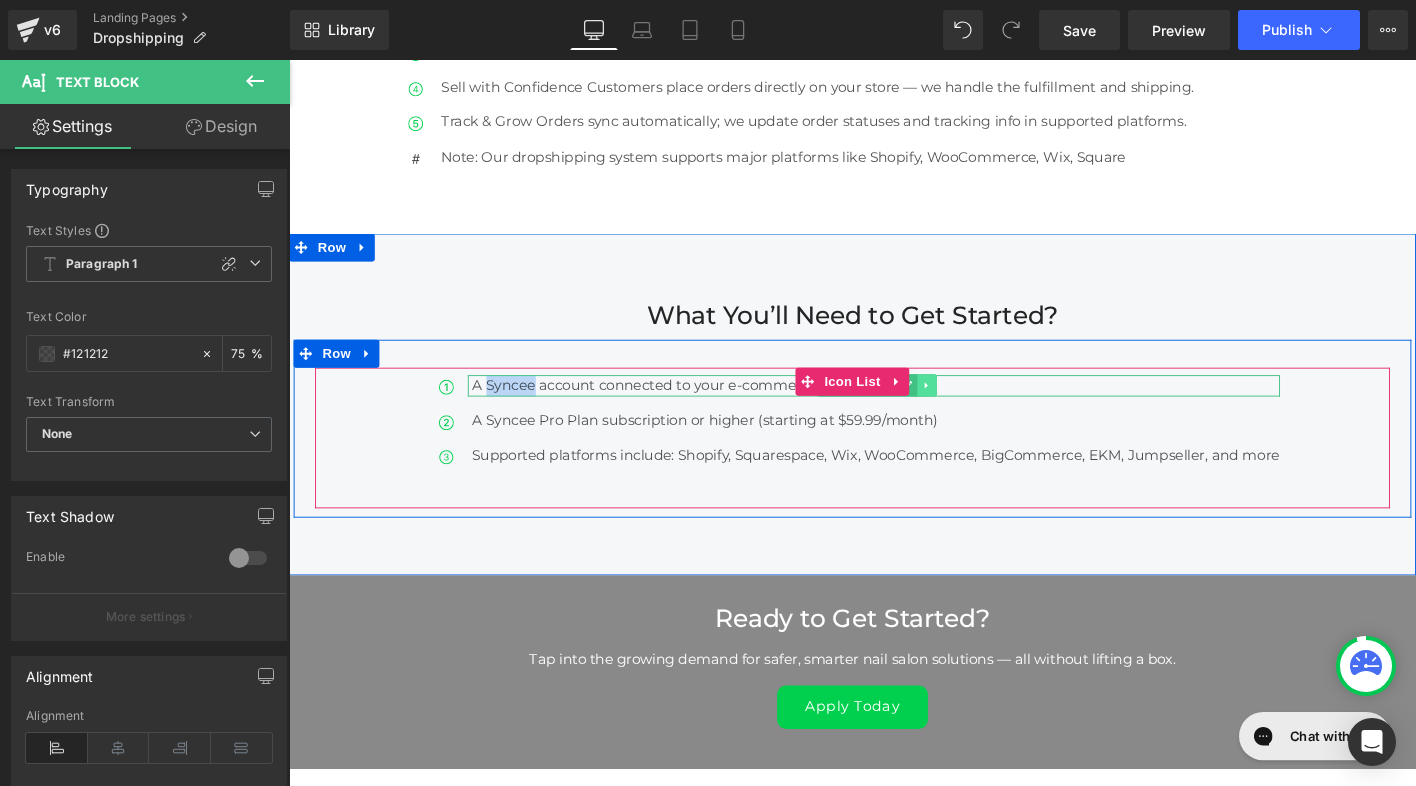 click 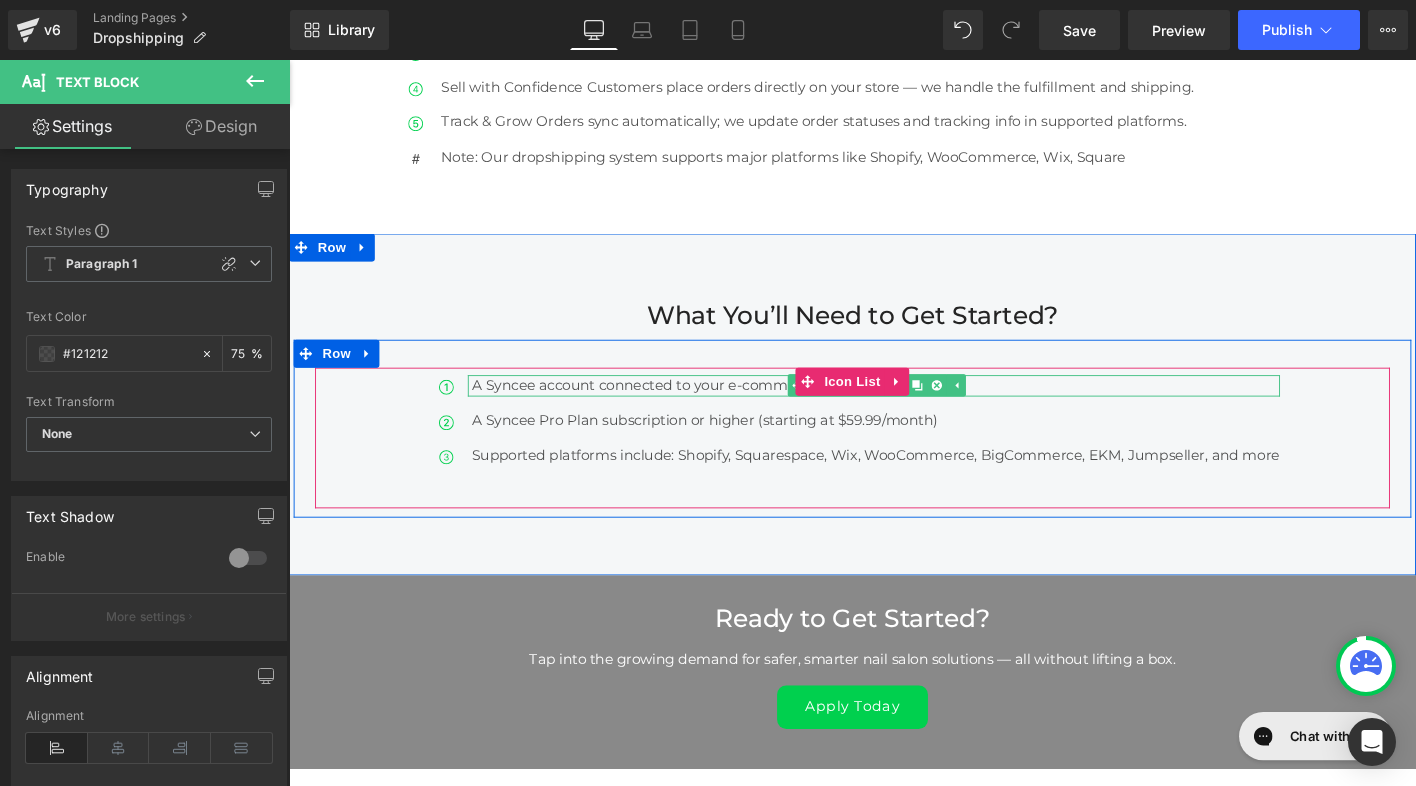 click on "A Syncee account connected to your e-commerce store" at bounding box center (919, 409) 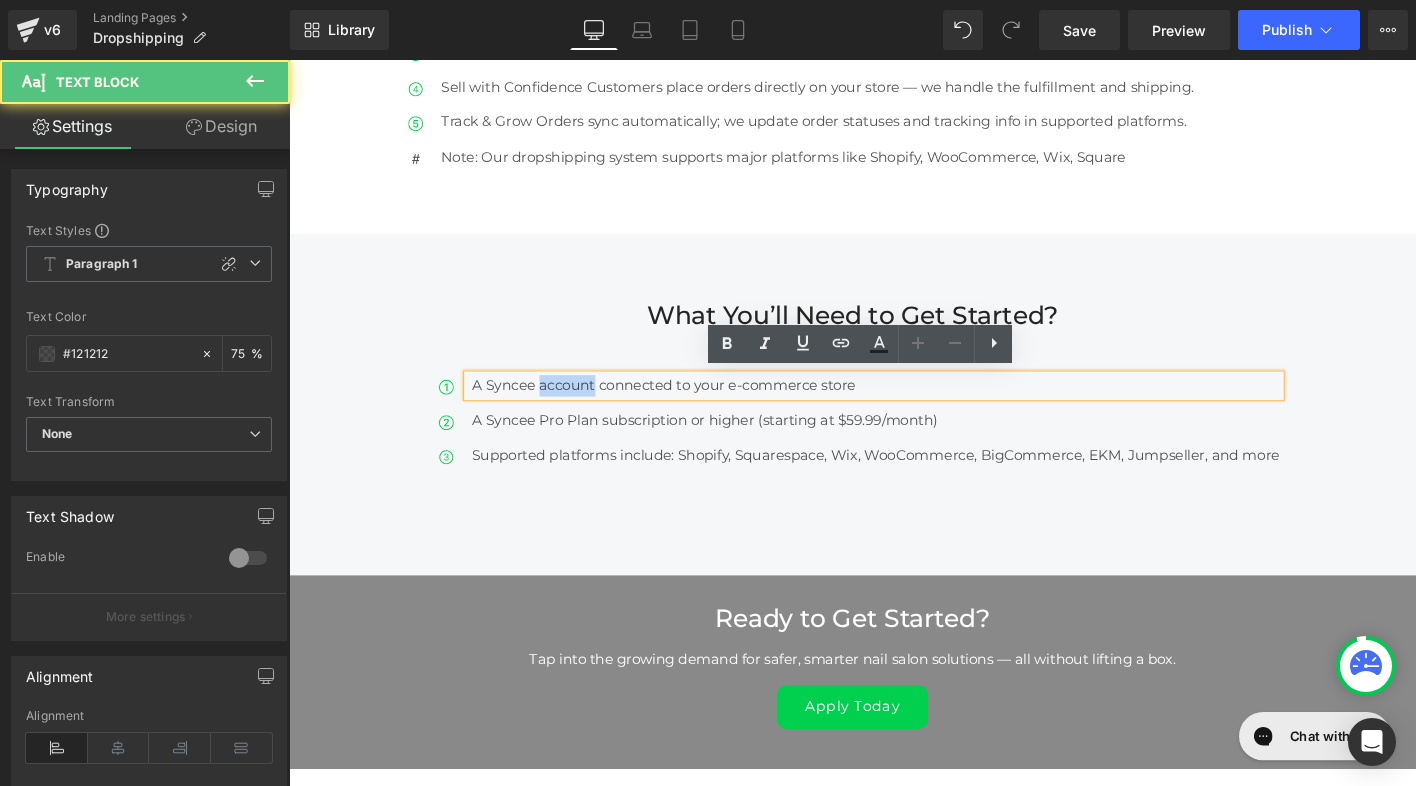 click on "A Syncee account connected to your e-commerce store" at bounding box center [919, 409] 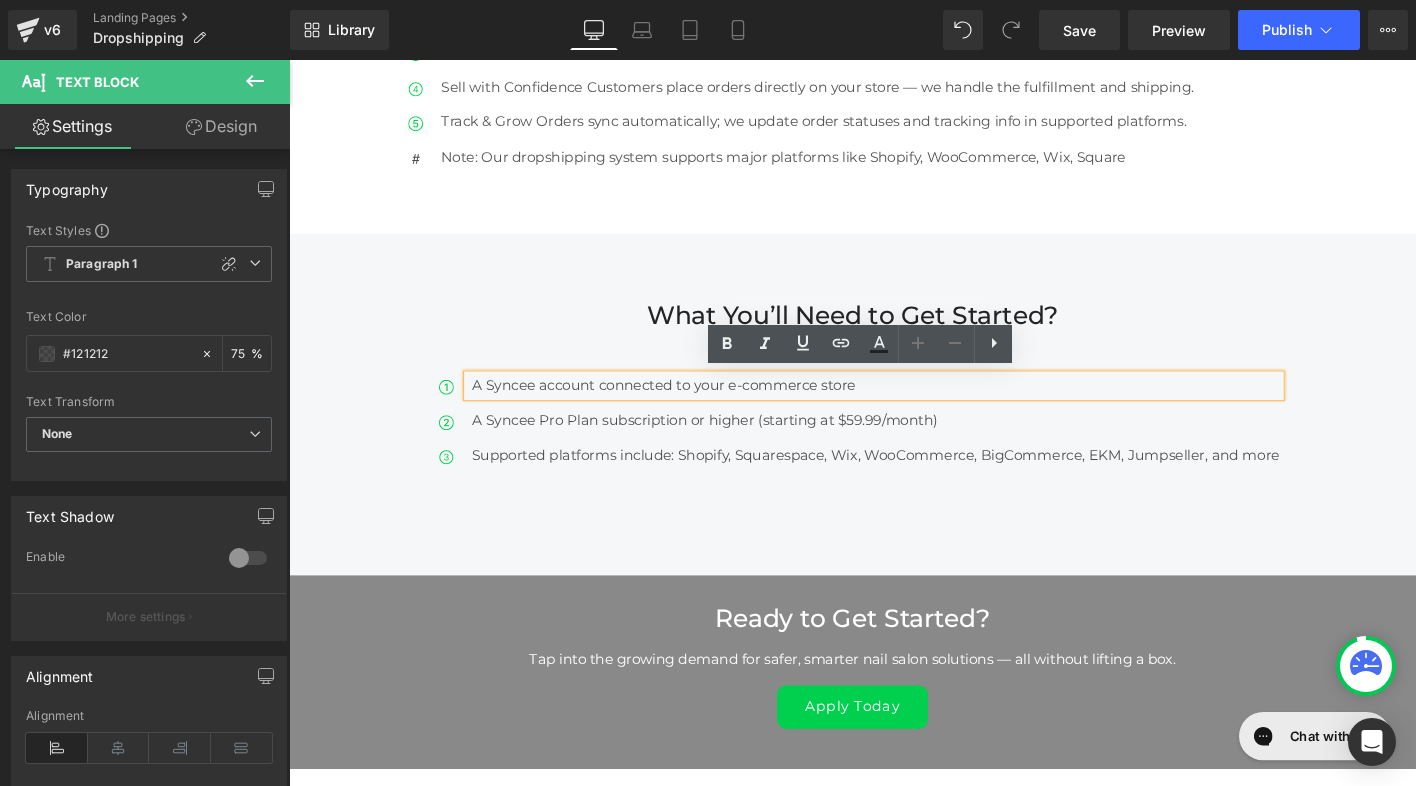 click on "A Syncee account connected to your e-commerce store" at bounding box center (919, 409) 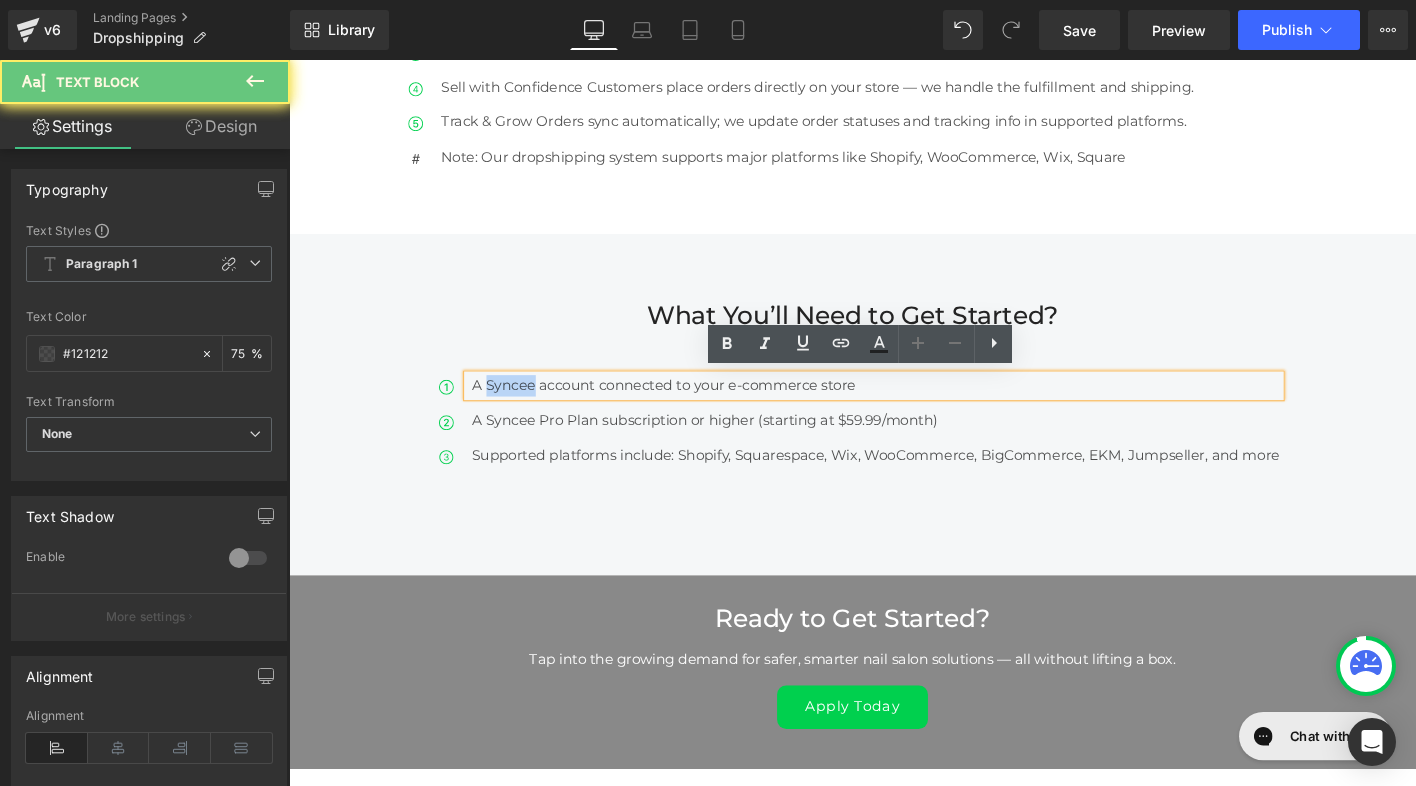 click on "A Syncee account connected to your e-commerce store" at bounding box center [919, 409] 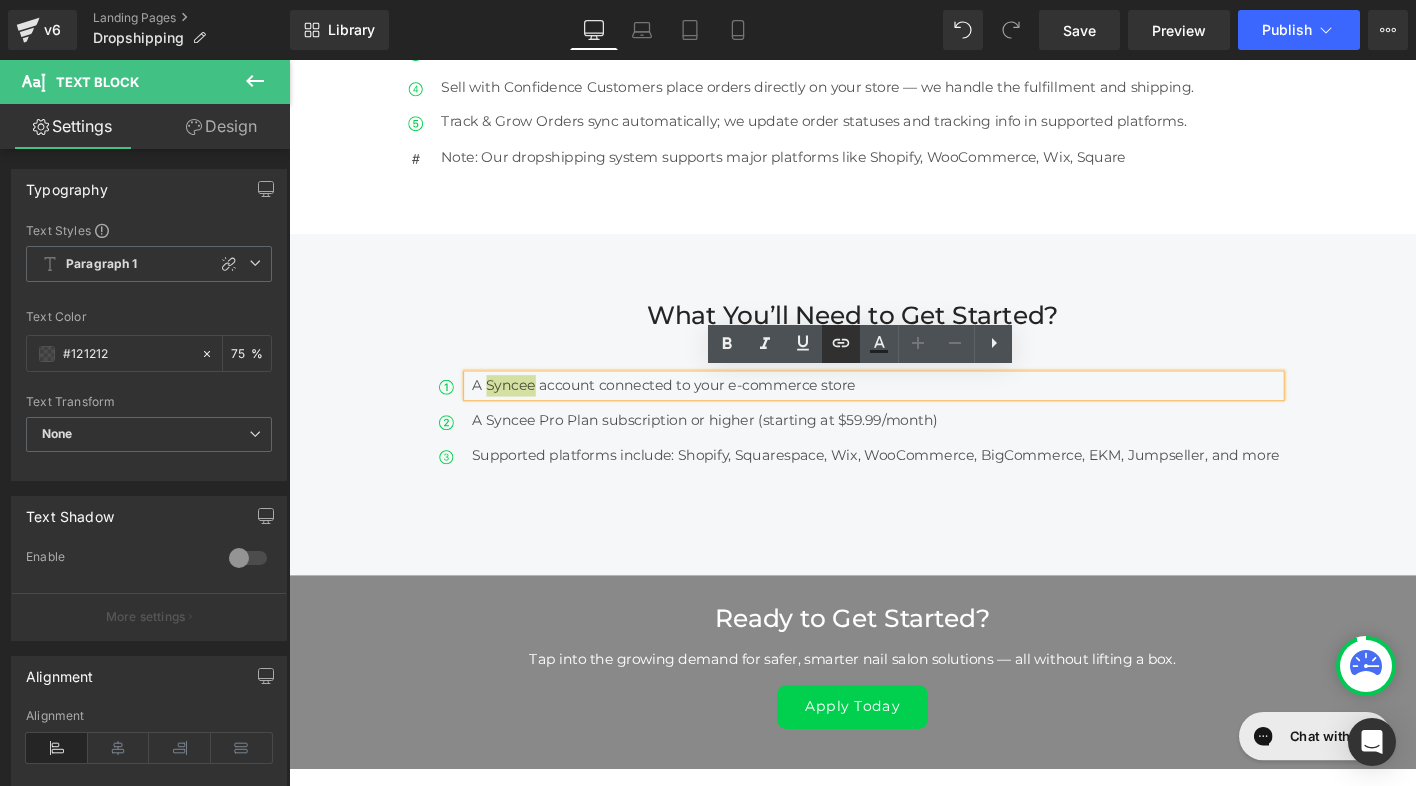 click 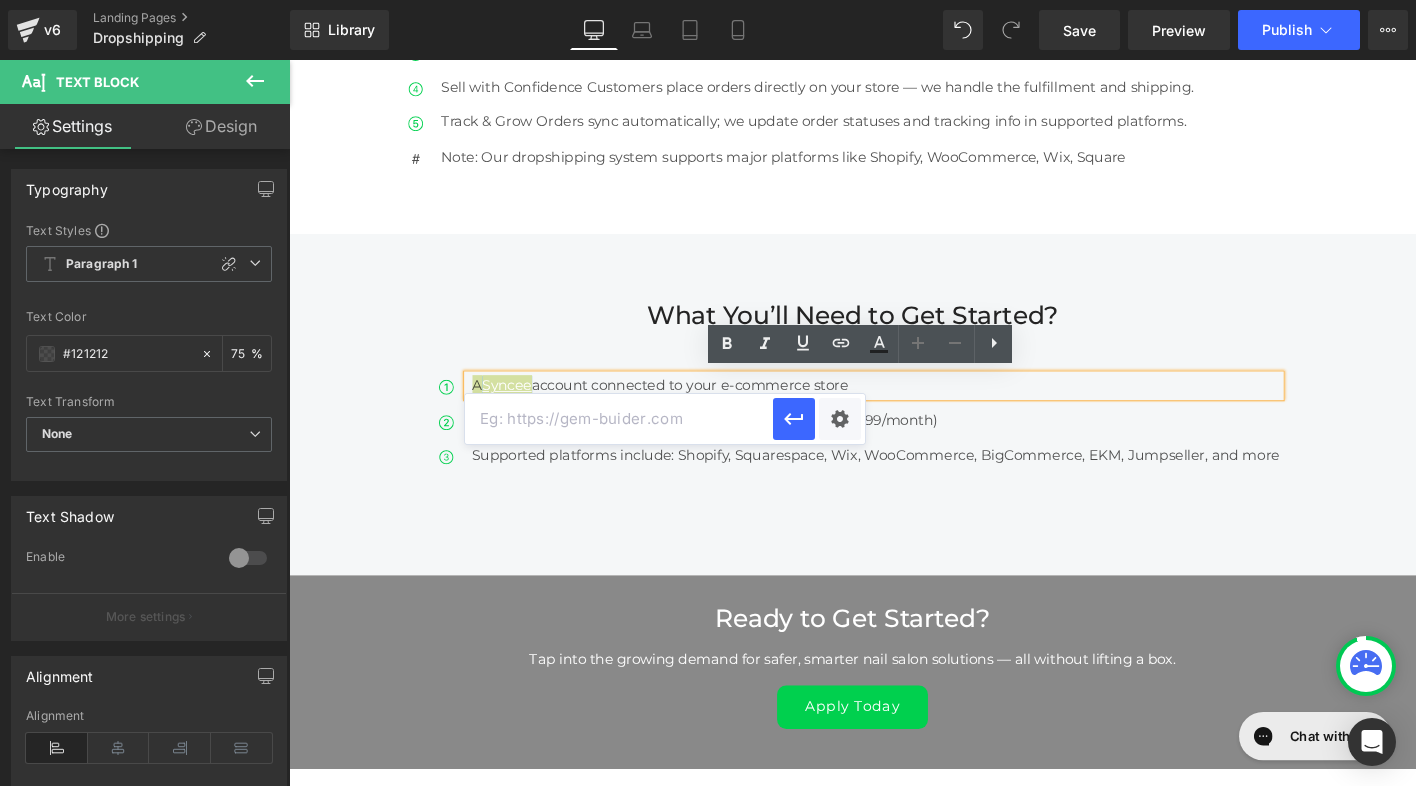click at bounding box center [619, 419] 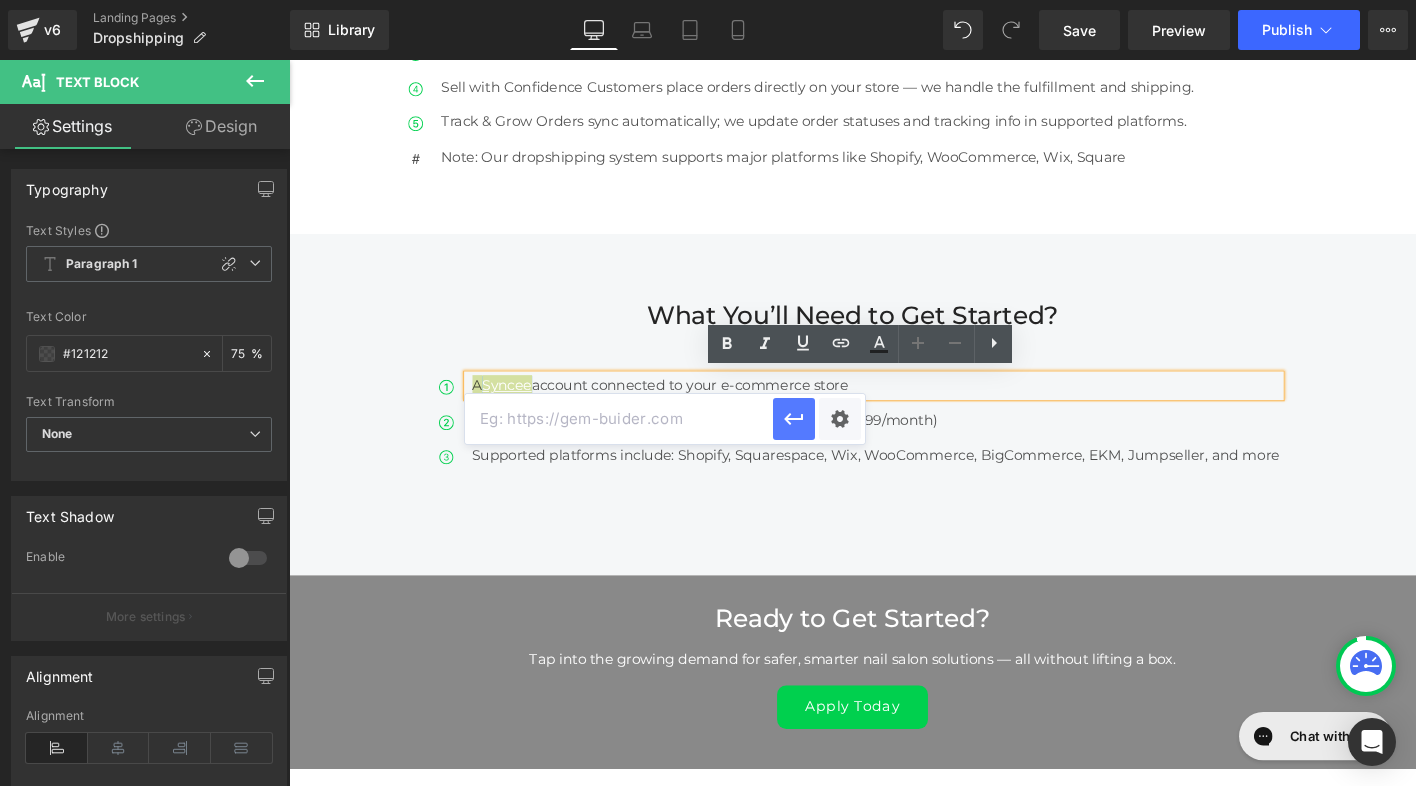 paste on "https://syncee.com" 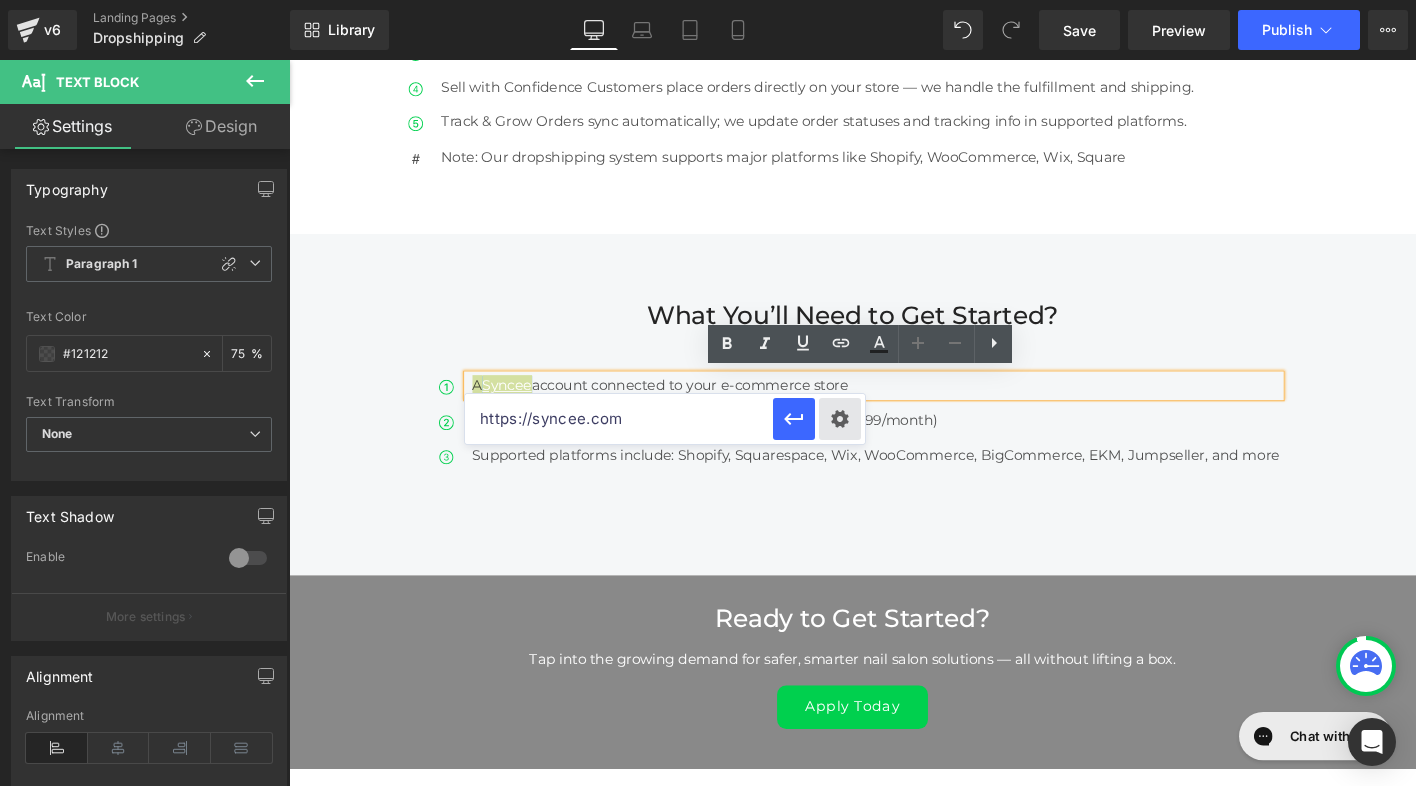 click on "Text Color Highlight Color #333333   Edit or remove link:   Edit   -   Unlink   -   Cancel             https://syncee.com" at bounding box center [708, 0] 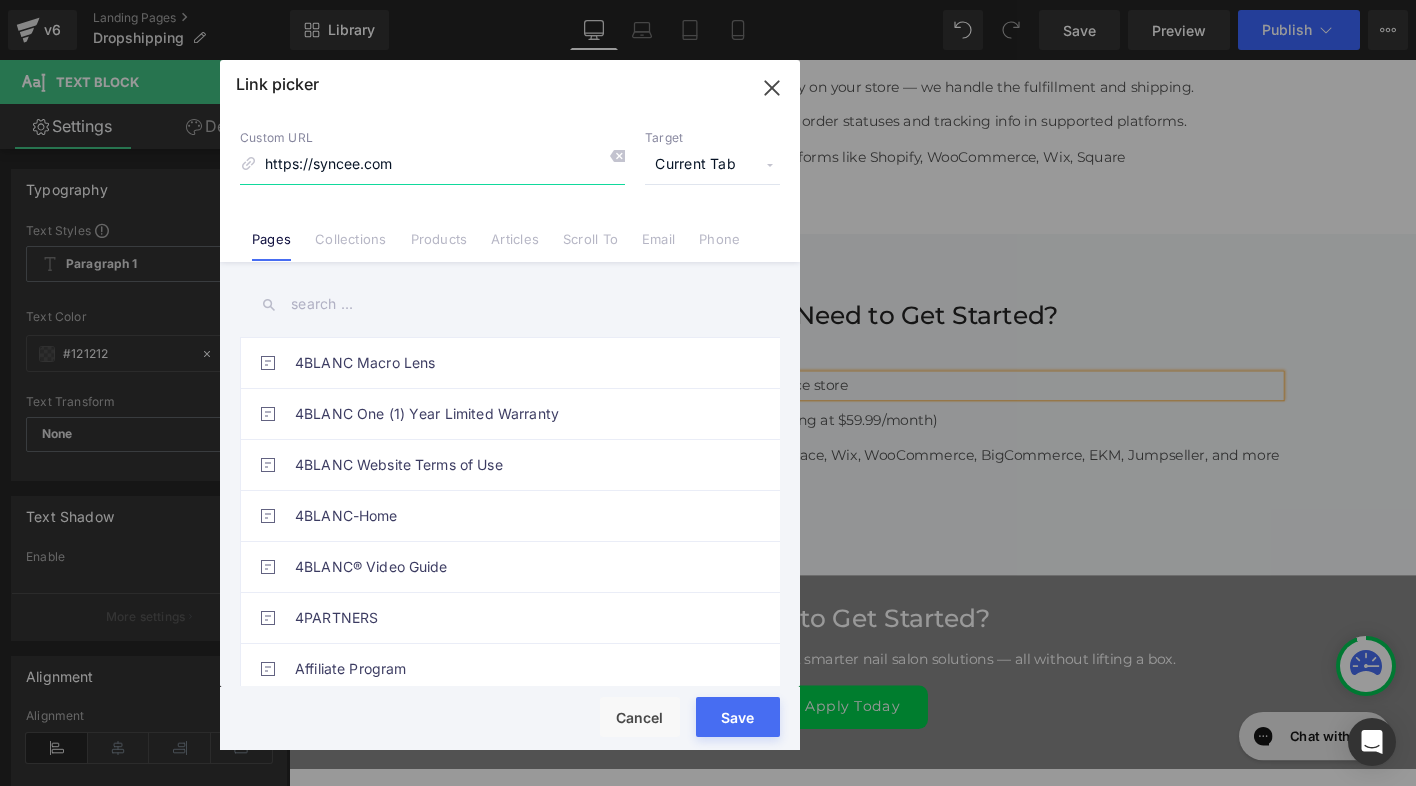 click 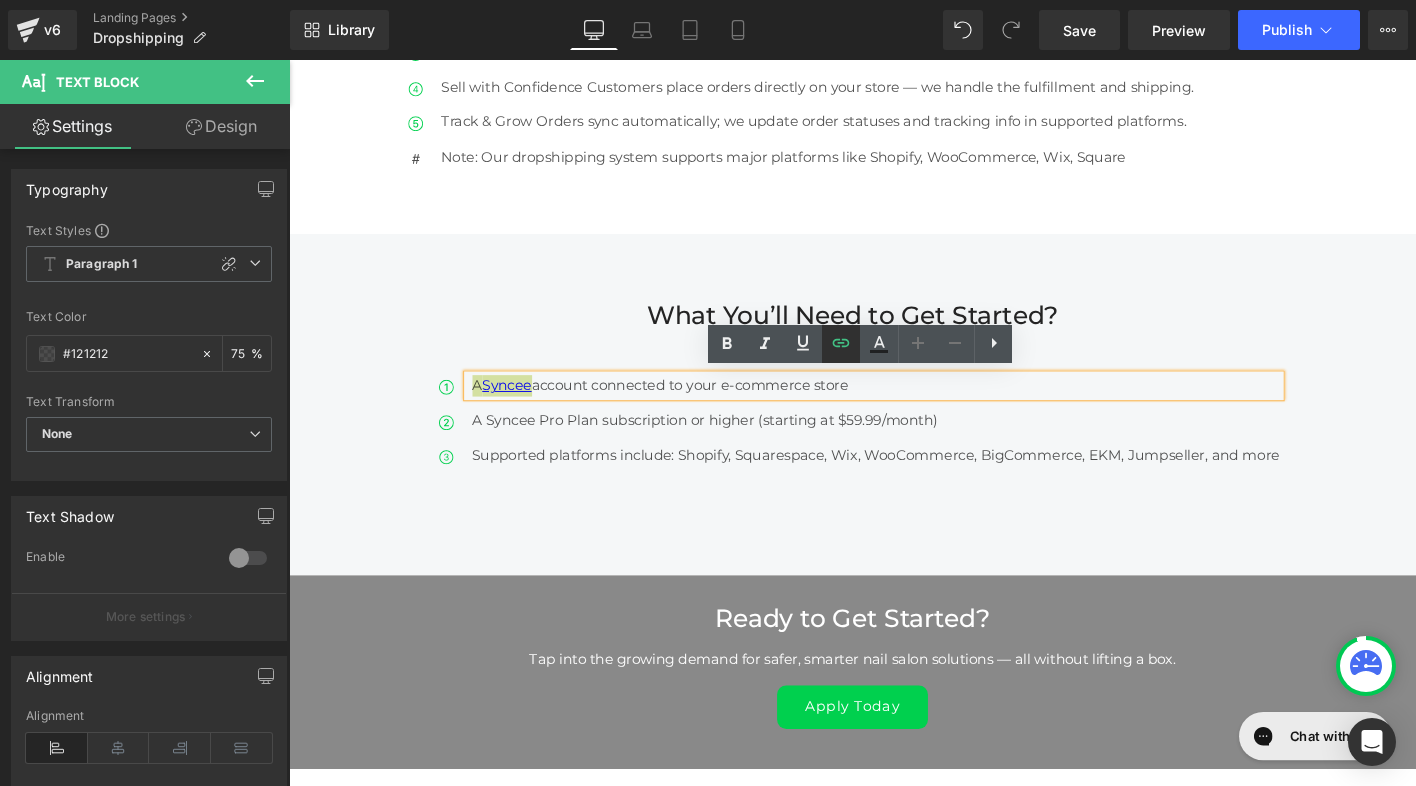 click 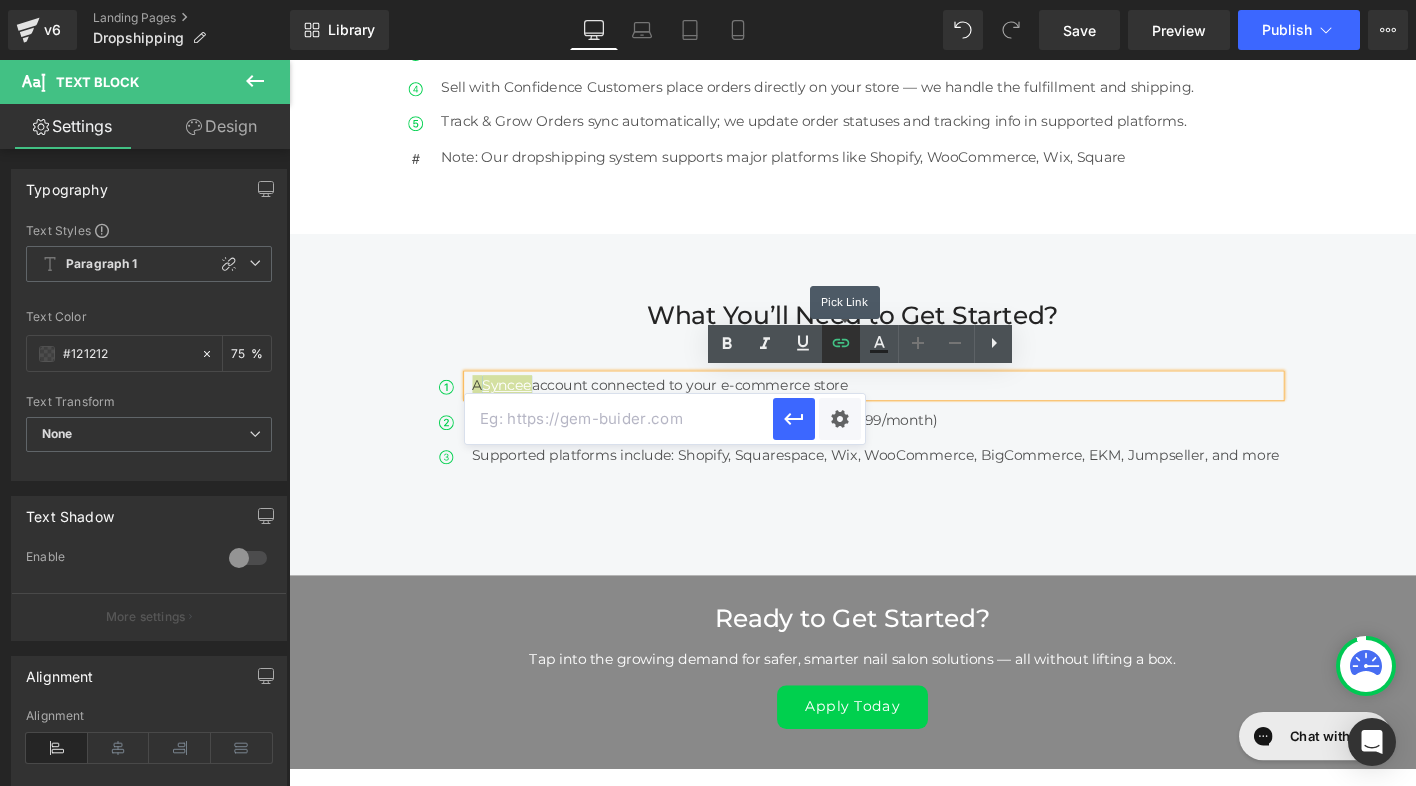 click 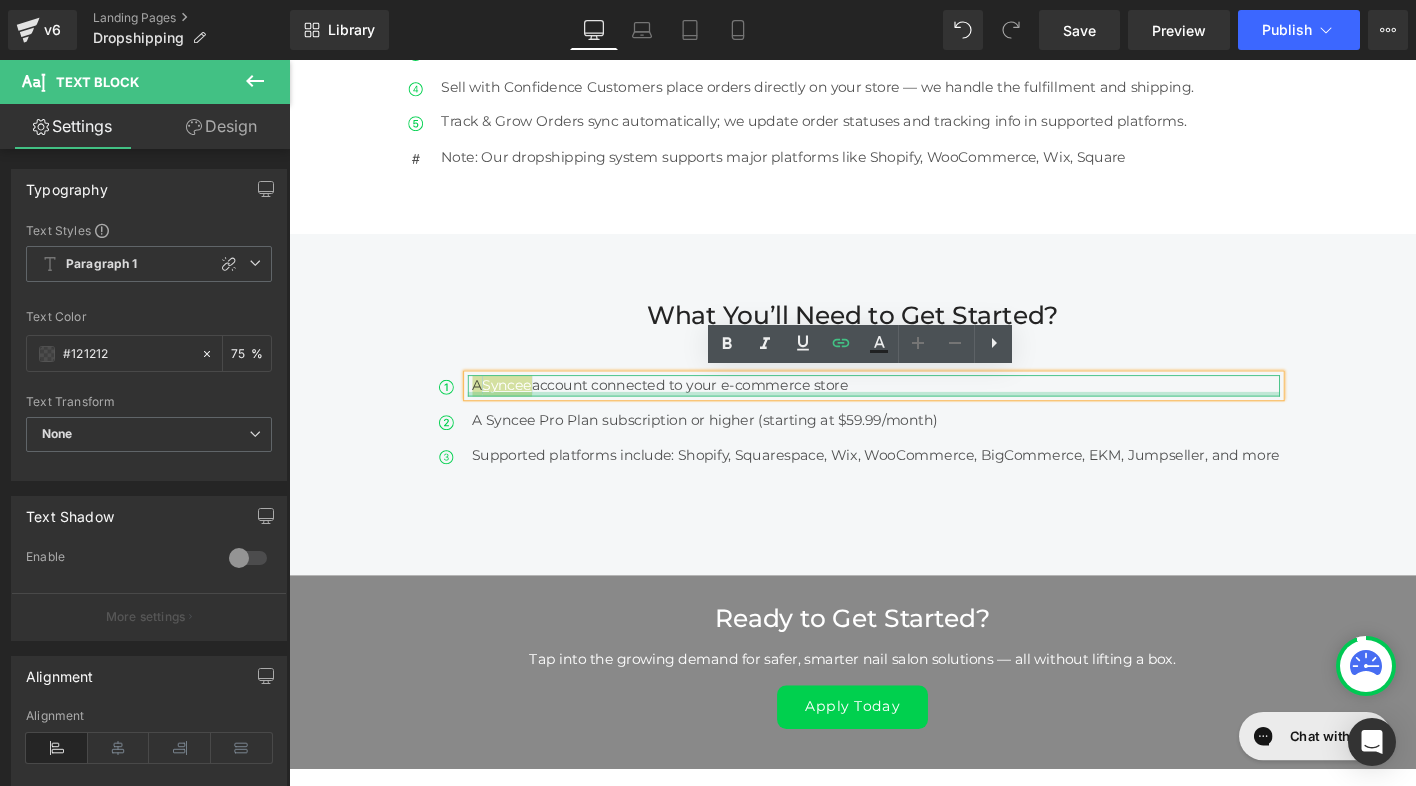 click at bounding box center [917, 418] 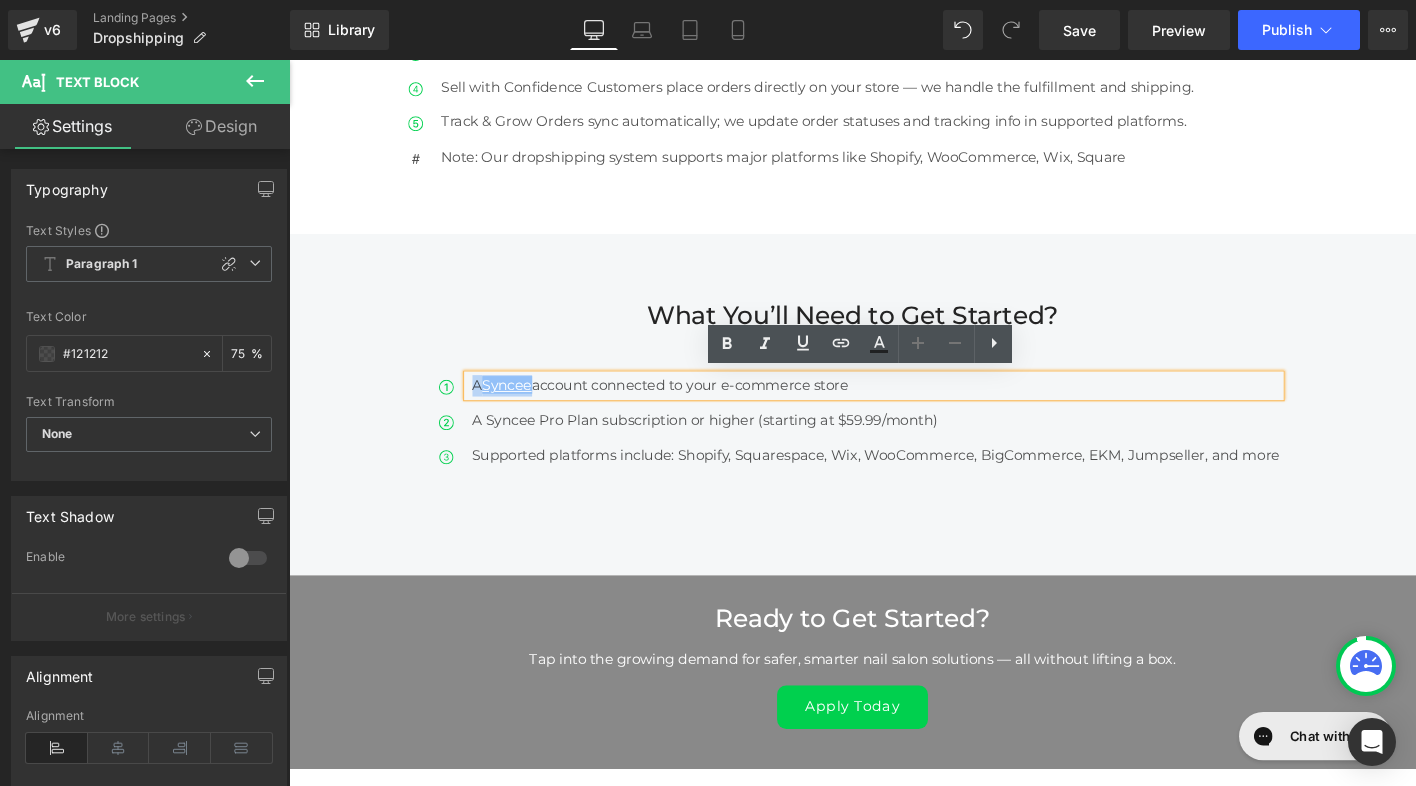 click on "Syncee" at bounding box center [523, 408] 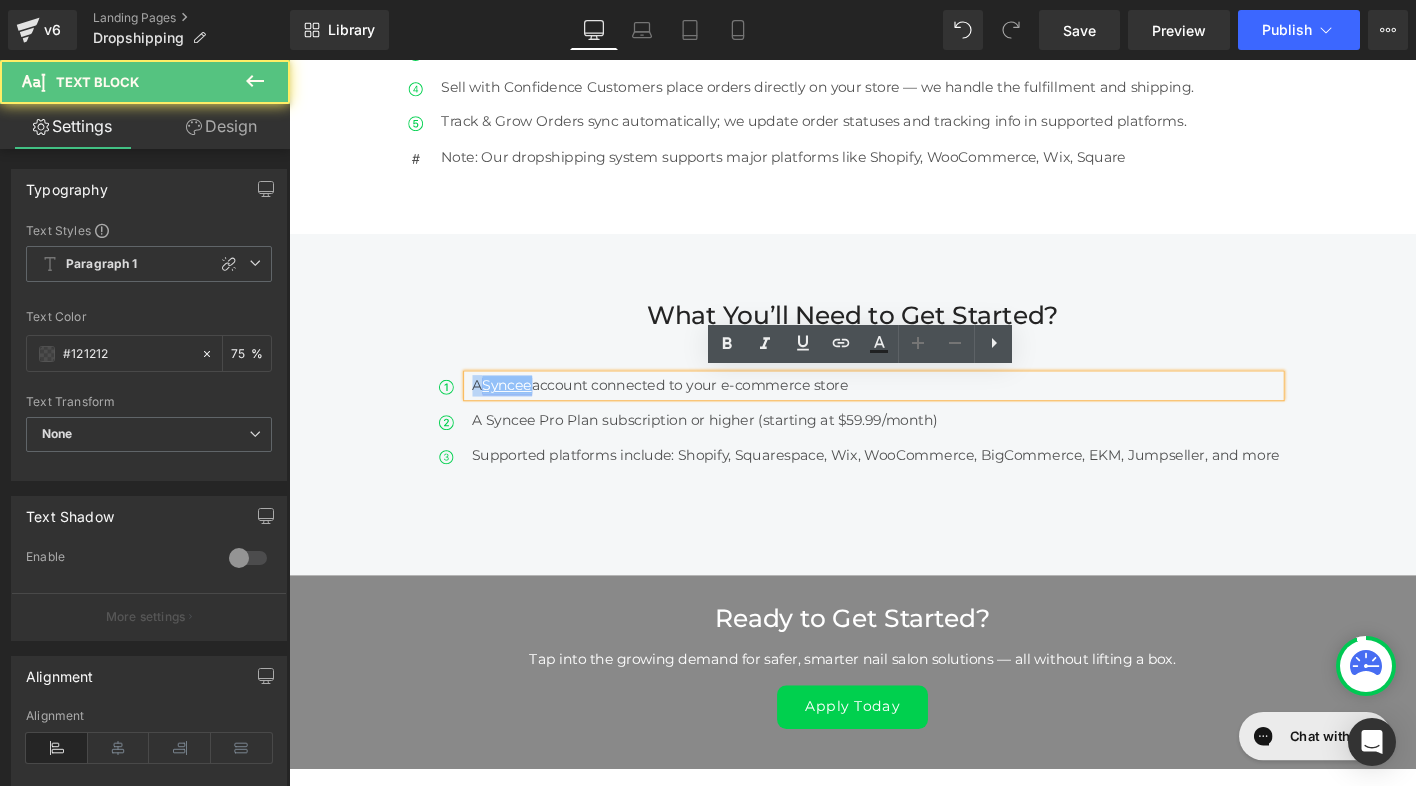 click on "Syncee" at bounding box center [523, 408] 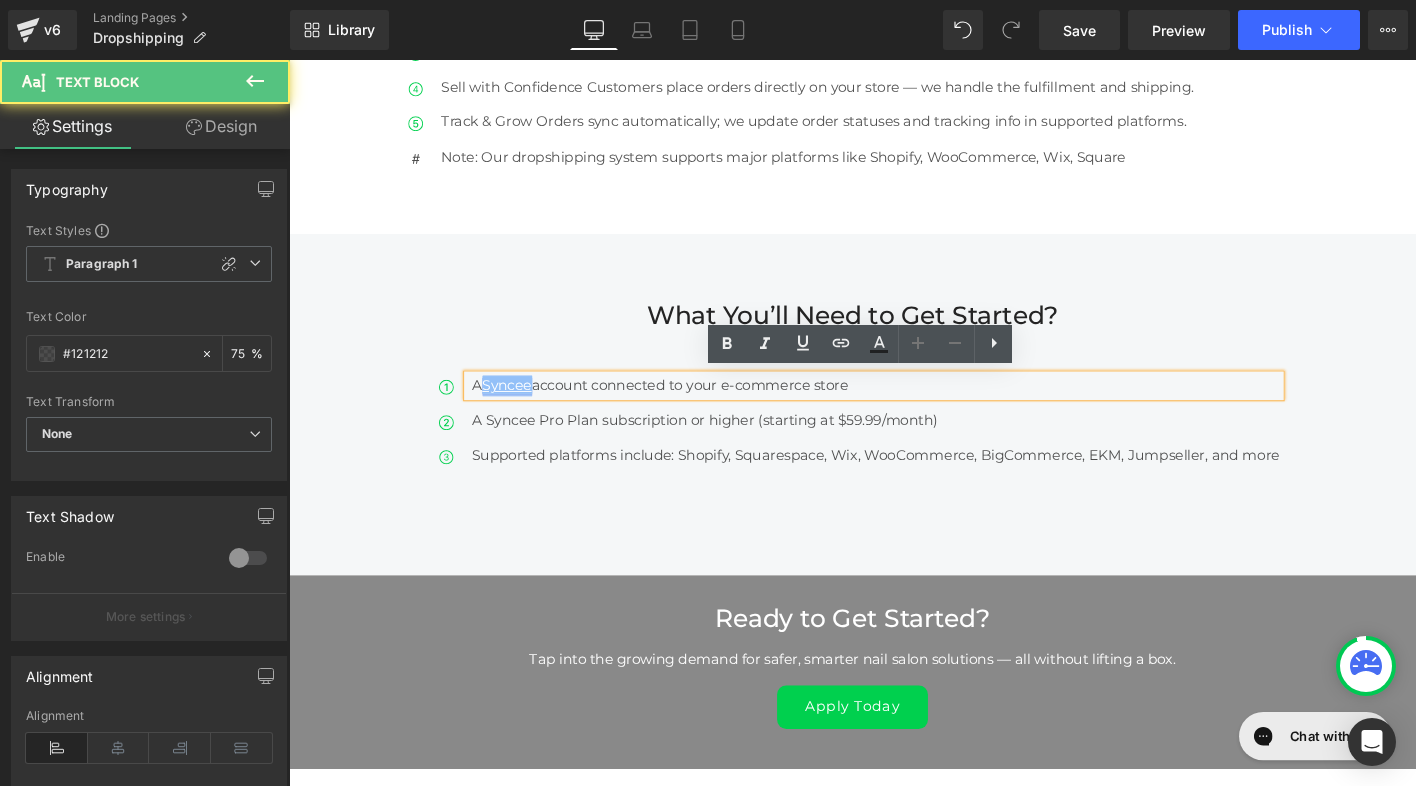 click on "Syncee" at bounding box center [523, 408] 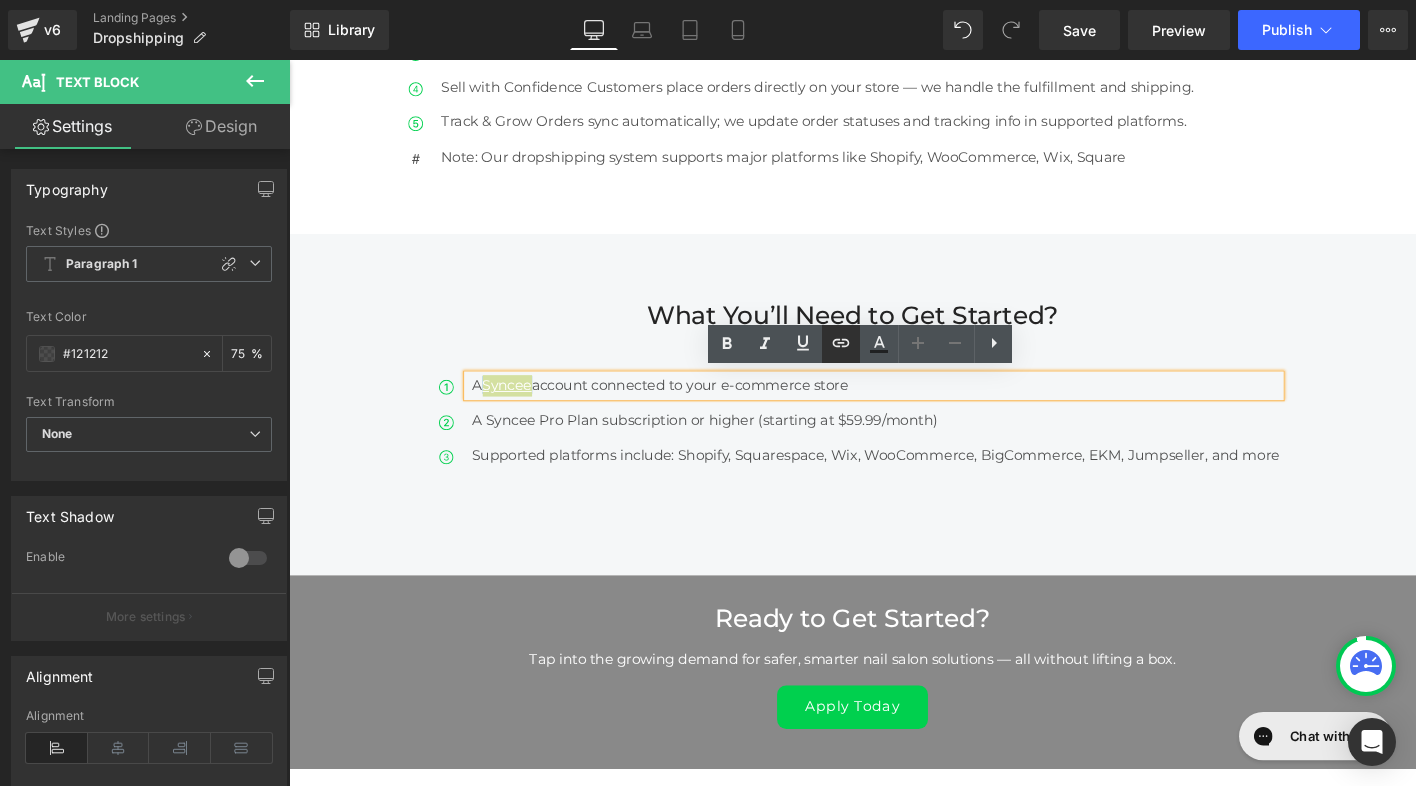 click 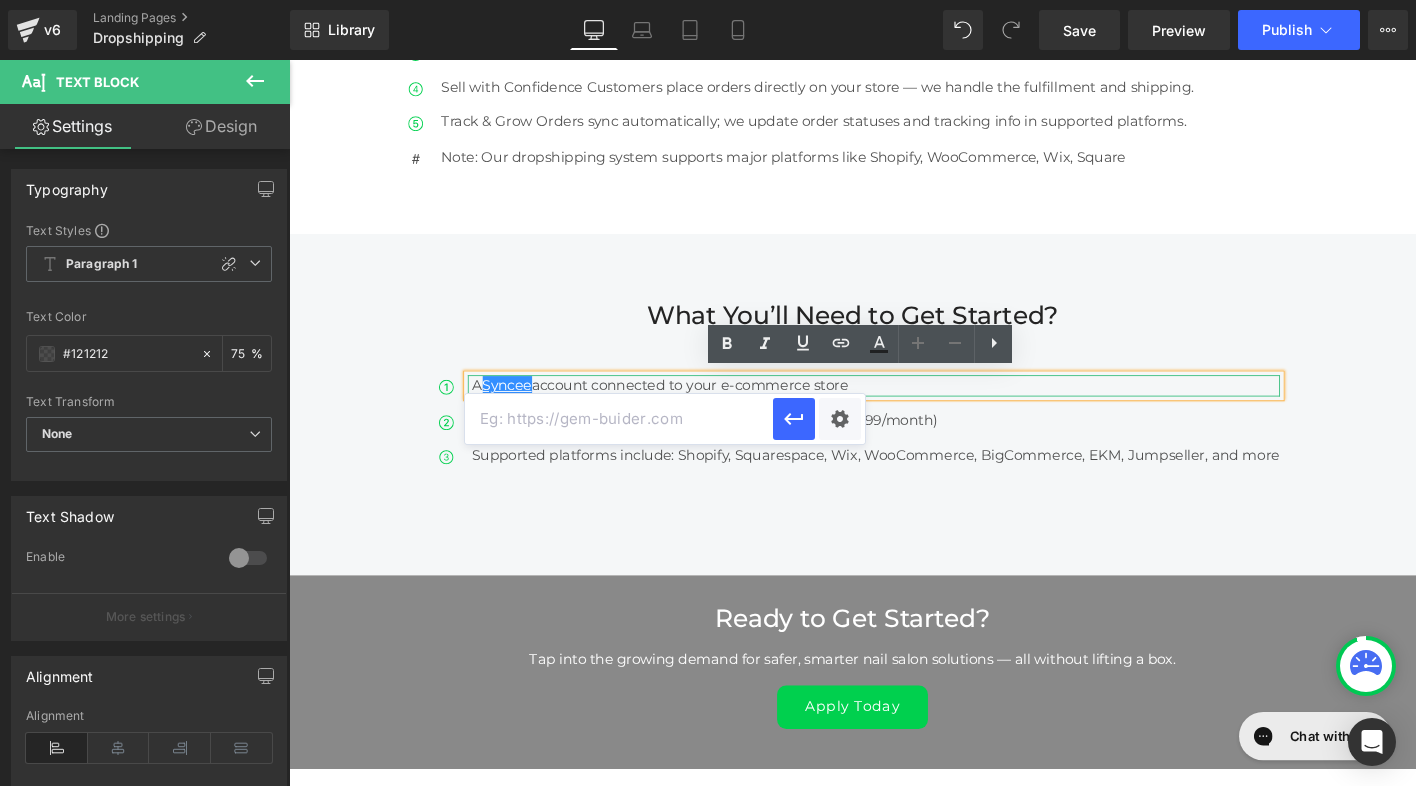 click at bounding box center [619, 419] 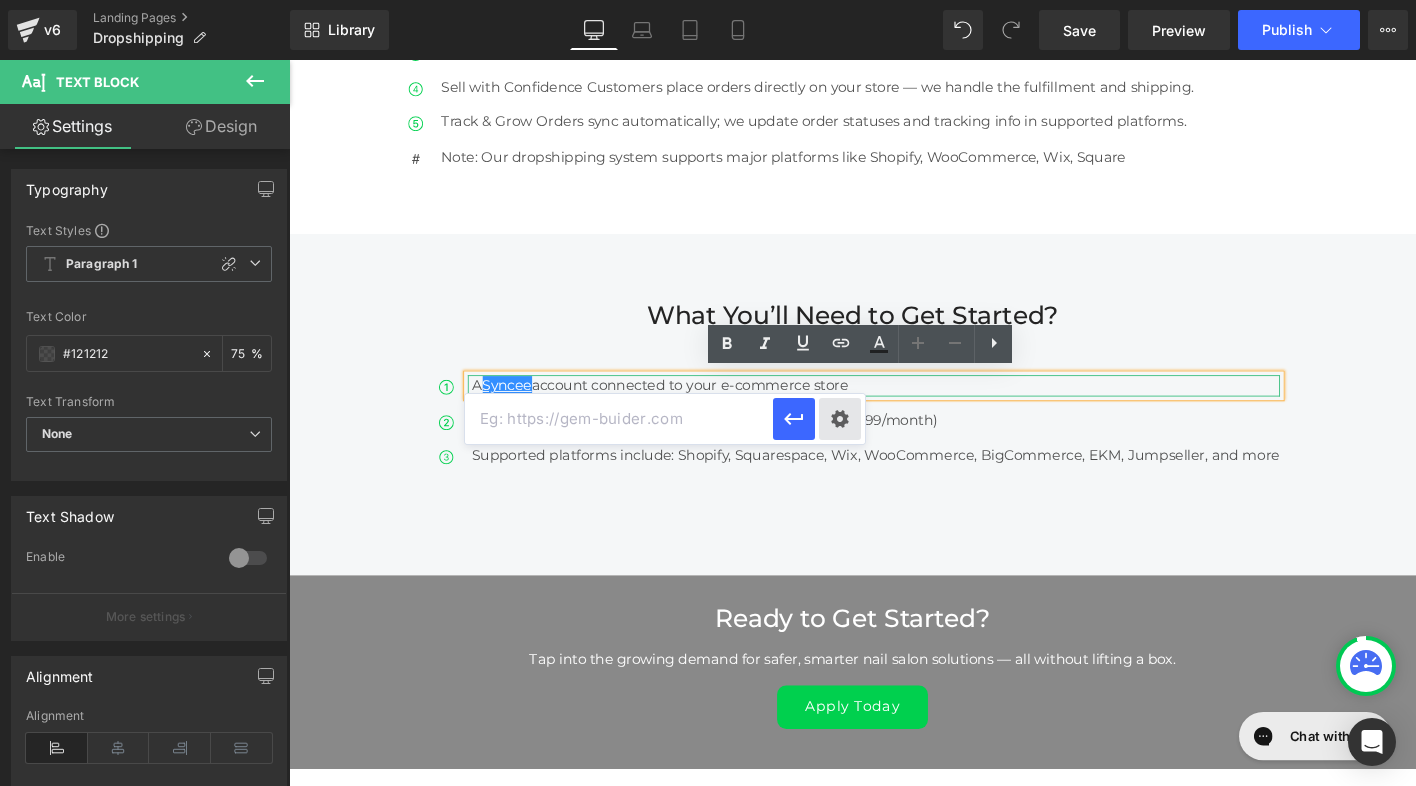 paste on "https://syncee.com" 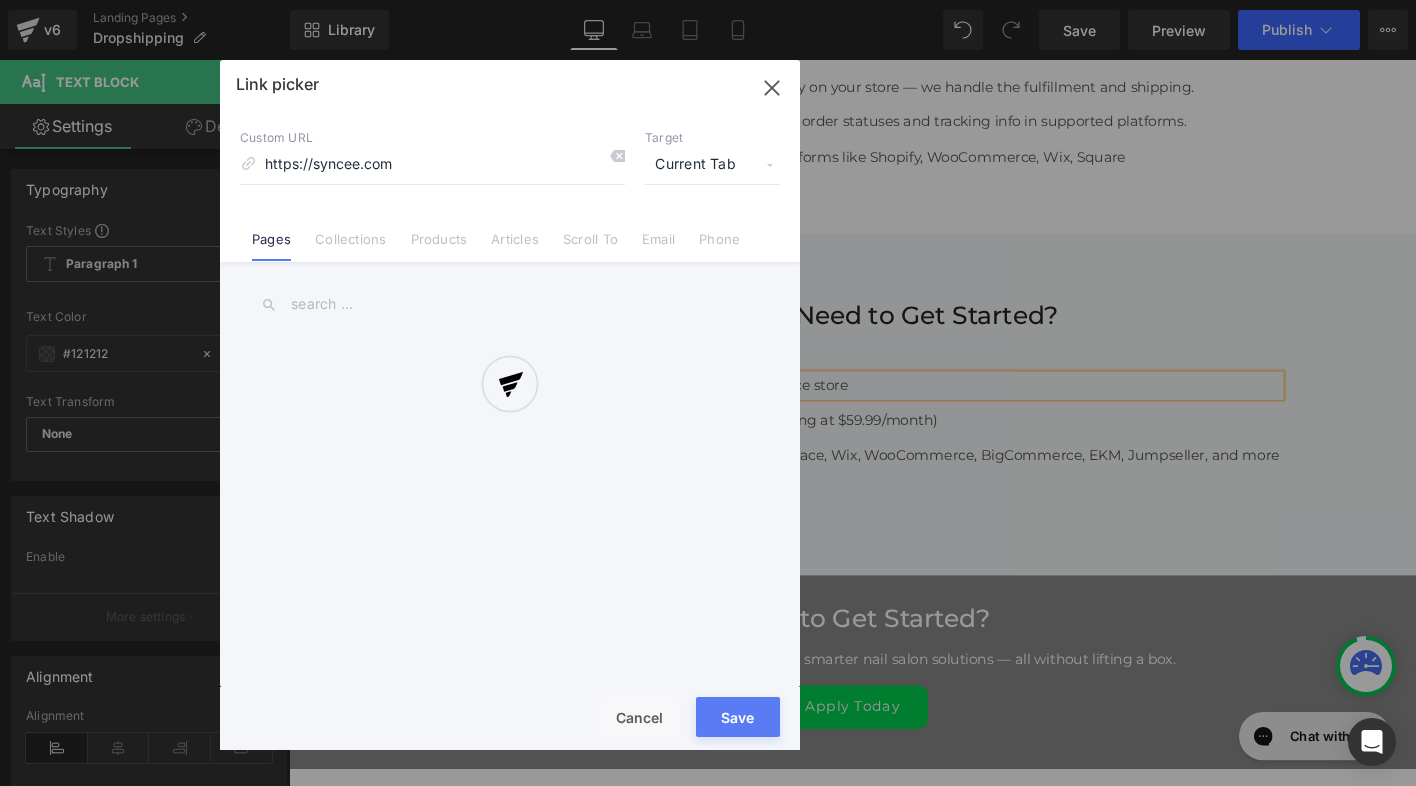 click on "Text Color Highlight Color #333333   Edit or remove link:   Edit   -   Unlink   -   Cancel             https://syncee.com                                 Link picker Back to Library   Insert           Custom URL   https://syncee.com                 Target   Current Tab     Current Tab   New Tab                 Pages       Collections       Products       Articles       Scroll To       Email       Phone                                                       Email Address     Subject     Message             Phone Number           Save Cancel" at bounding box center (708, 0) 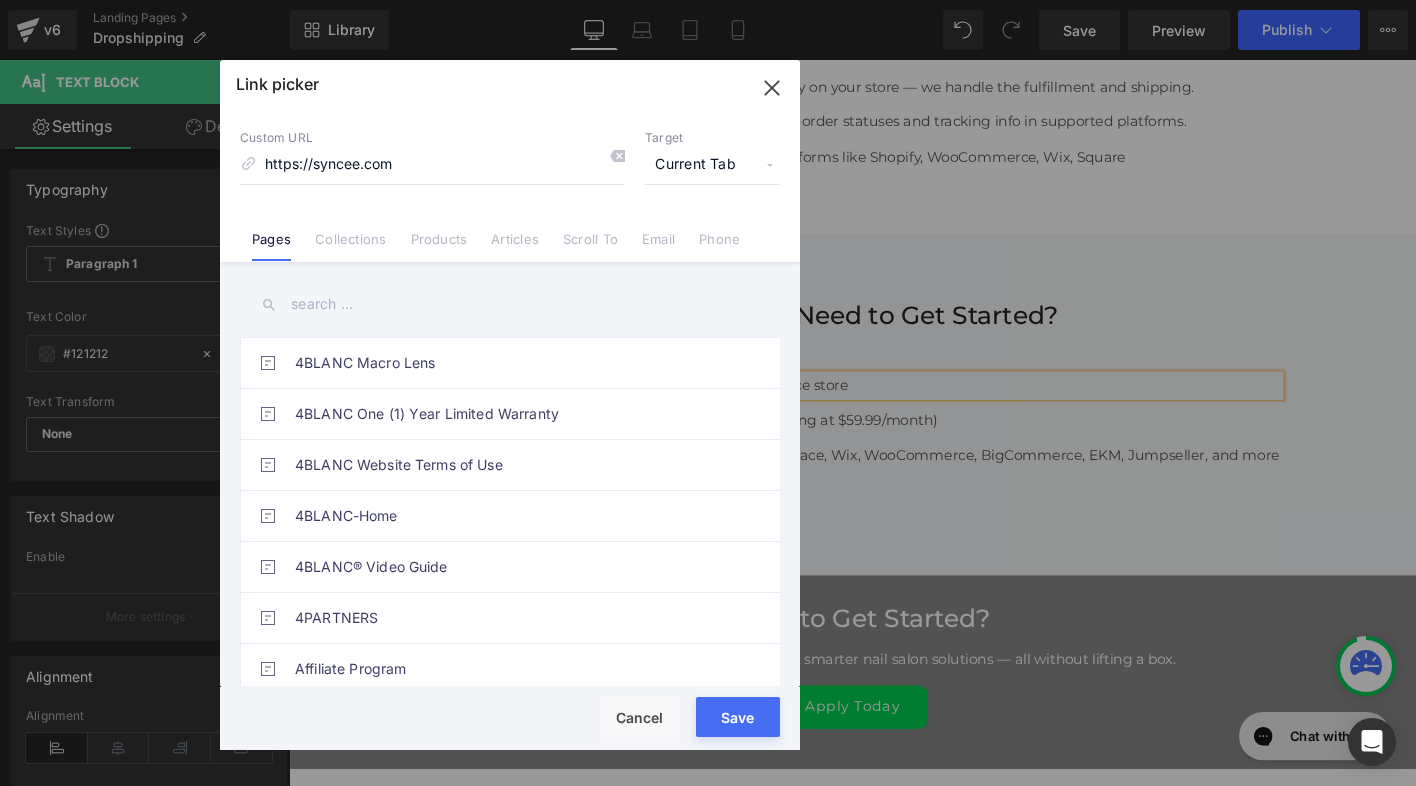 click on "Current Tab" at bounding box center [712, 165] 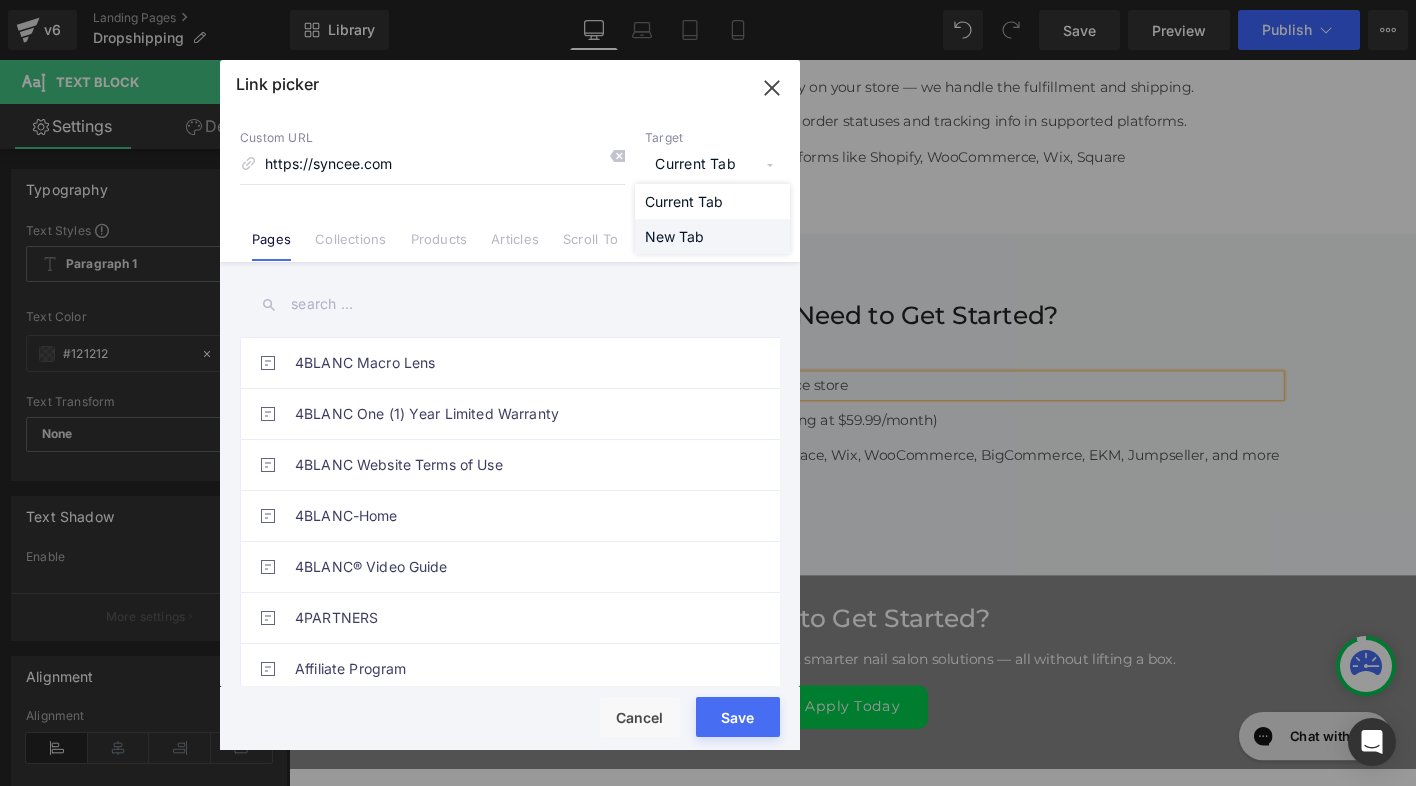 click on "New Tab" at bounding box center (712, 236) 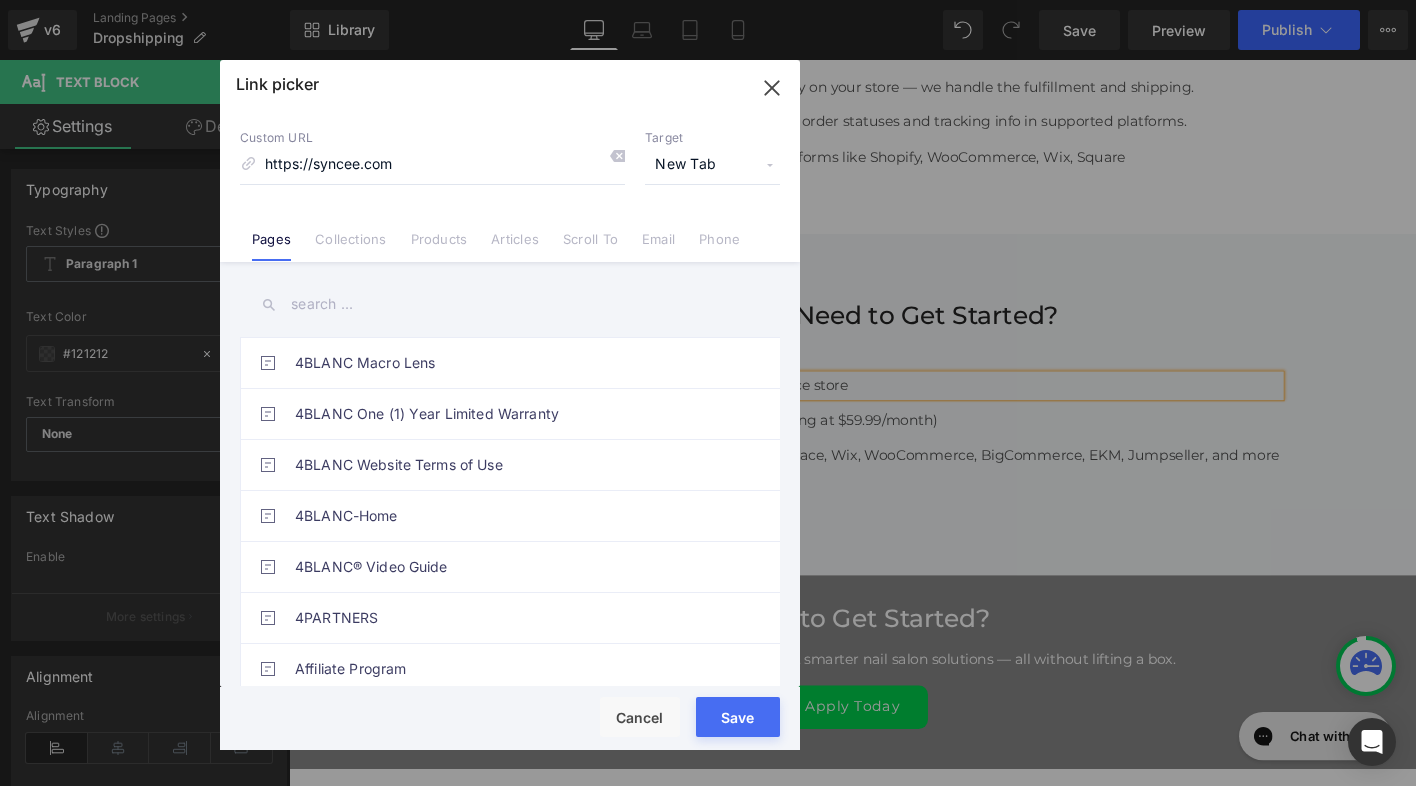 click on "Rendering Content" at bounding box center (708, 707) 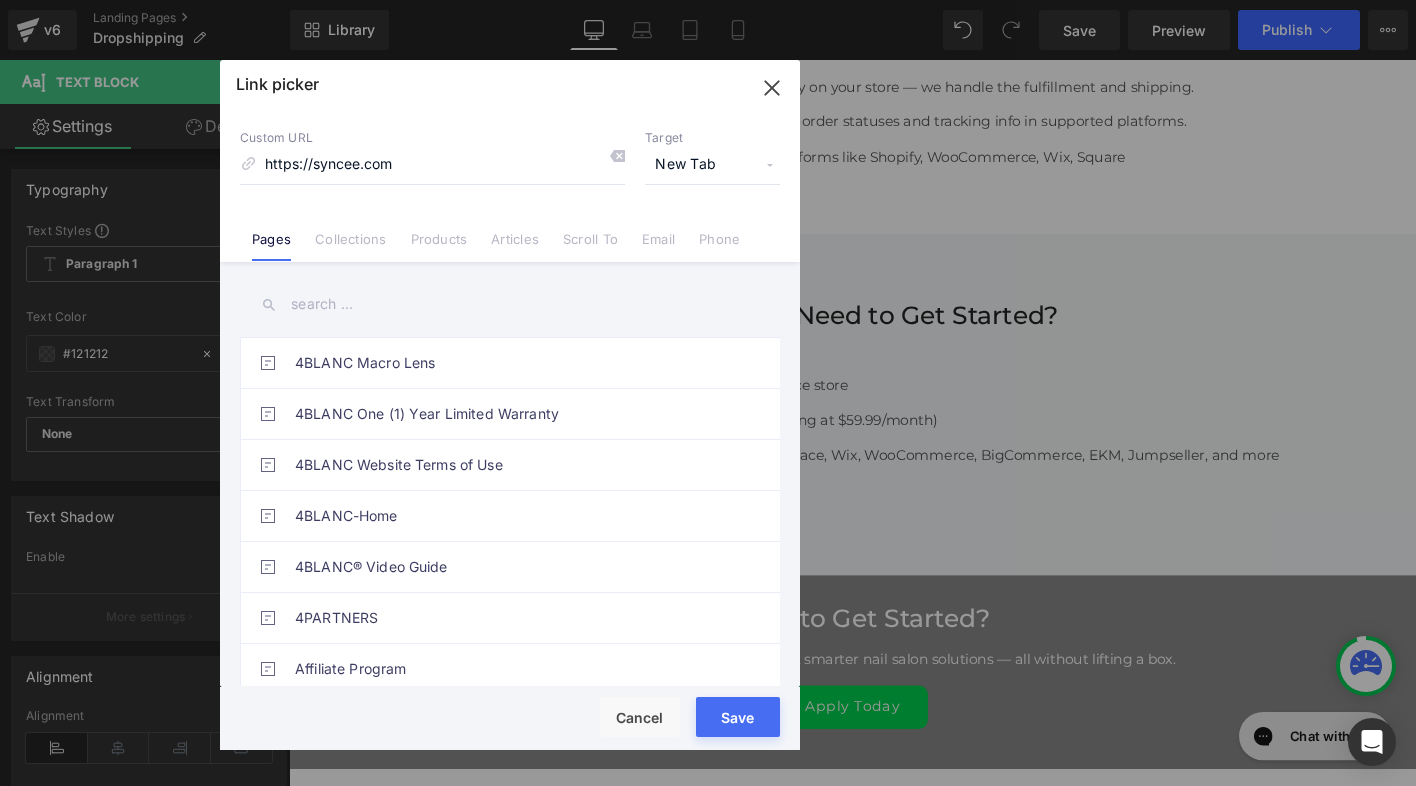 click on "Save" at bounding box center [738, 717] 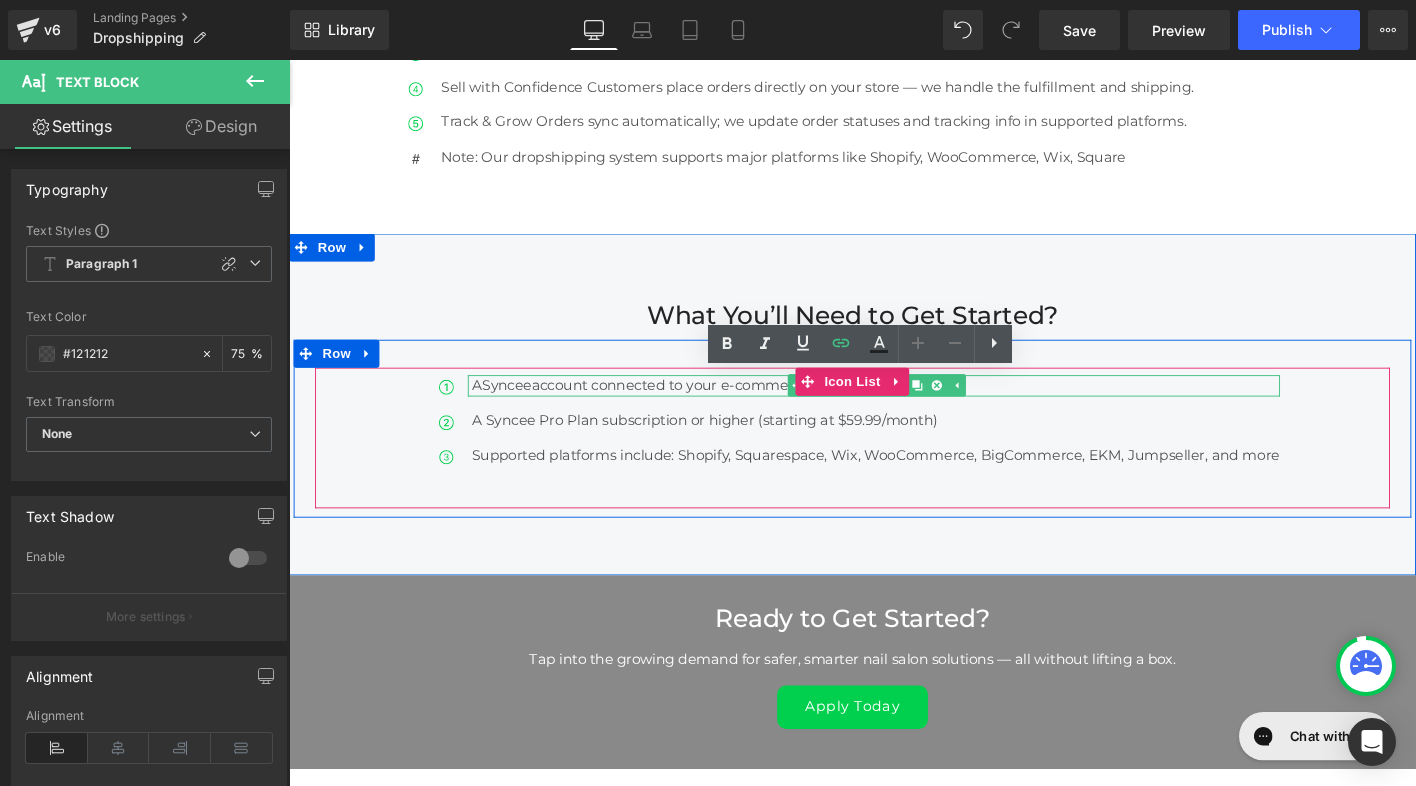 click on "A  Syncee  account connected to your e-commerce store" at bounding box center (919, 409) 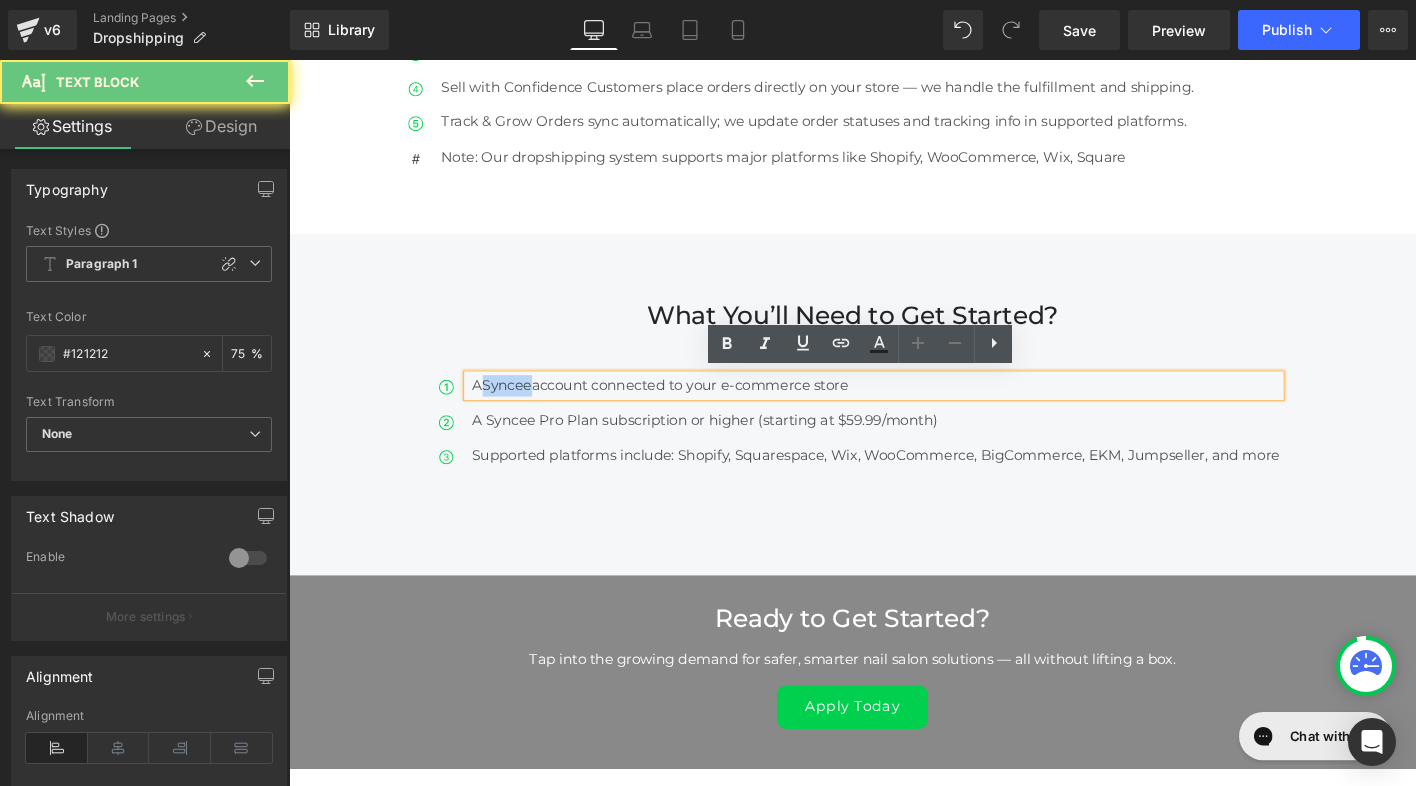 click on "A  Syncee  account connected to your e-commerce store" at bounding box center [919, 409] 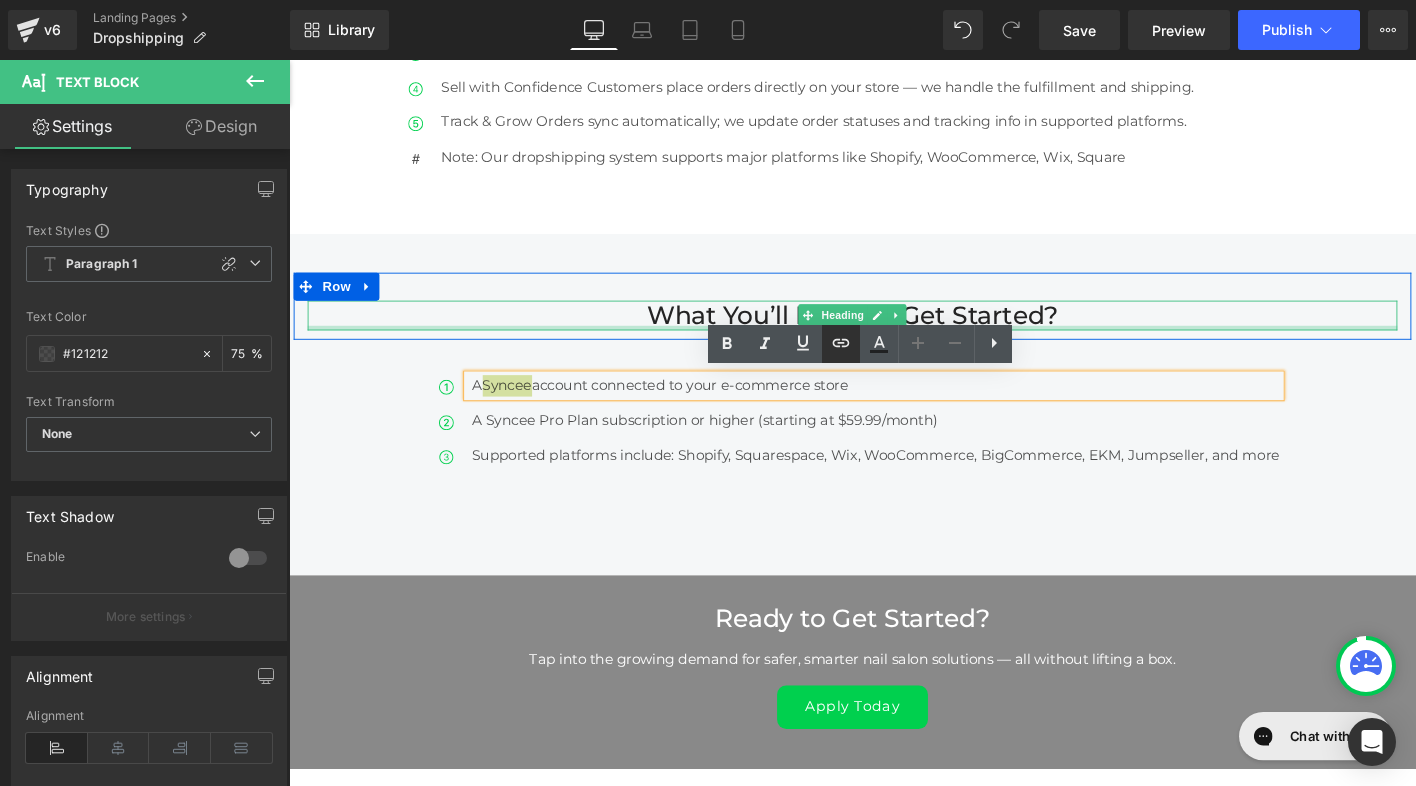 click 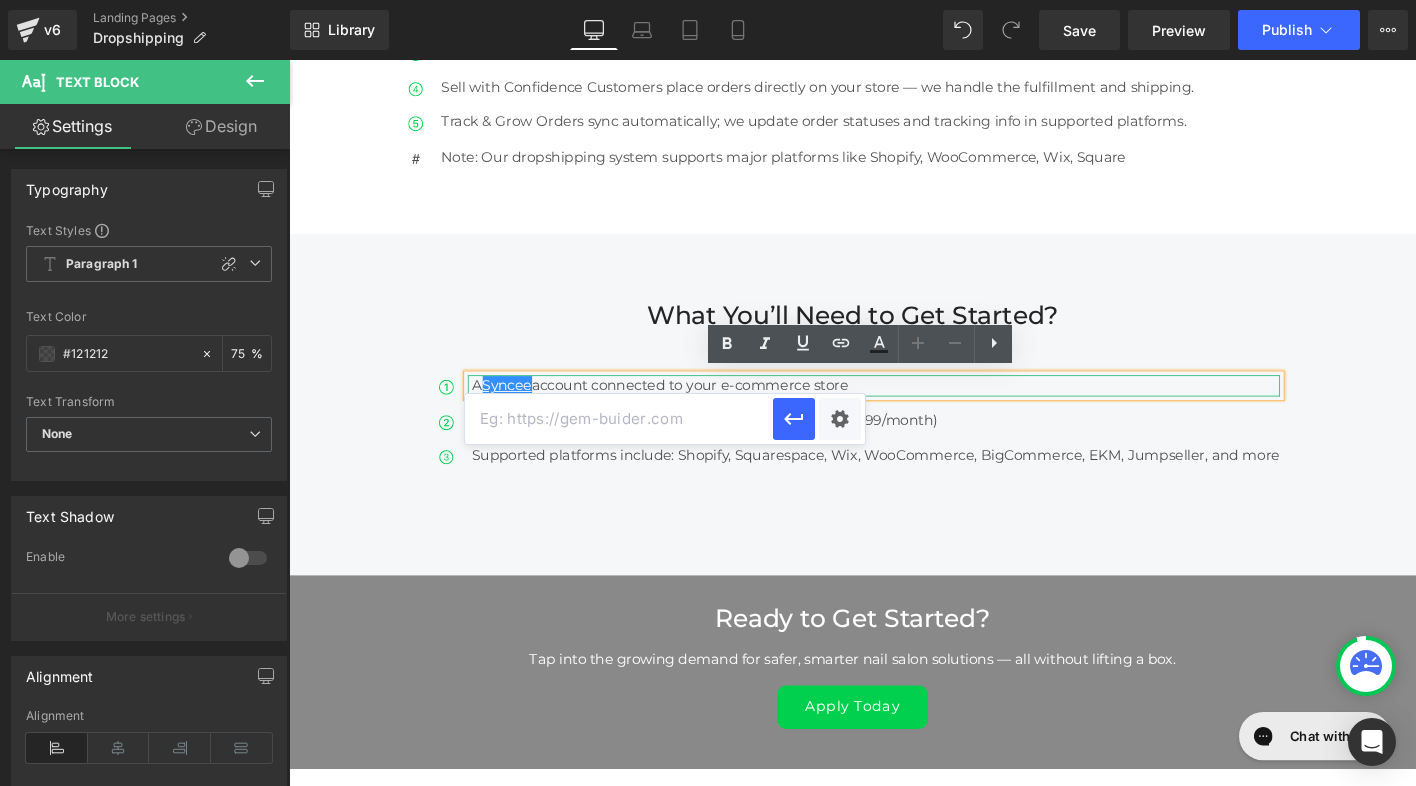 click at bounding box center (619, 419) 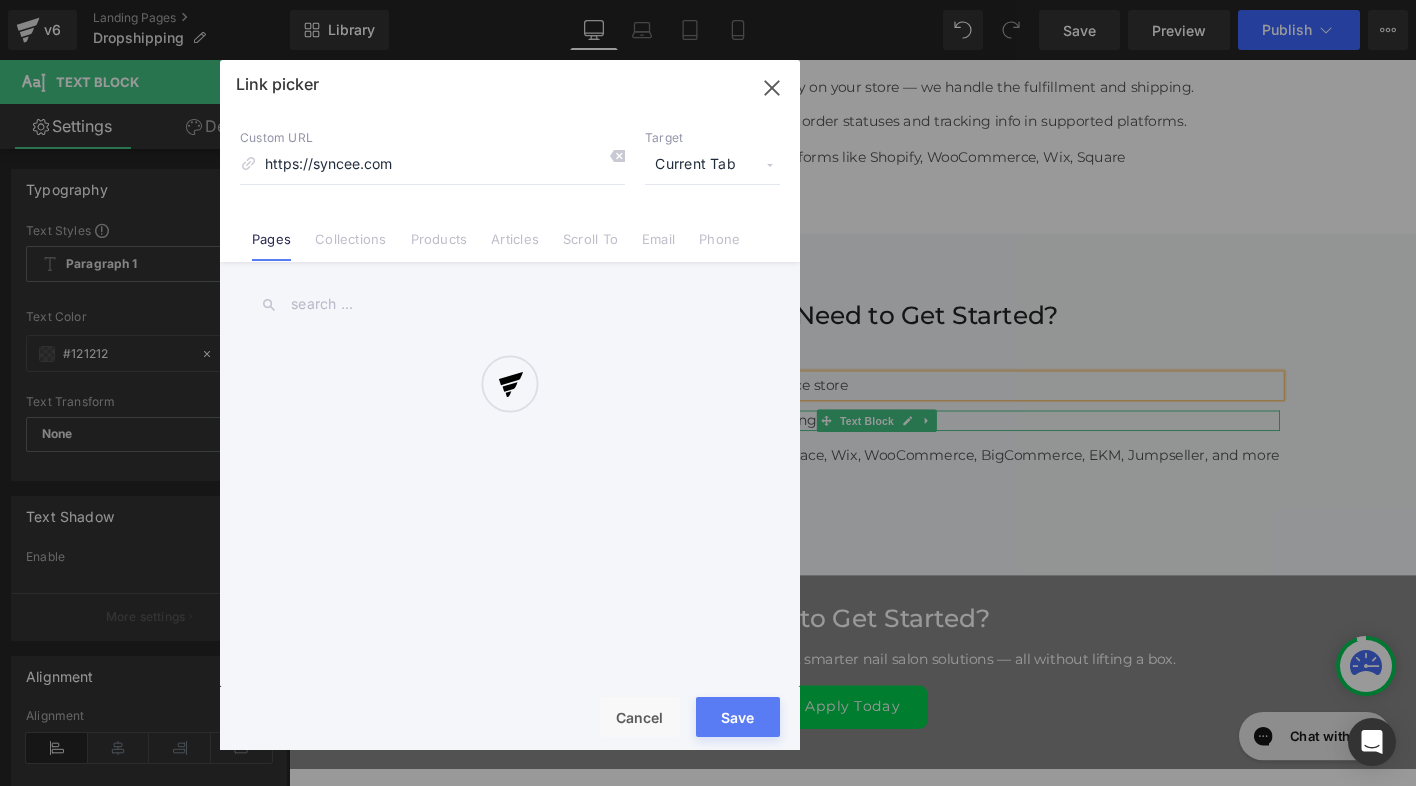 click on "Text Color Highlight Color #333333   Edit or remove link:   Edit   -   Unlink   -   Cancel             https://syncee.com                                 Link picker Back to Library   Insert           Custom URL   https://syncee.com                 Target   Current Tab     Current Tab   New Tab                 Pages       Collections       Products       Articles       Scroll To       Email       Phone                                                       Email Address     Subject     Message             Phone Number           Save Cancel" at bounding box center (708, 0) 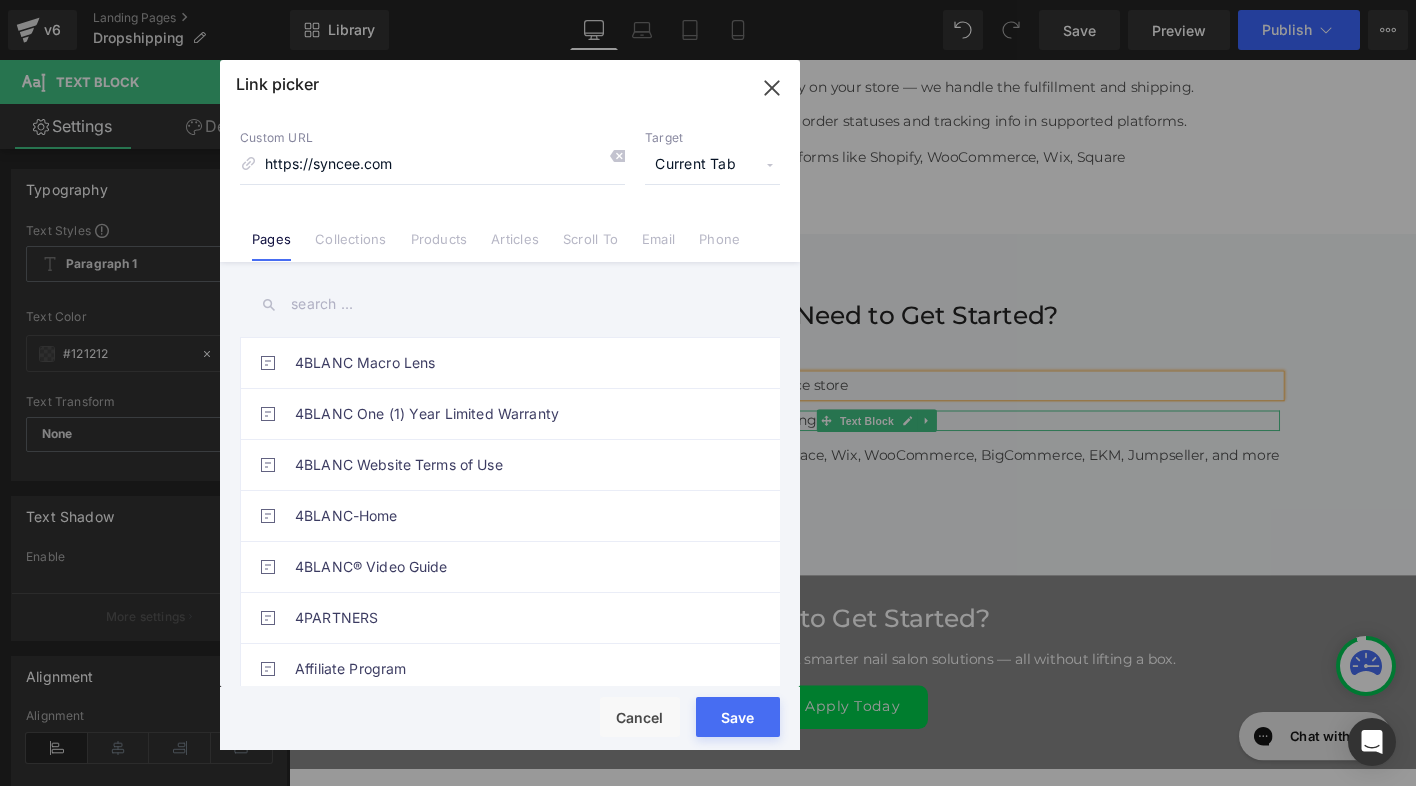 click on "Current Tab" at bounding box center [712, 165] 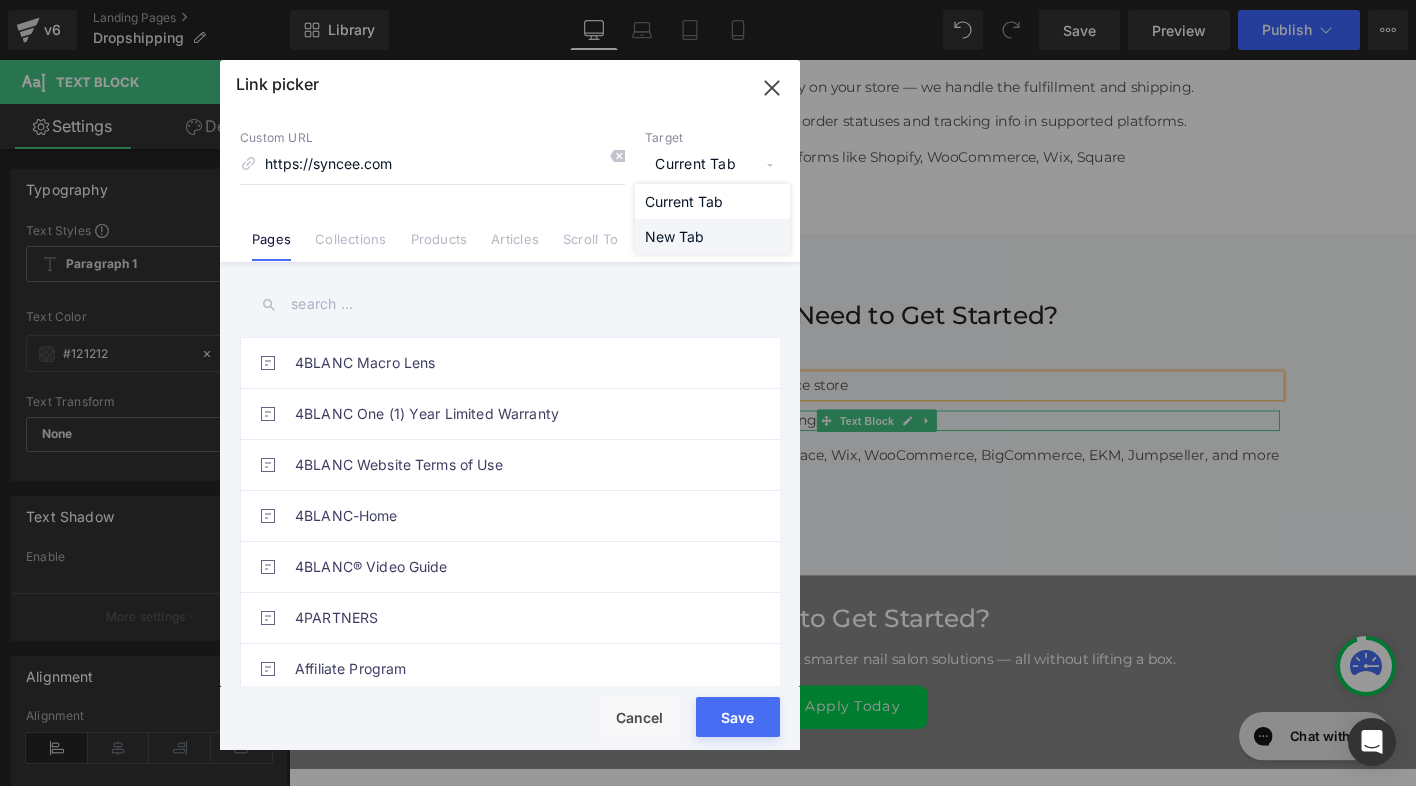 click on "New Tab" at bounding box center (712, 236) 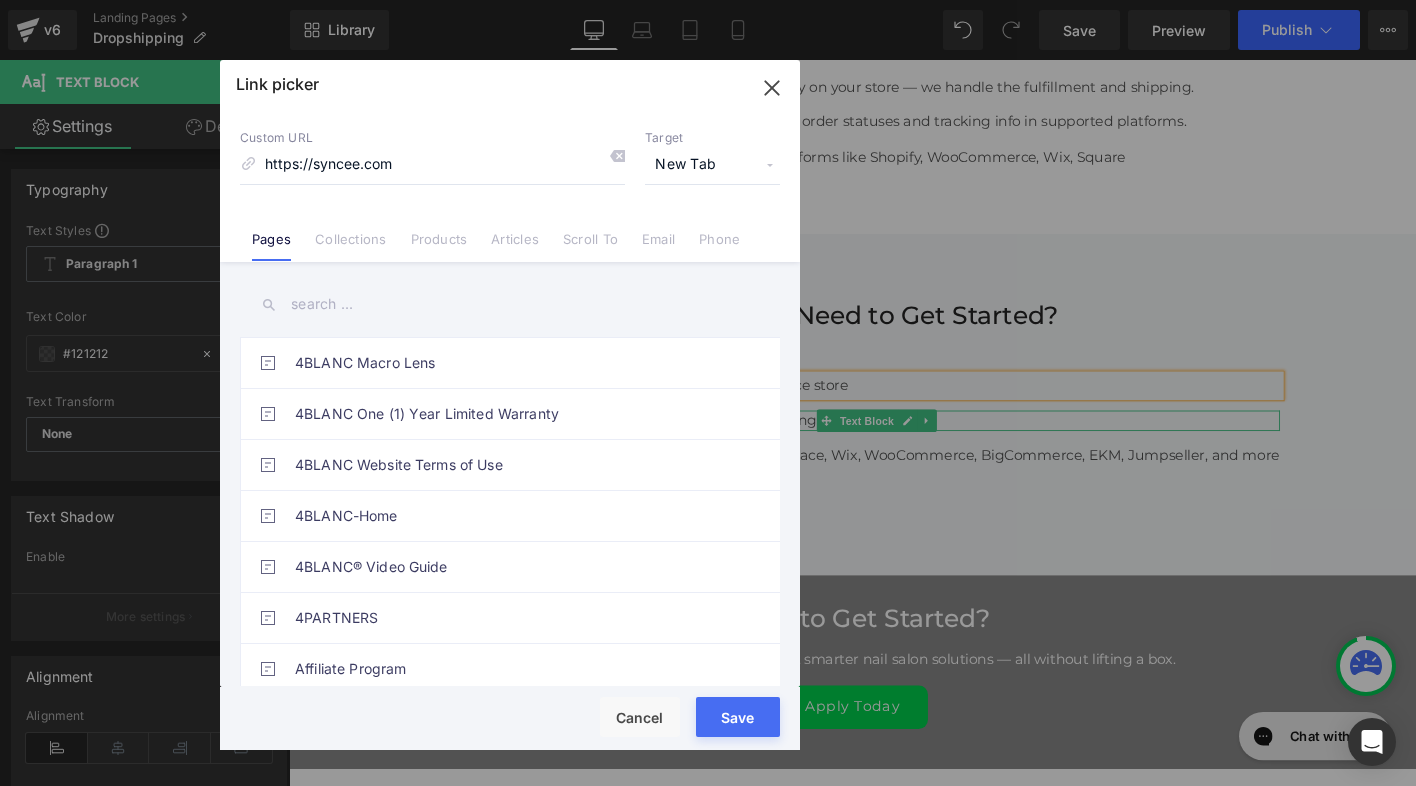 click on "Rendering Content" at bounding box center [708, 707] 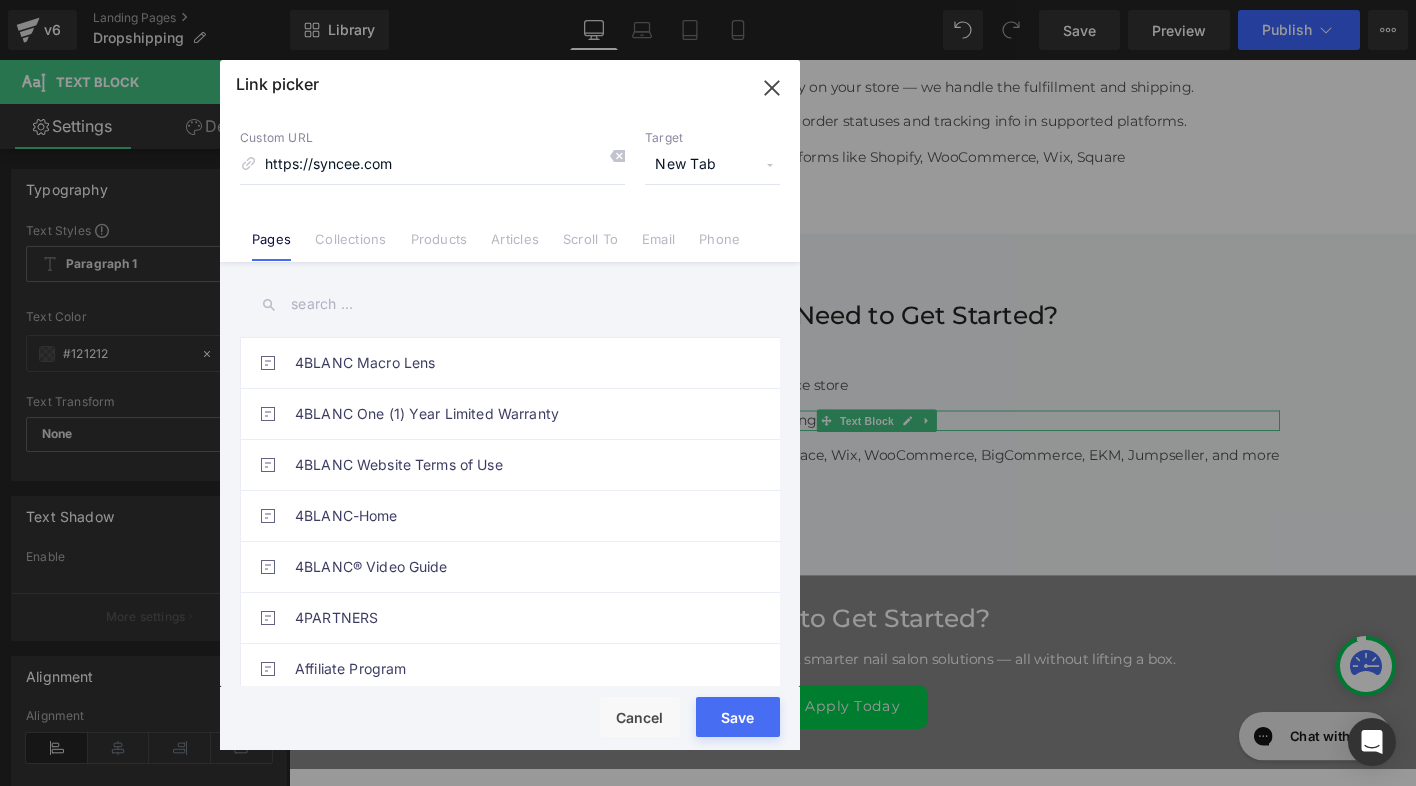 click on "Save" at bounding box center [738, 717] 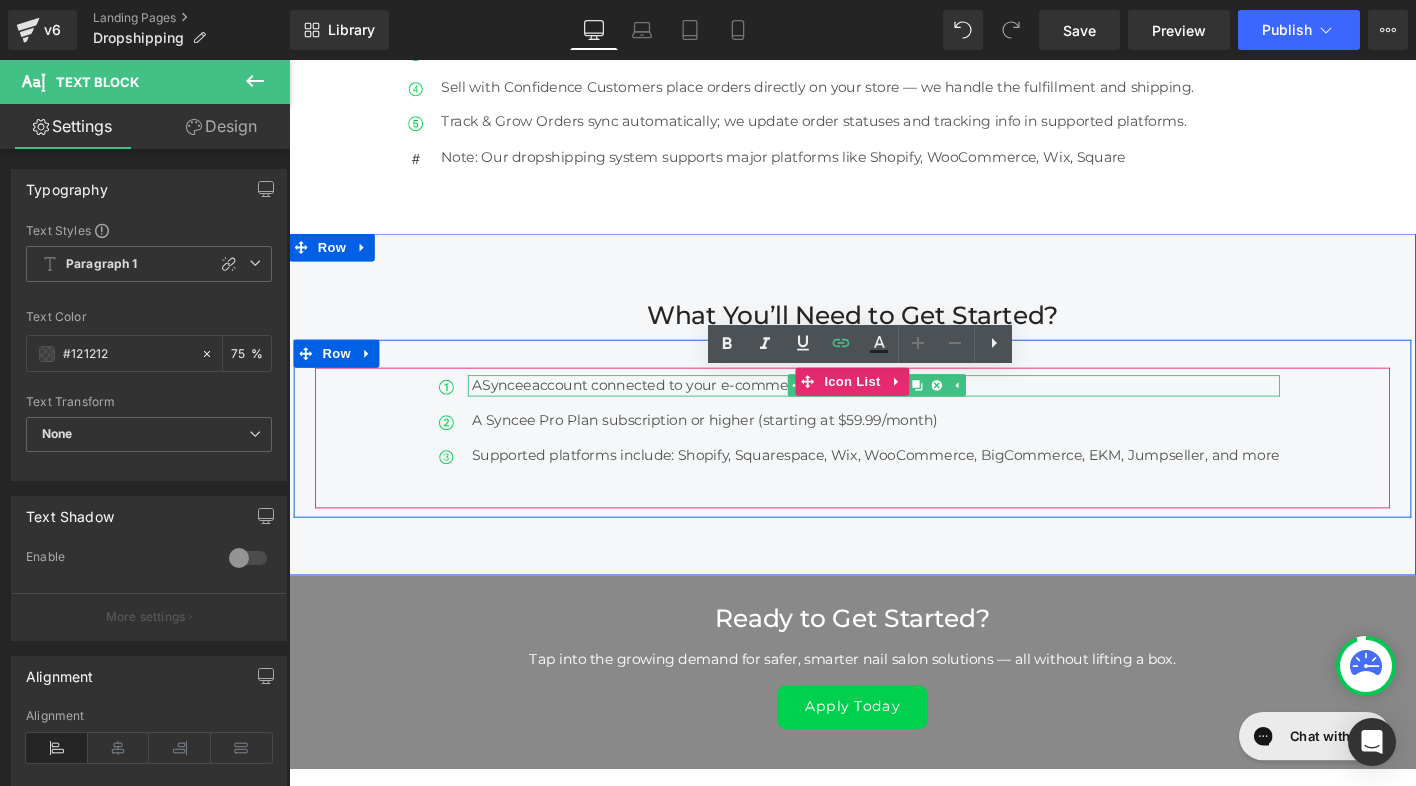 click on "A  Syncee  account connected to your e-commerce store" at bounding box center [919, 409] 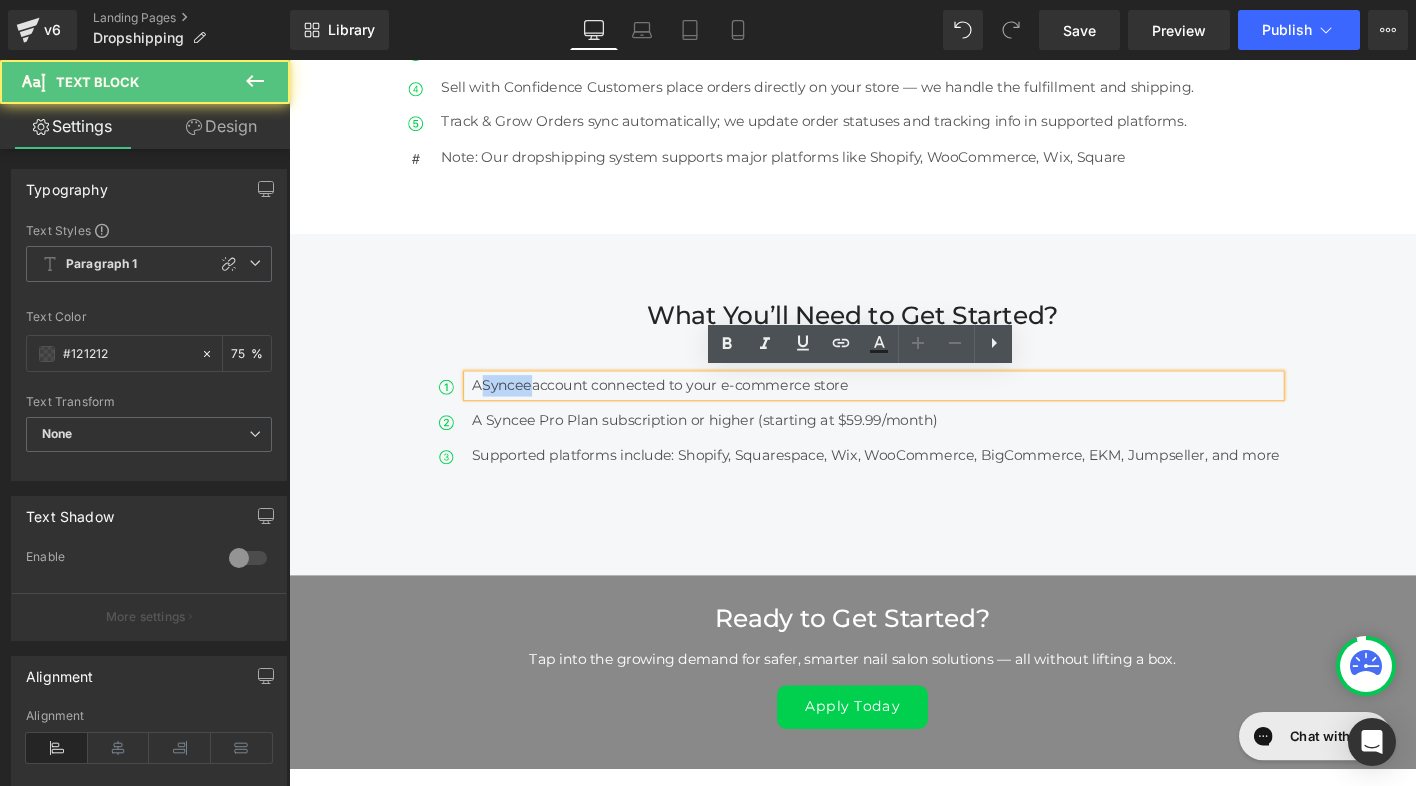 click on "A  Syncee  account connected to your e-commerce store" at bounding box center (919, 409) 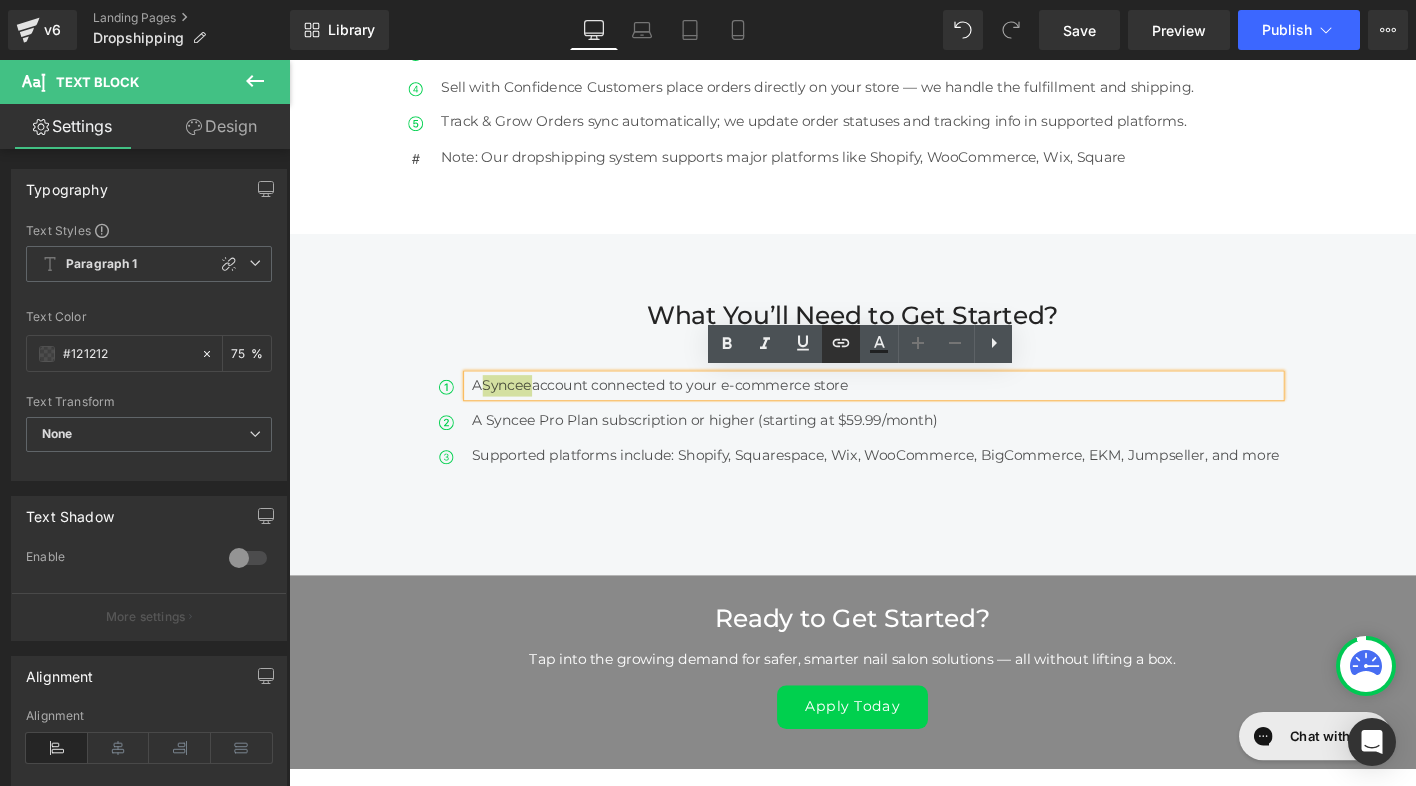 click 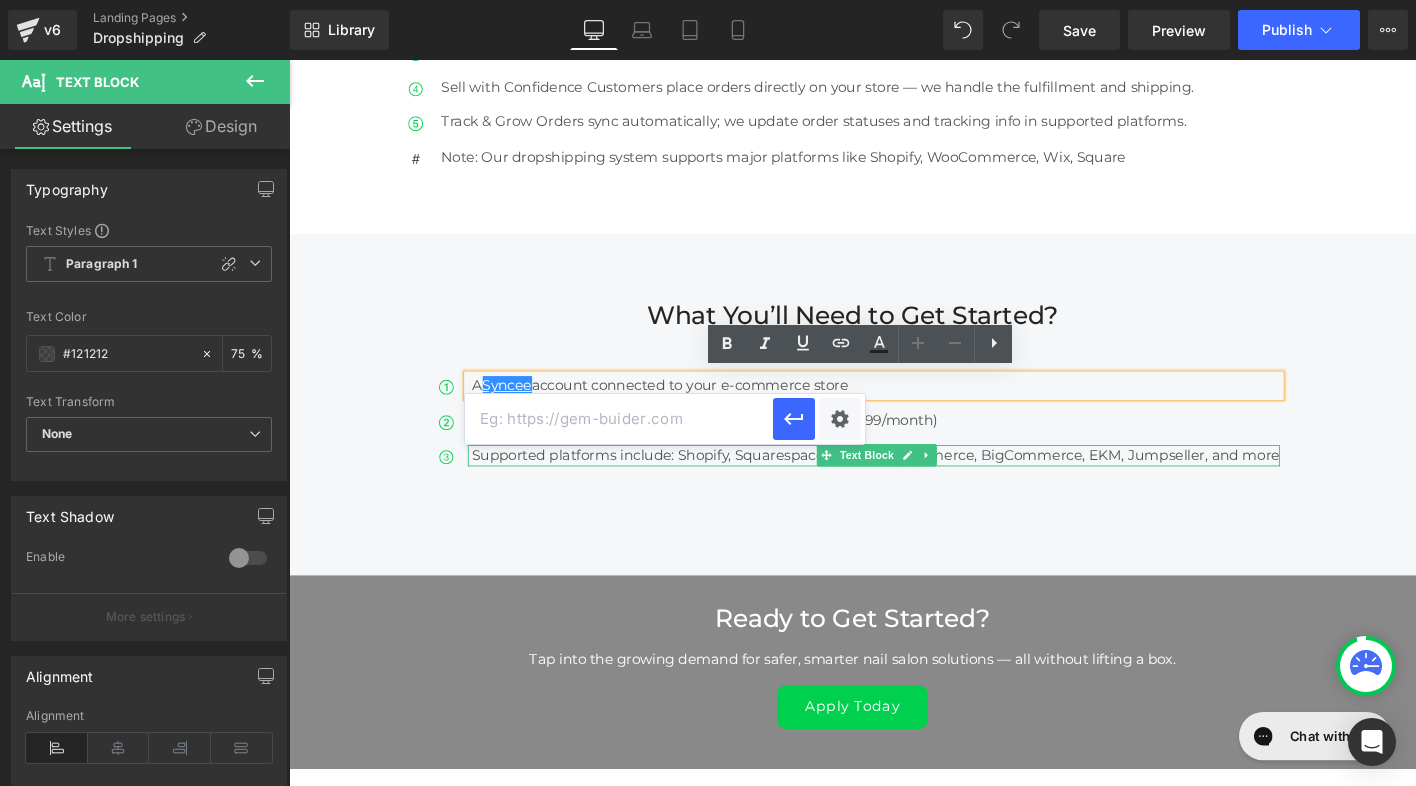 click at bounding box center [619, 419] 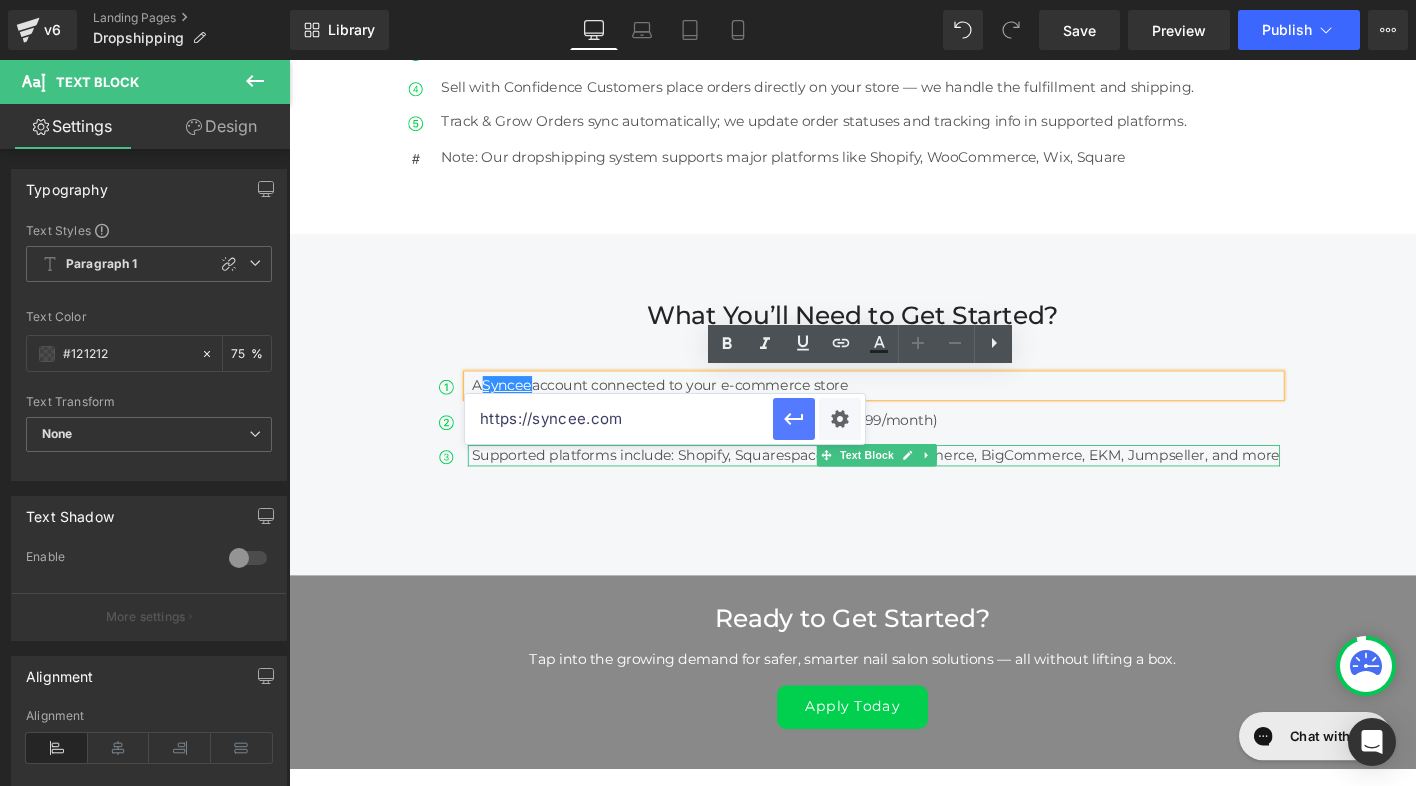 type on "https://syncee.com" 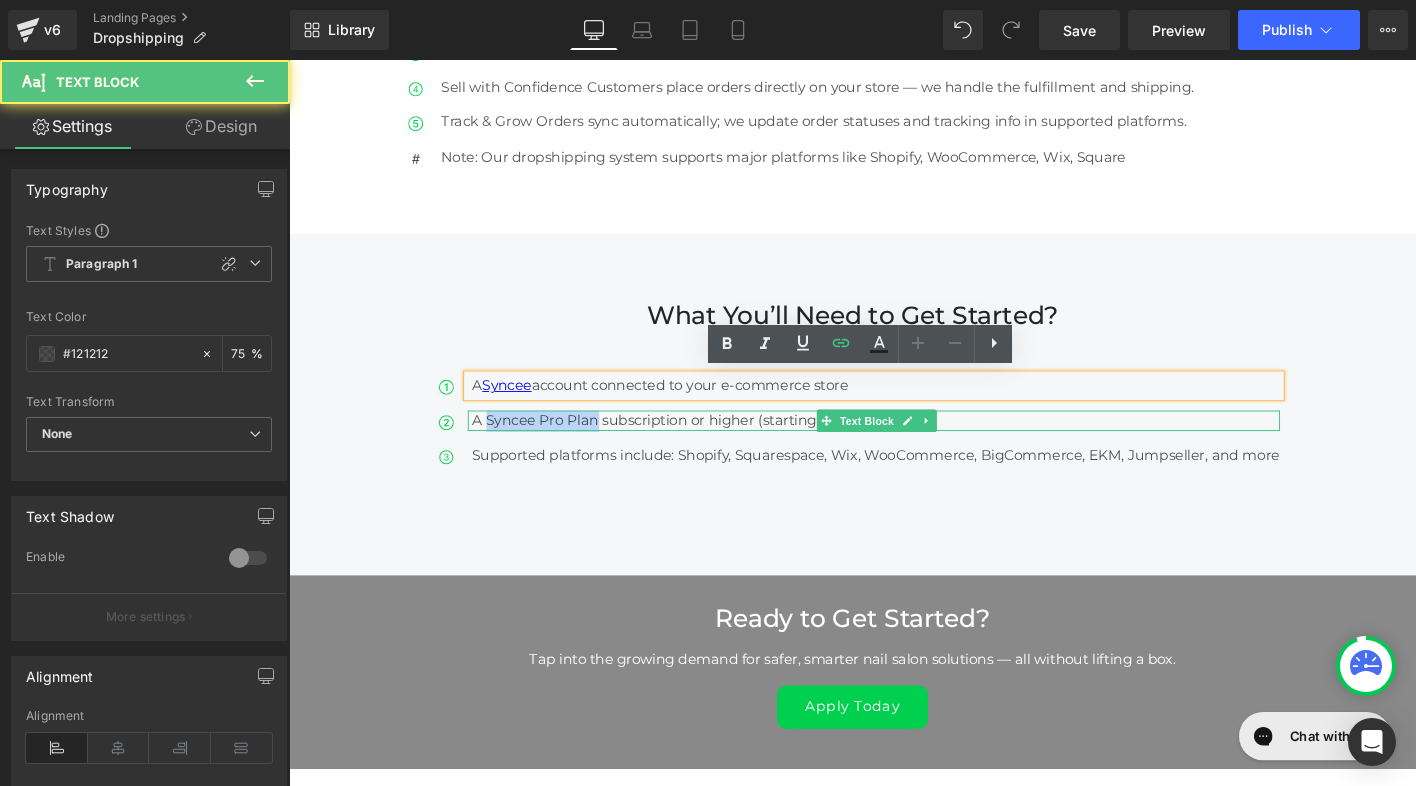 drag, startPoint x: 496, startPoint y: 444, endPoint x: 616, endPoint y: 442, distance: 120.01666 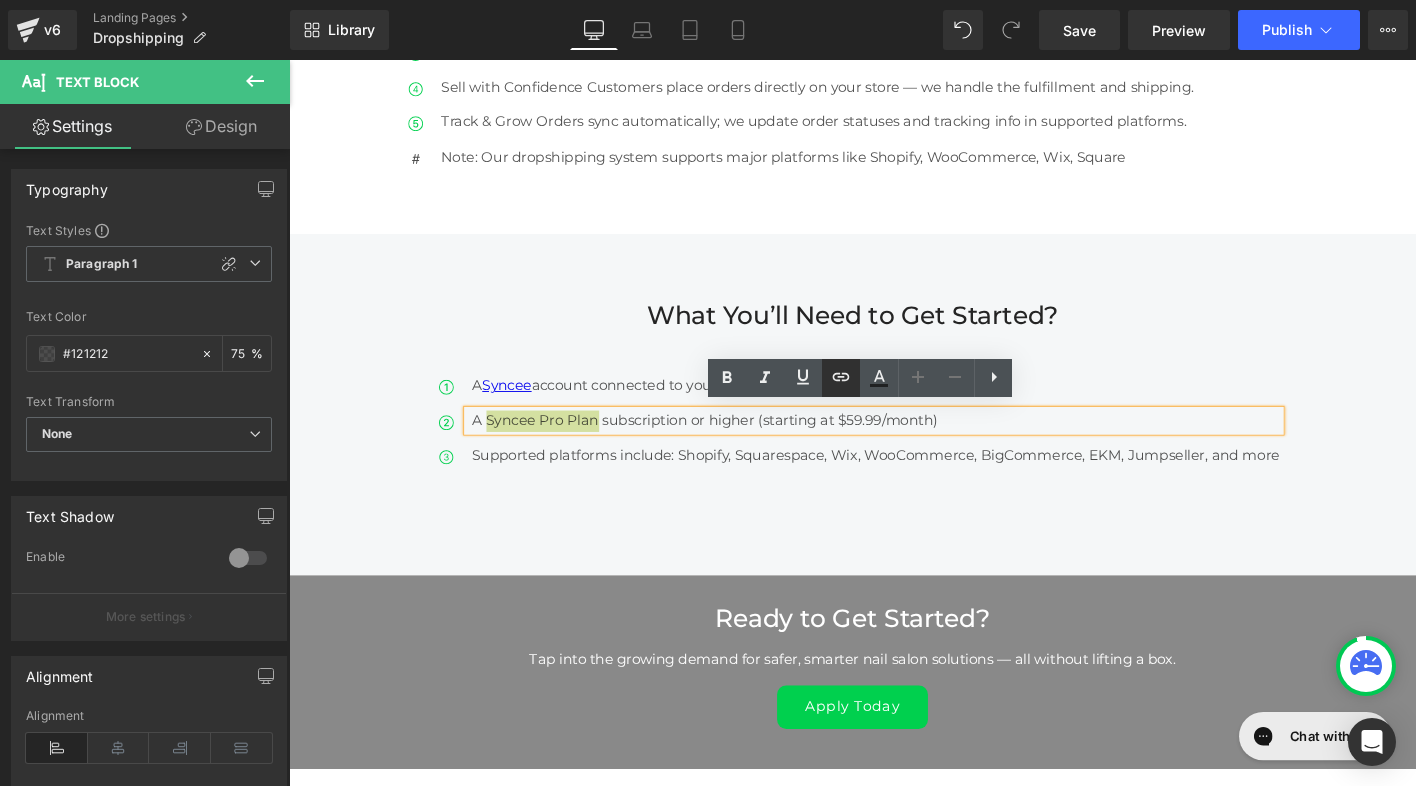 click 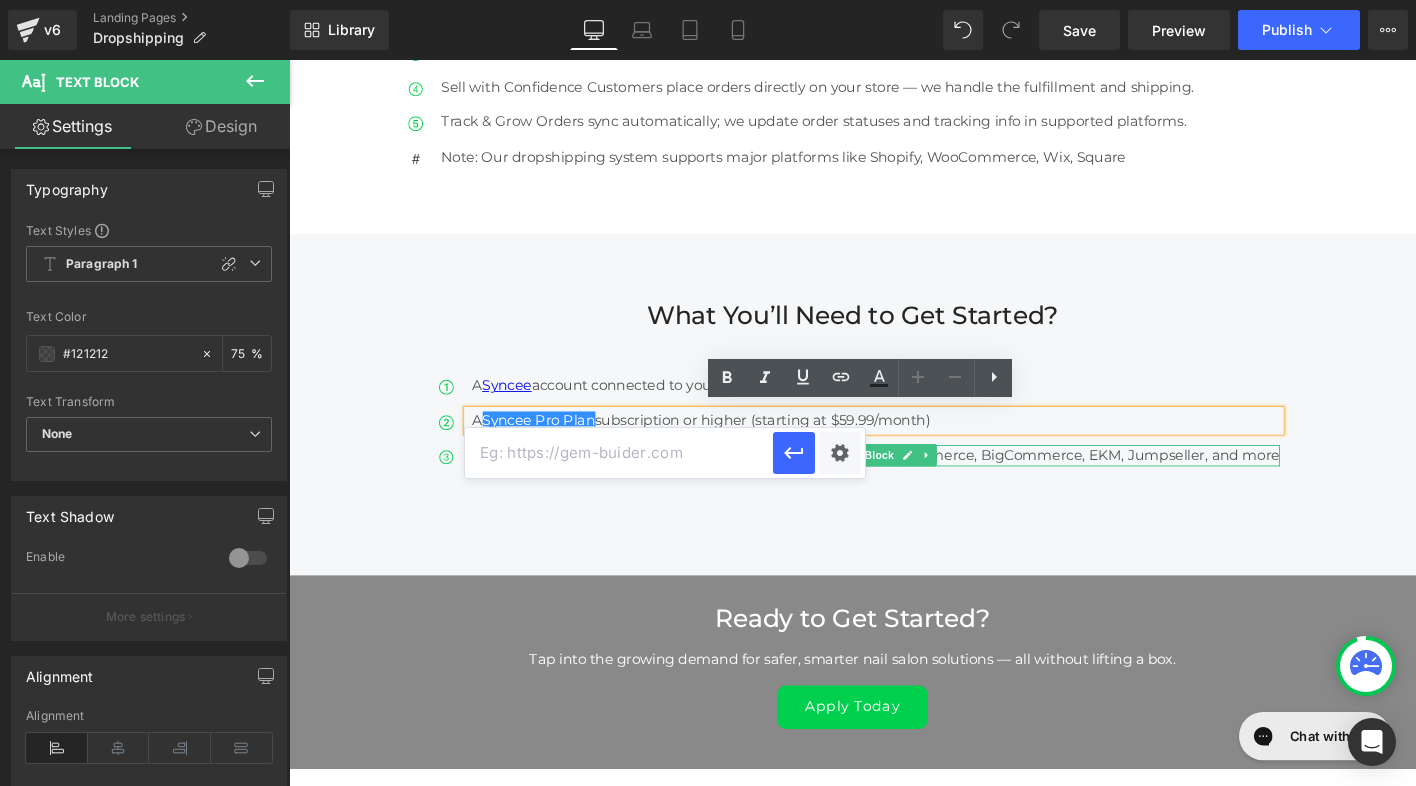 click at bounding box center (619, 453) 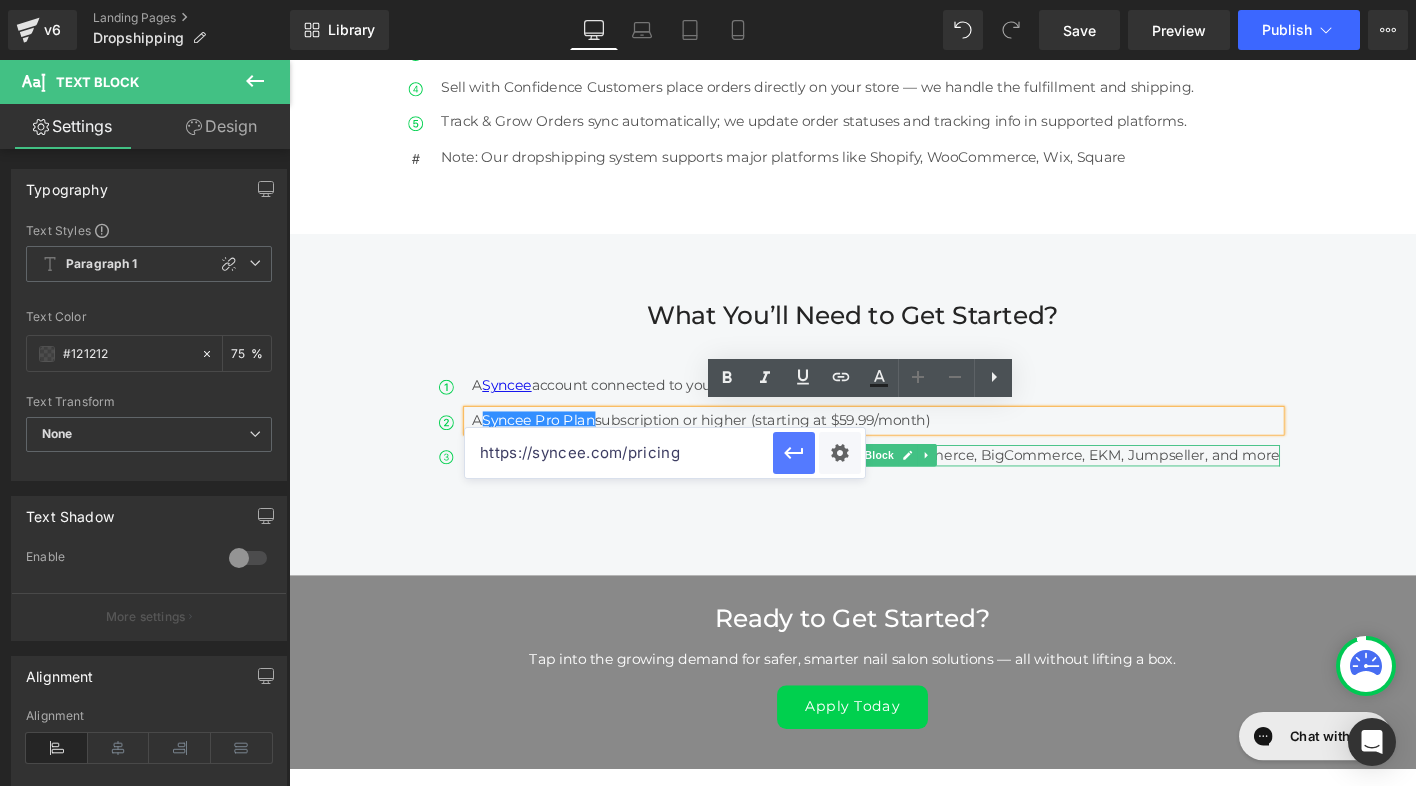 click at bounding box center [794, 453] 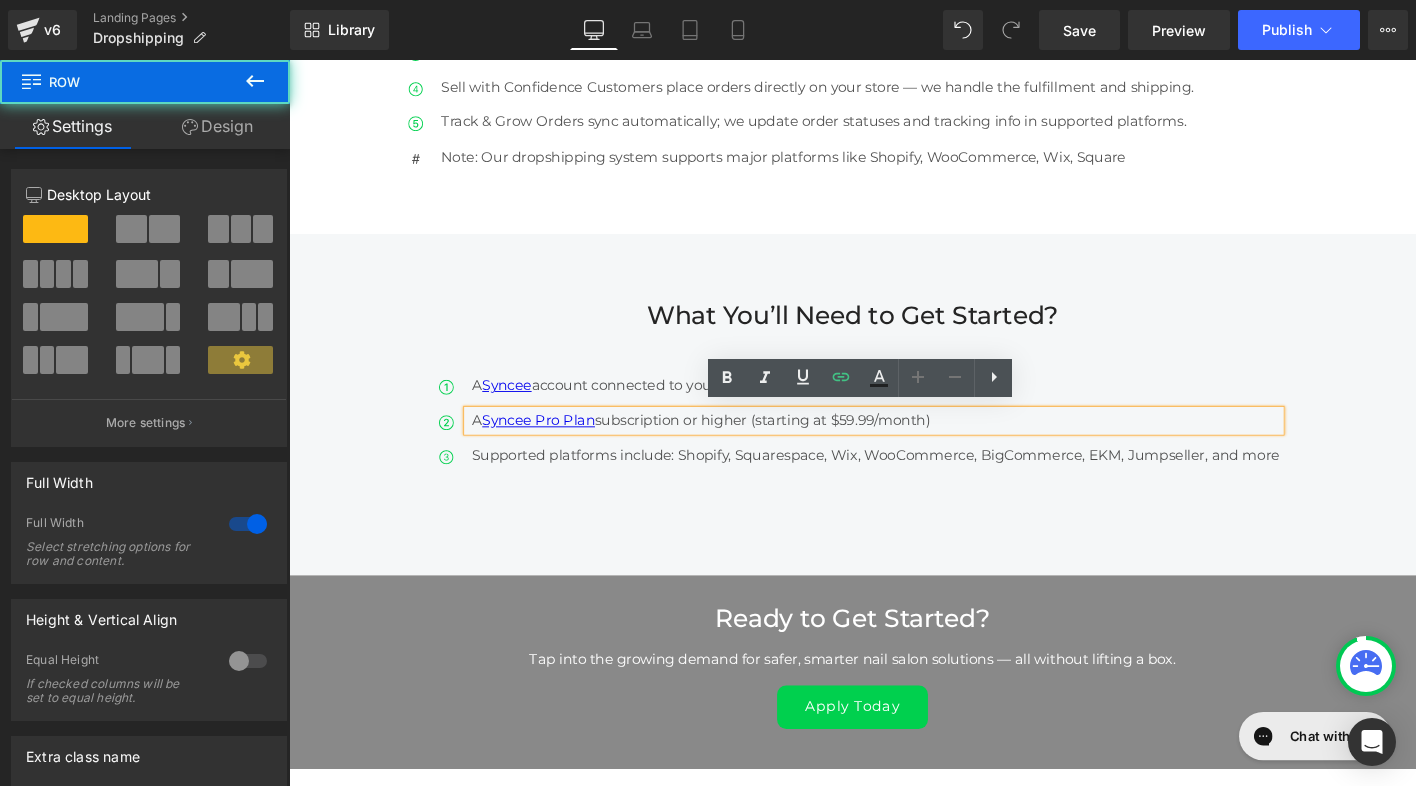 click on "What You’ll Need to Get Started? Heading         Row
Icon
A  Syncee  account connected to your e-commerce store
Text Block
Icon
A  Syncee Pro Plan  subscription or higher
(starting at $59.99/month)
Text Block
Icon
Text Block" at bounding box center [894, 429] 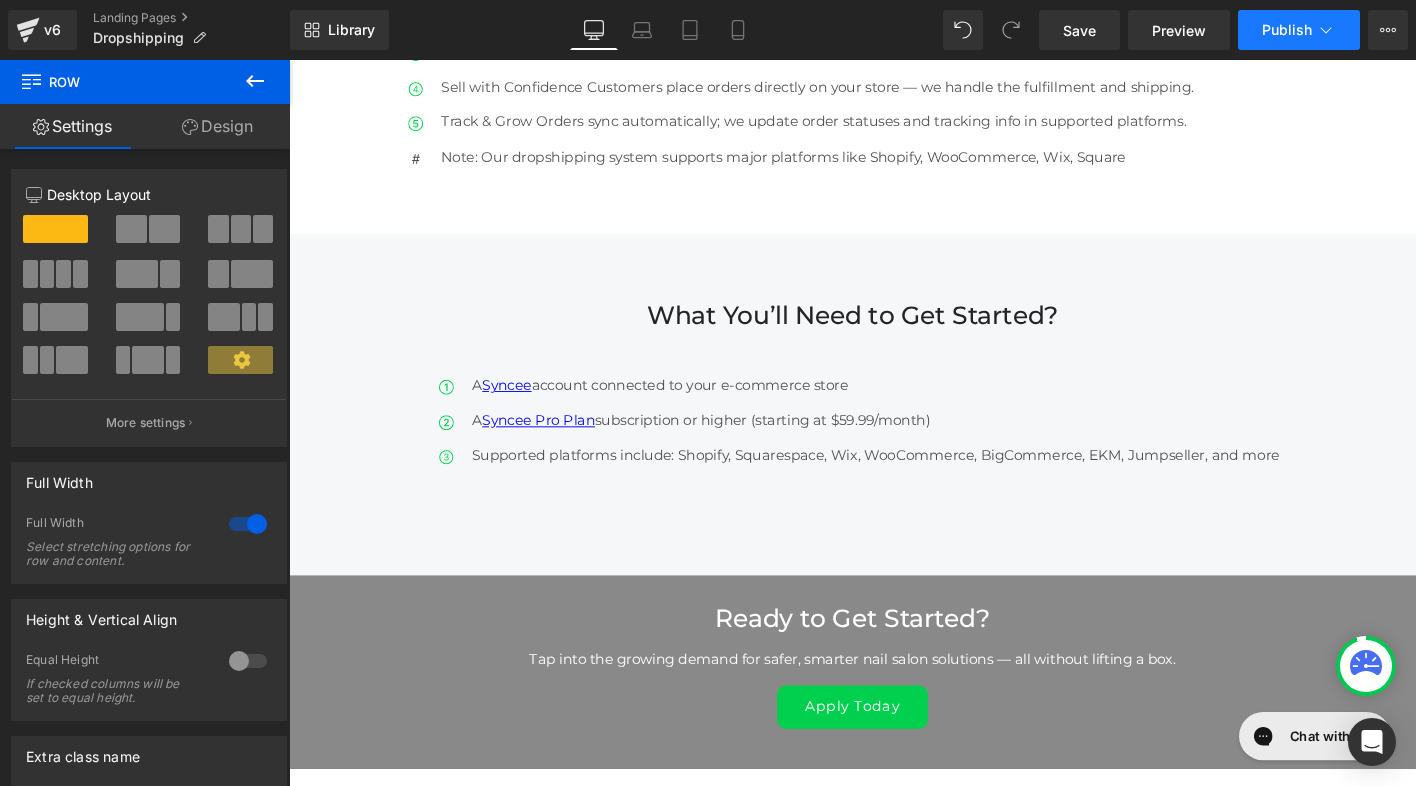 click on "Publish" at bounding box center [1299, 30] 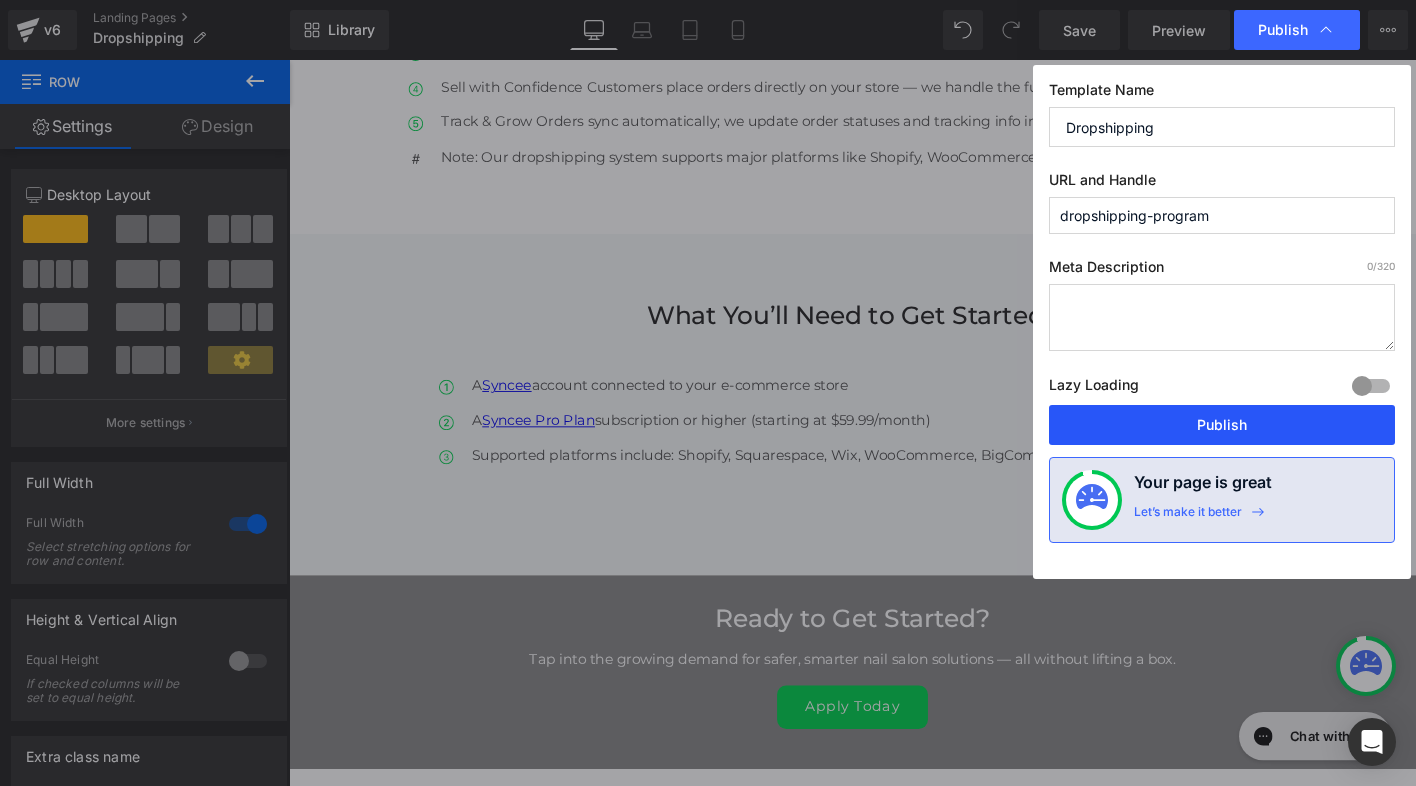 click on "Publish" at bounding box center [1222, 425] 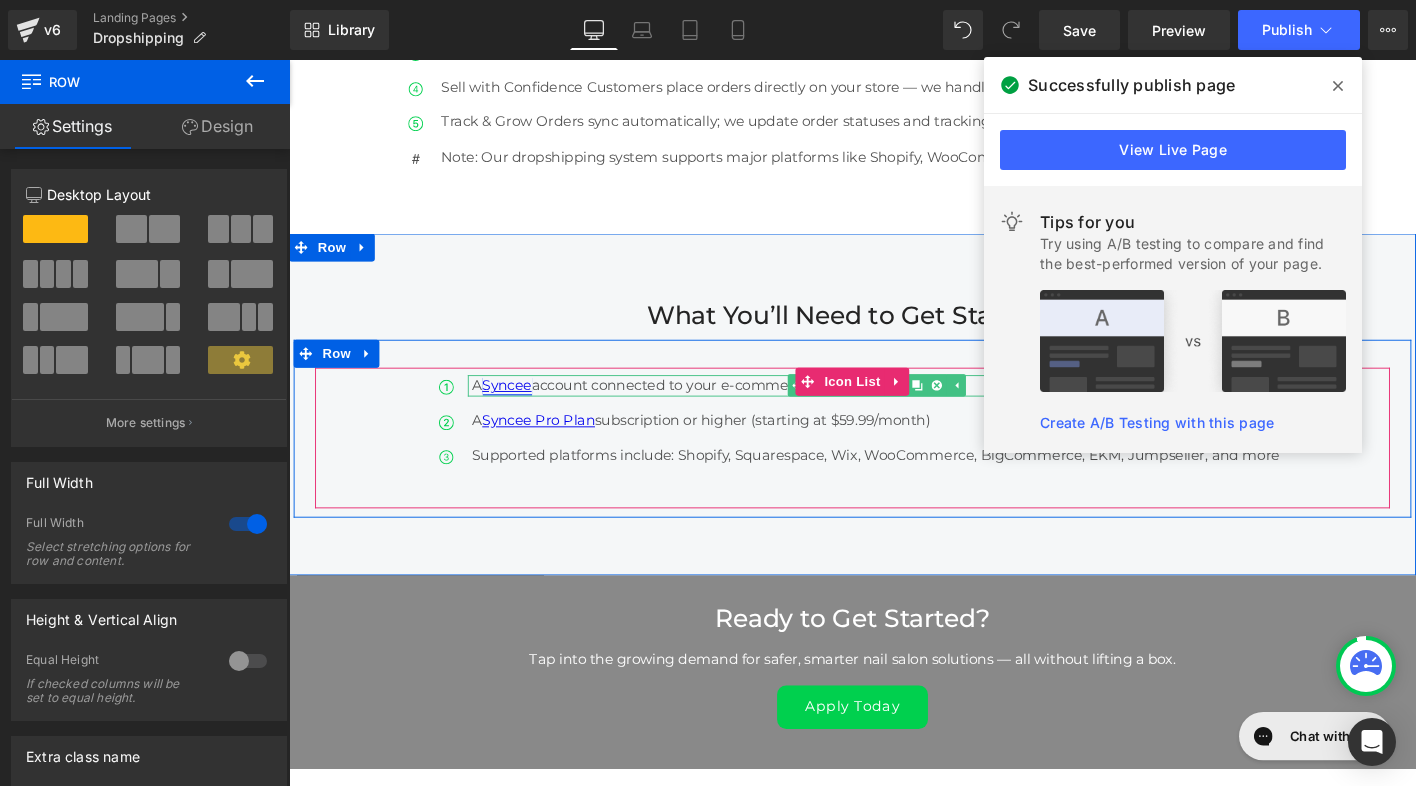 click on "Syncee" at bounding box center [523, 408] 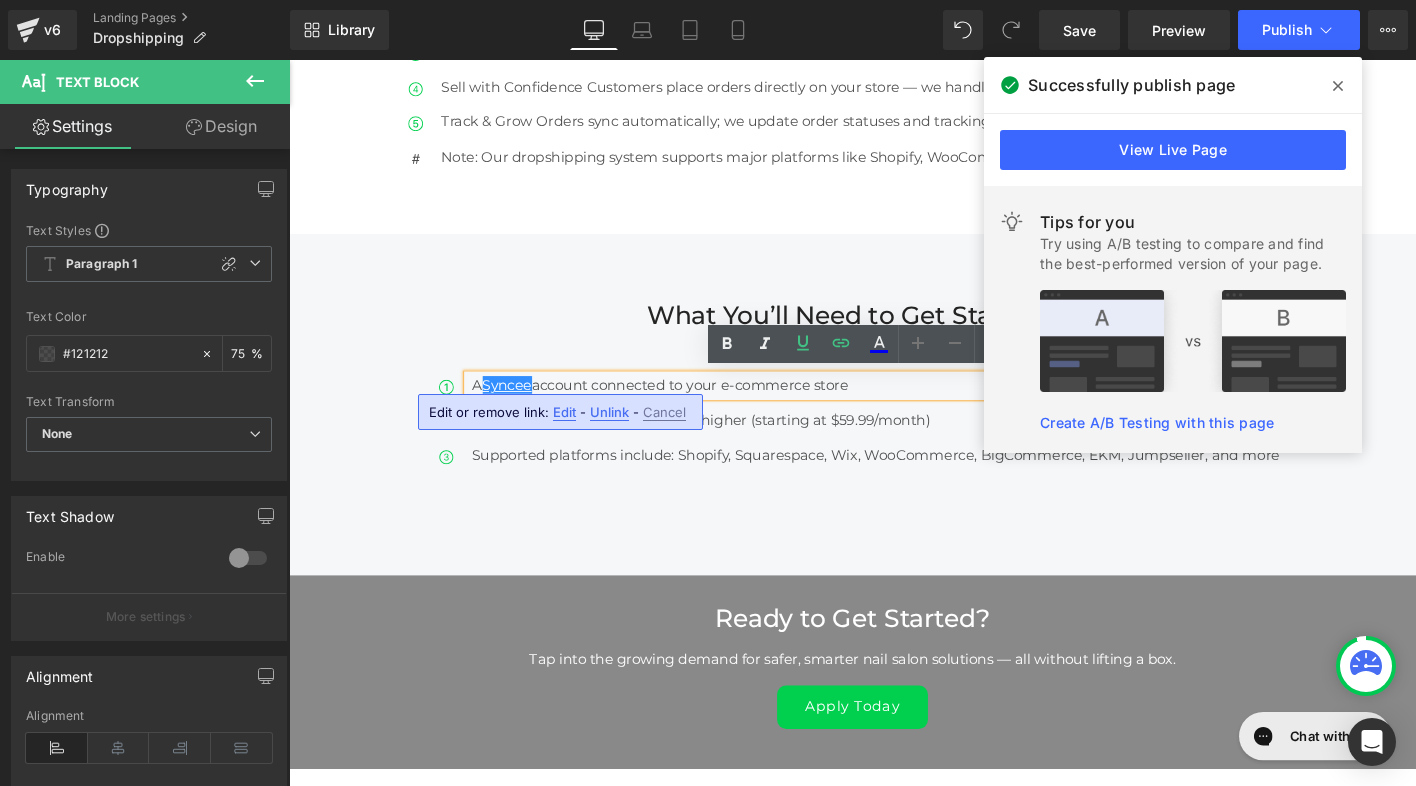 click on "Edit" at bounding box center (564, 412) 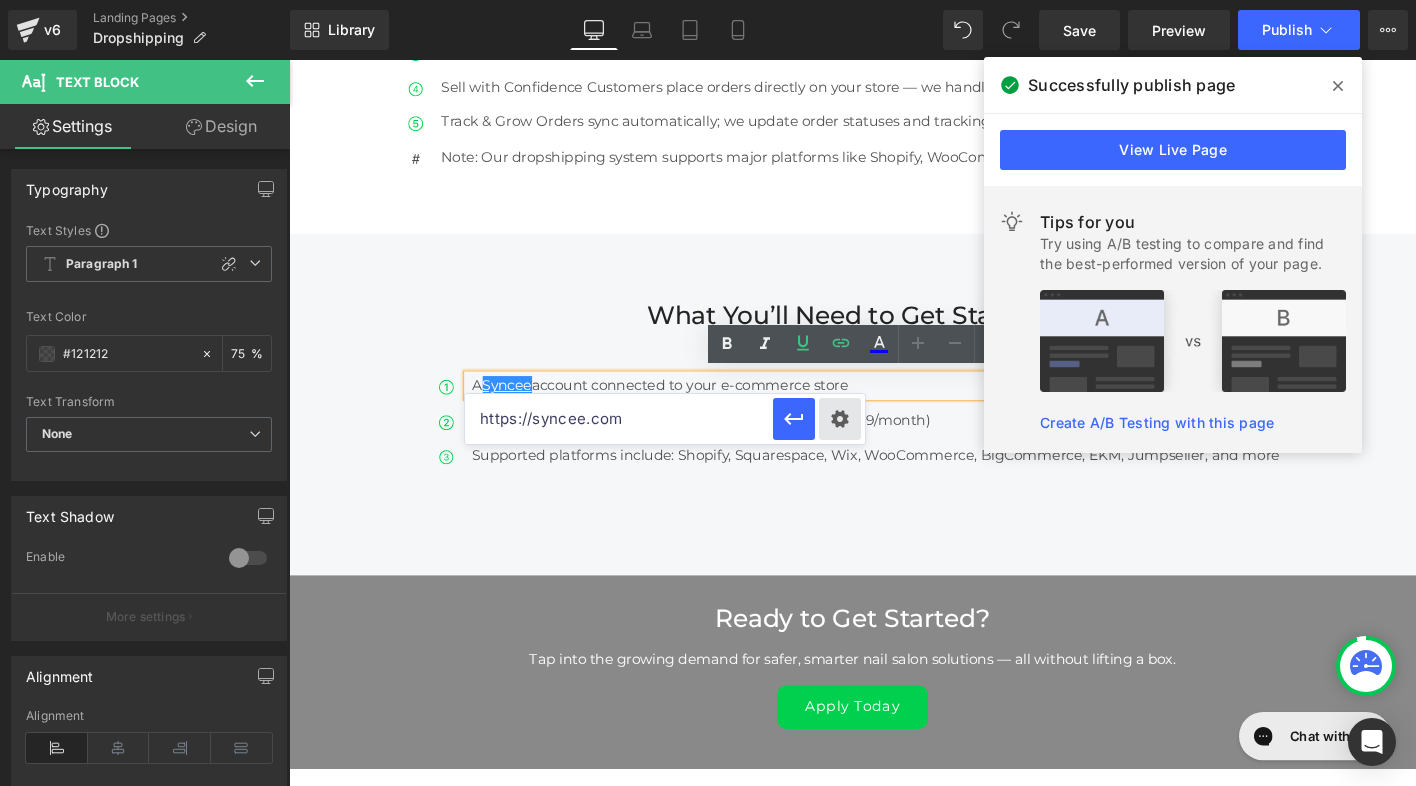click on "Text Color Highlight Color #333333   Edit or remove link:   Edit   -   Unlink   -   Cancel             https://syncee.com" at bounding box center (708, 0) 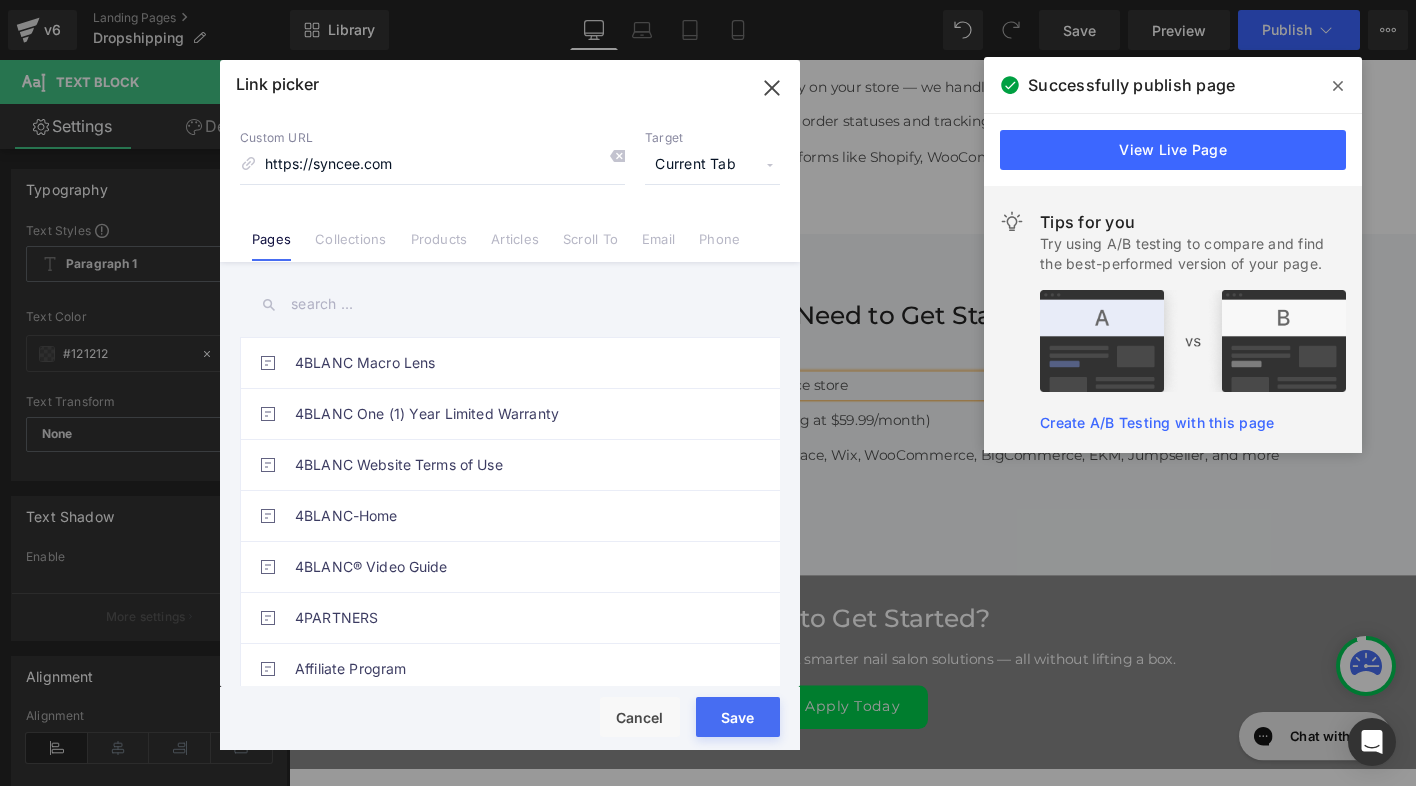 click on "Current Tab" at bounding box center [712, 165] 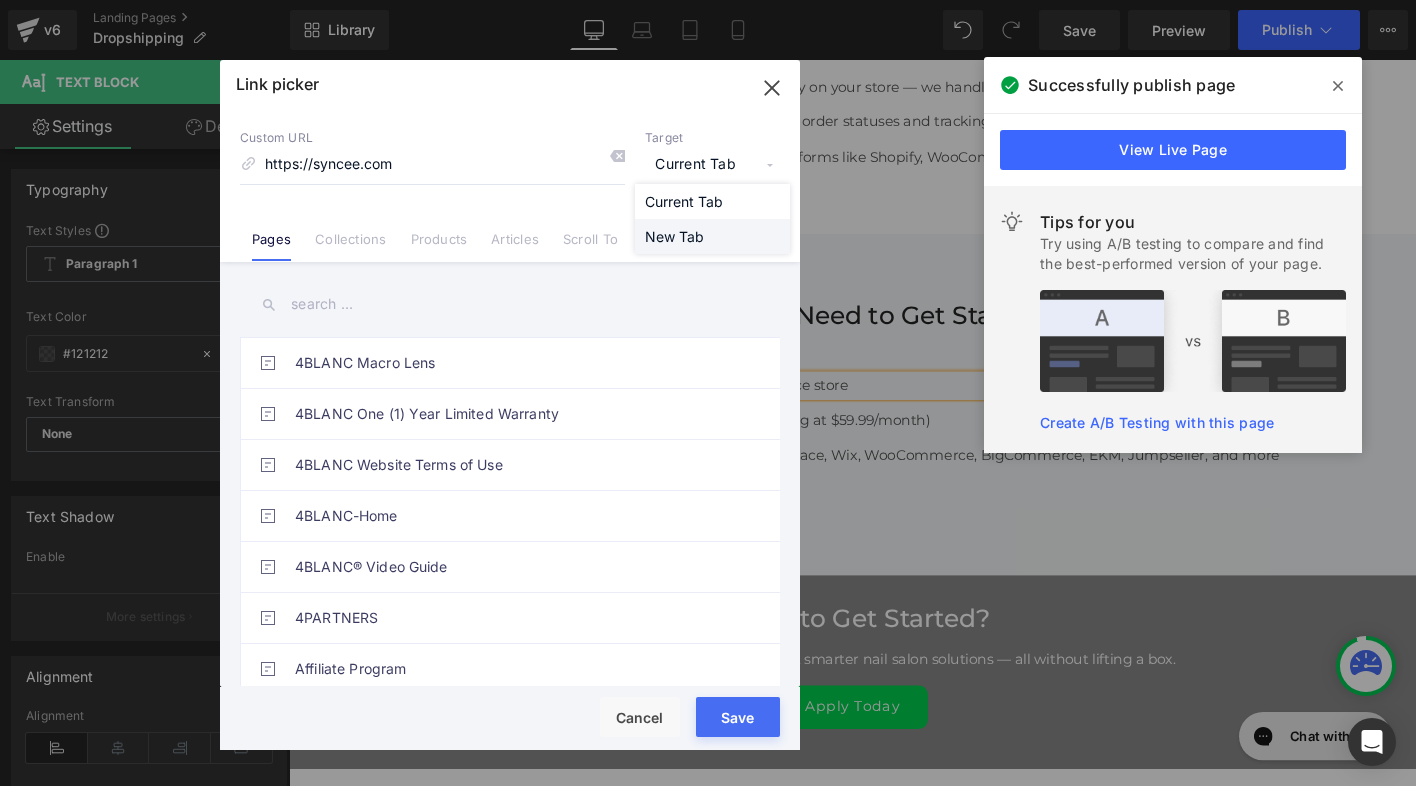 click on "New Tab" at bounding box center [712, 236] 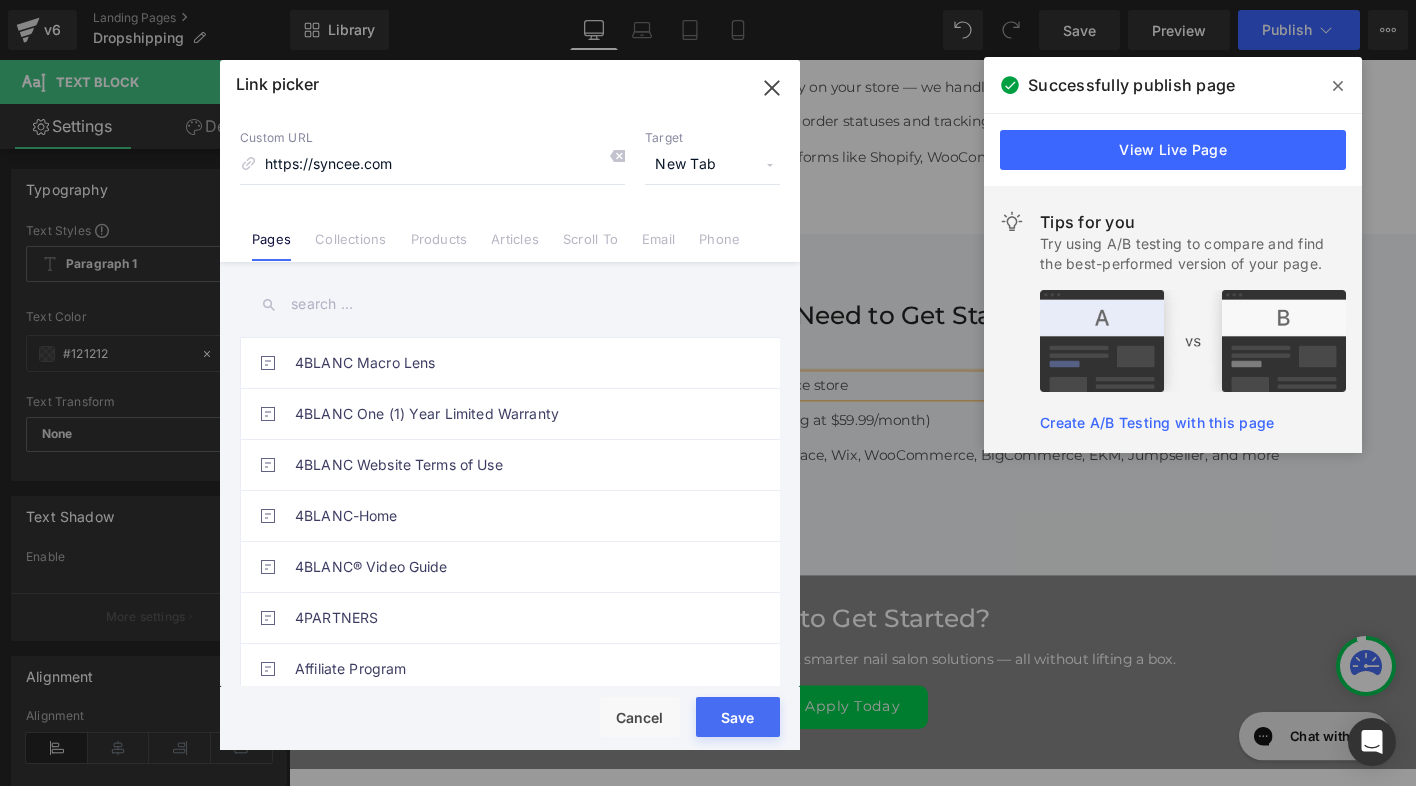 click on "Save" at bounding box center [738, 717] 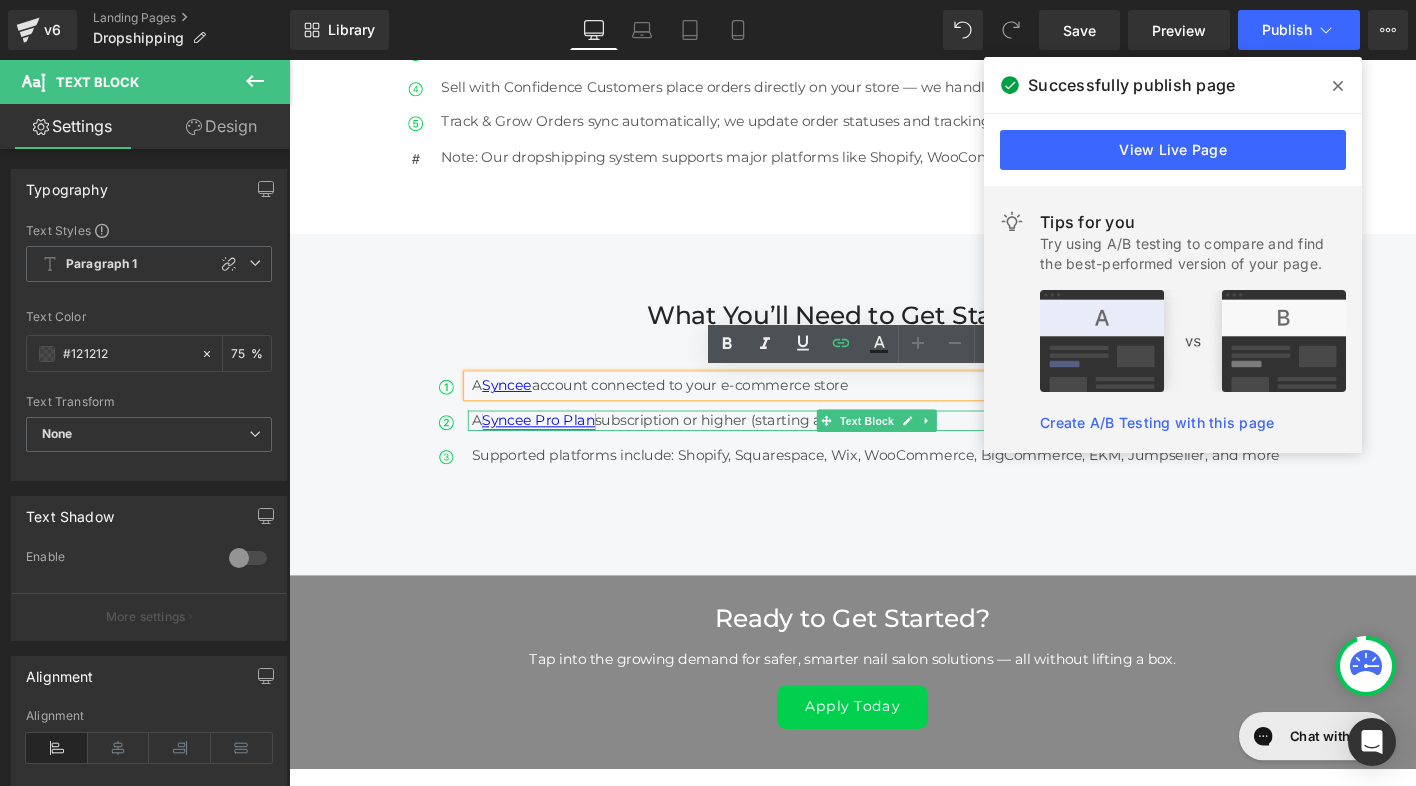 click on "Syncee Pro Plan" at bounding box center (557, 446) 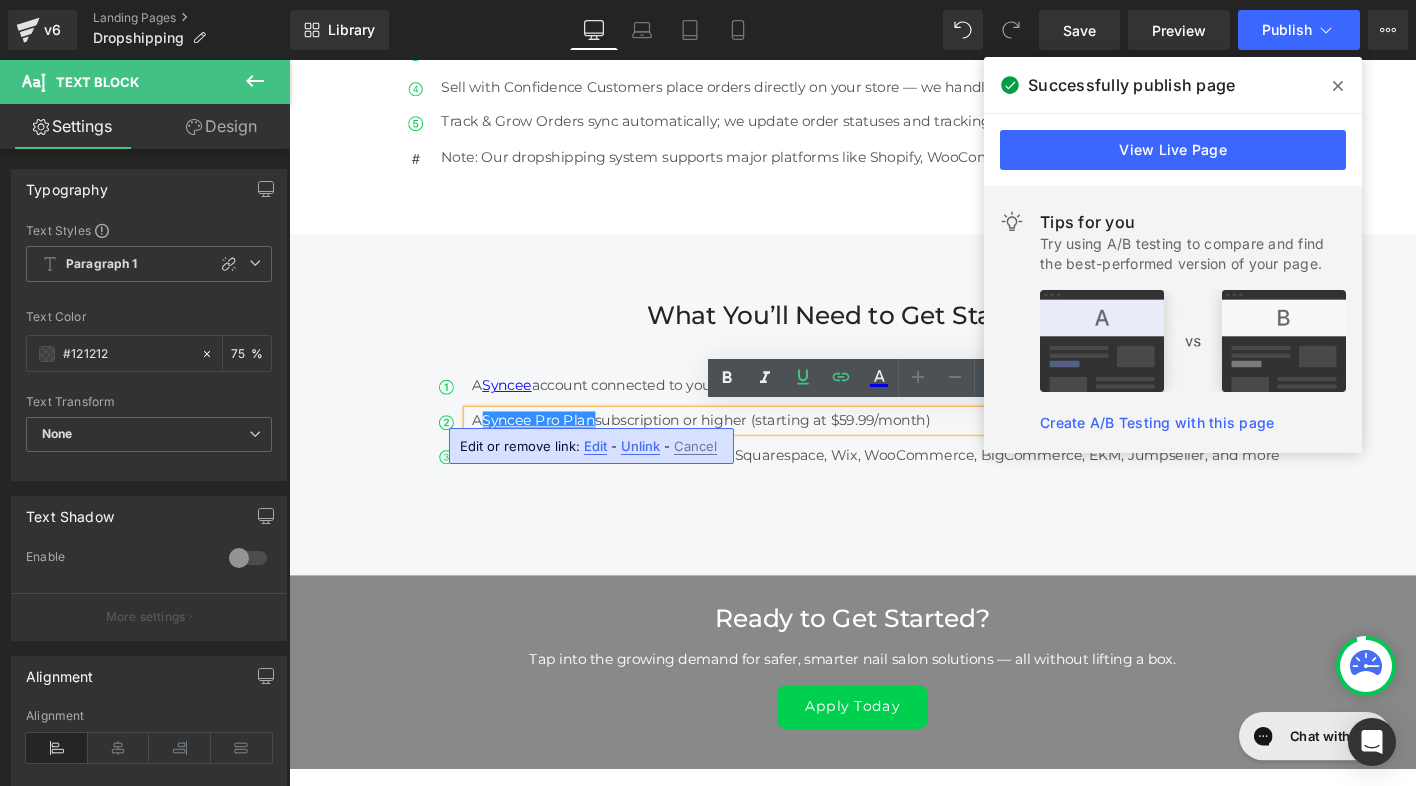 click on "Edit" at bounding box center [595, 446] 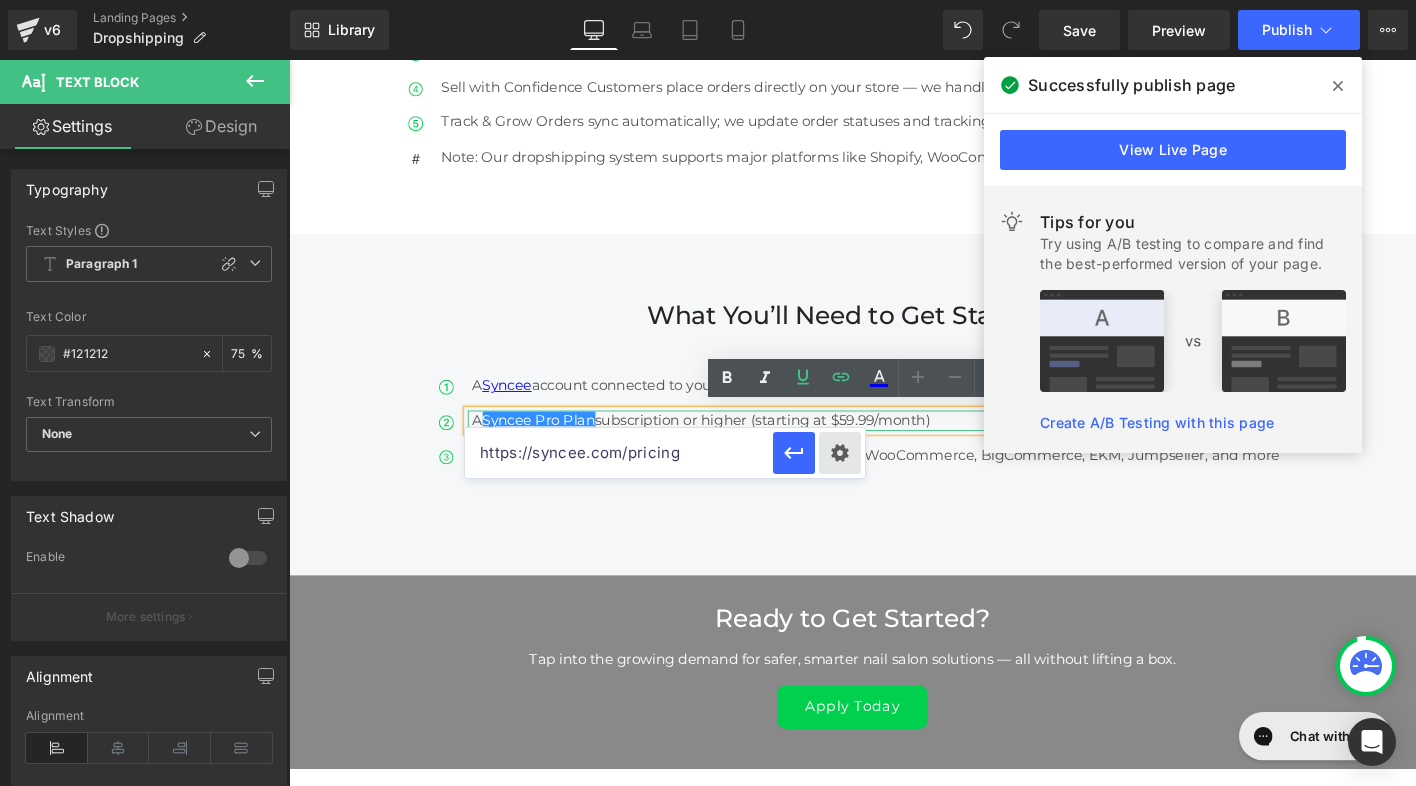 click on "Text Color Highlight Color #333333   Edit or remove link:   Edit   -   Unlink   -   Cancel             https://syncee.com/pricing" at bounding box center (708, 0) 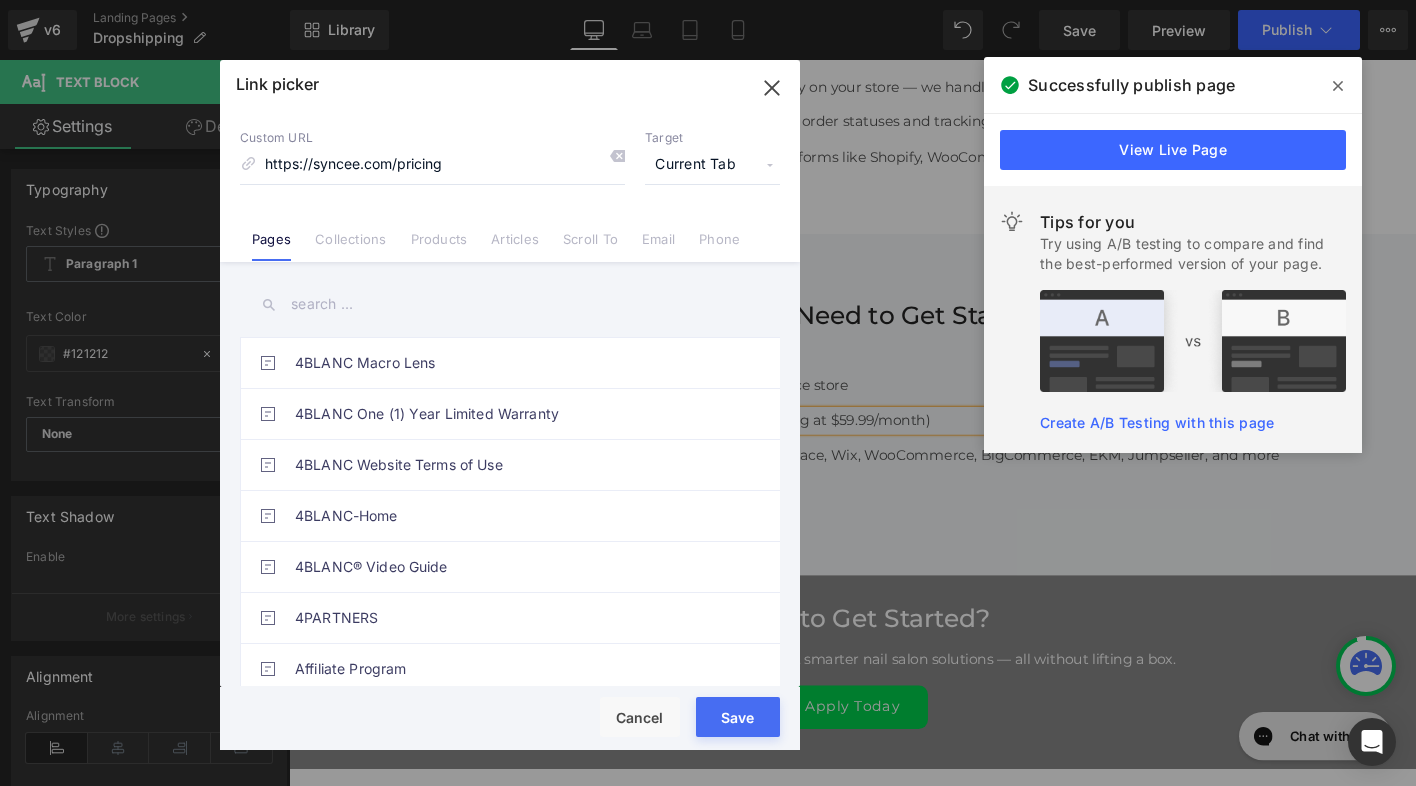 click on "Current Tab" at bounding box center [712, 165] 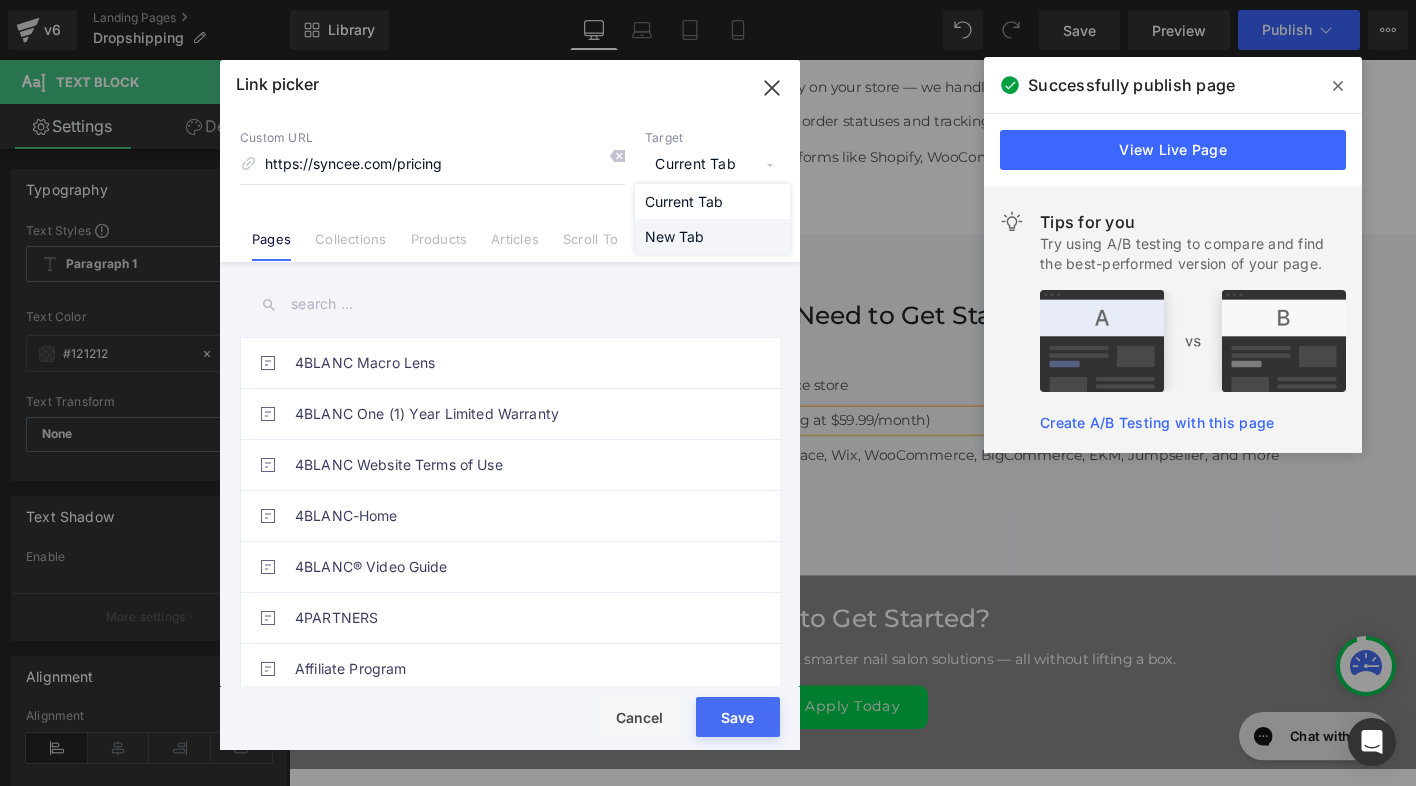 click on "New Tab" at bounding box center (712, 236) 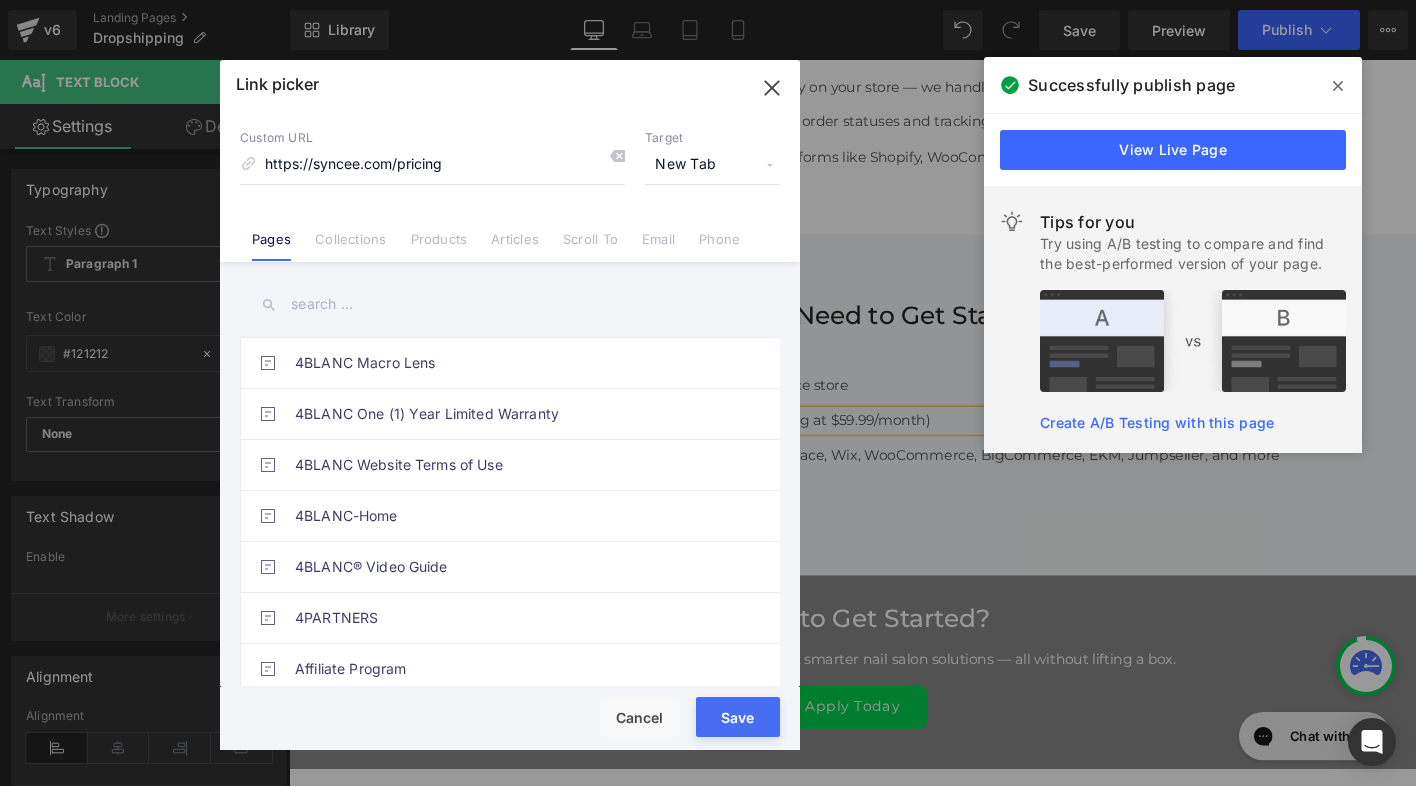 click on "Rendering Content" at bounding box center (708, 707) 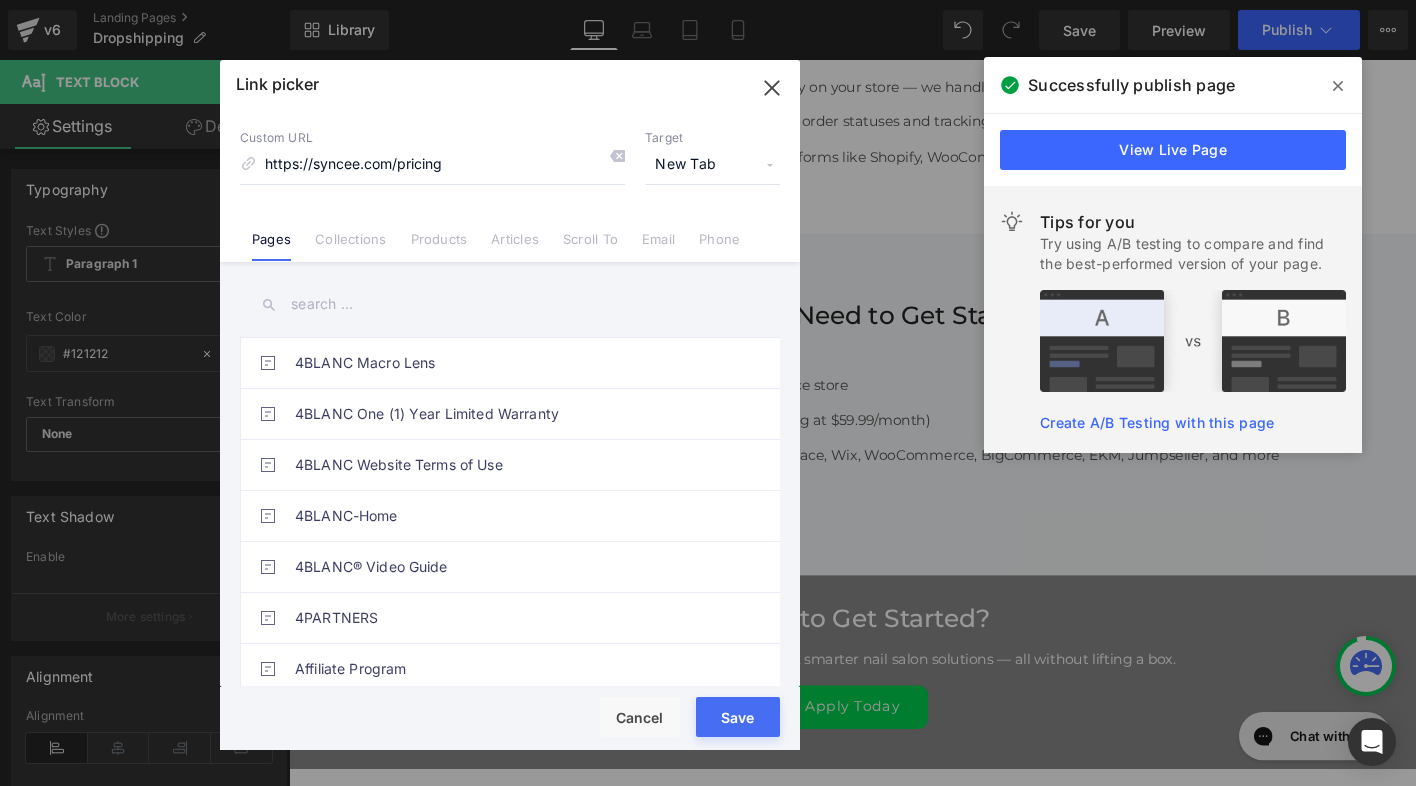 click on "Save" at bounding box center [738, 717] 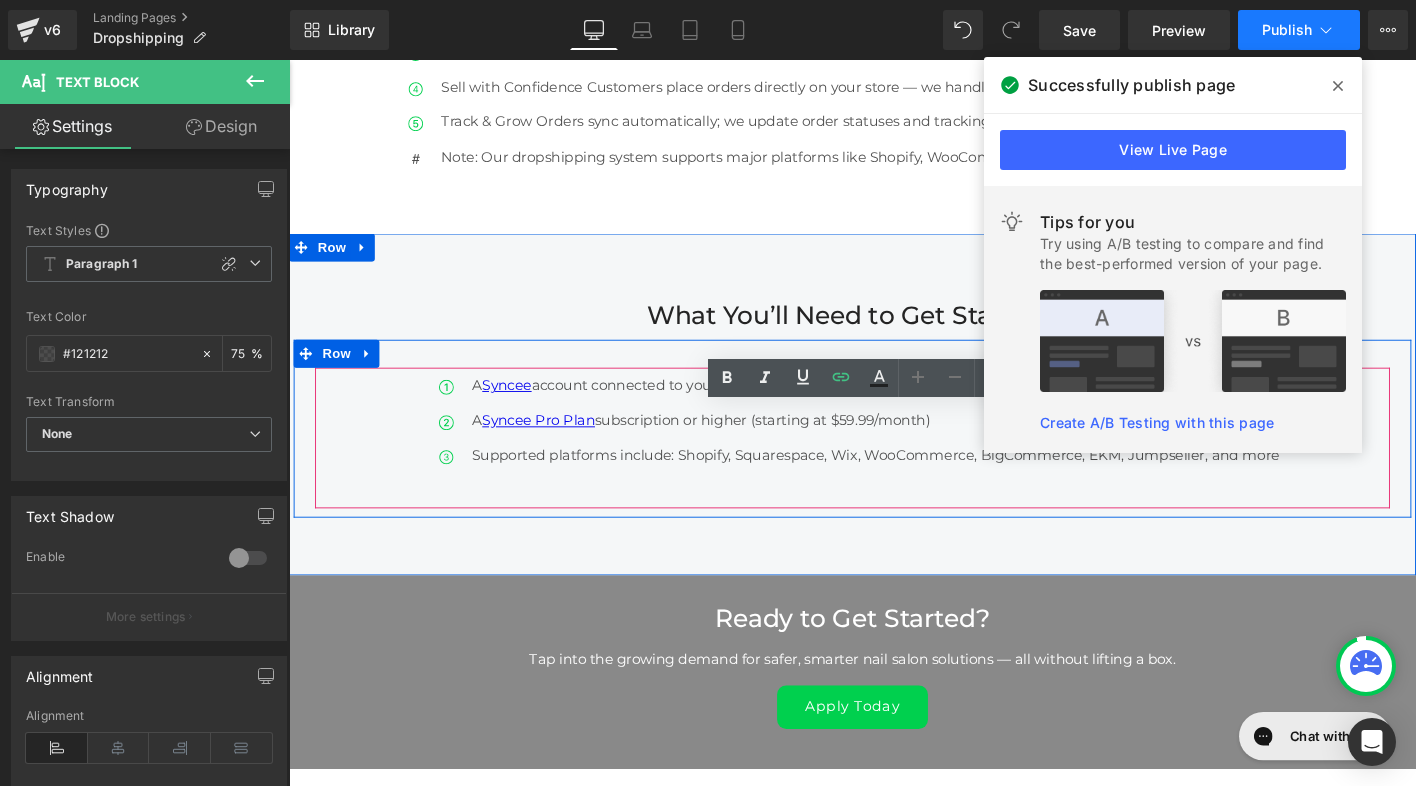 click on "Publish" at bounding box center (1287, 30) 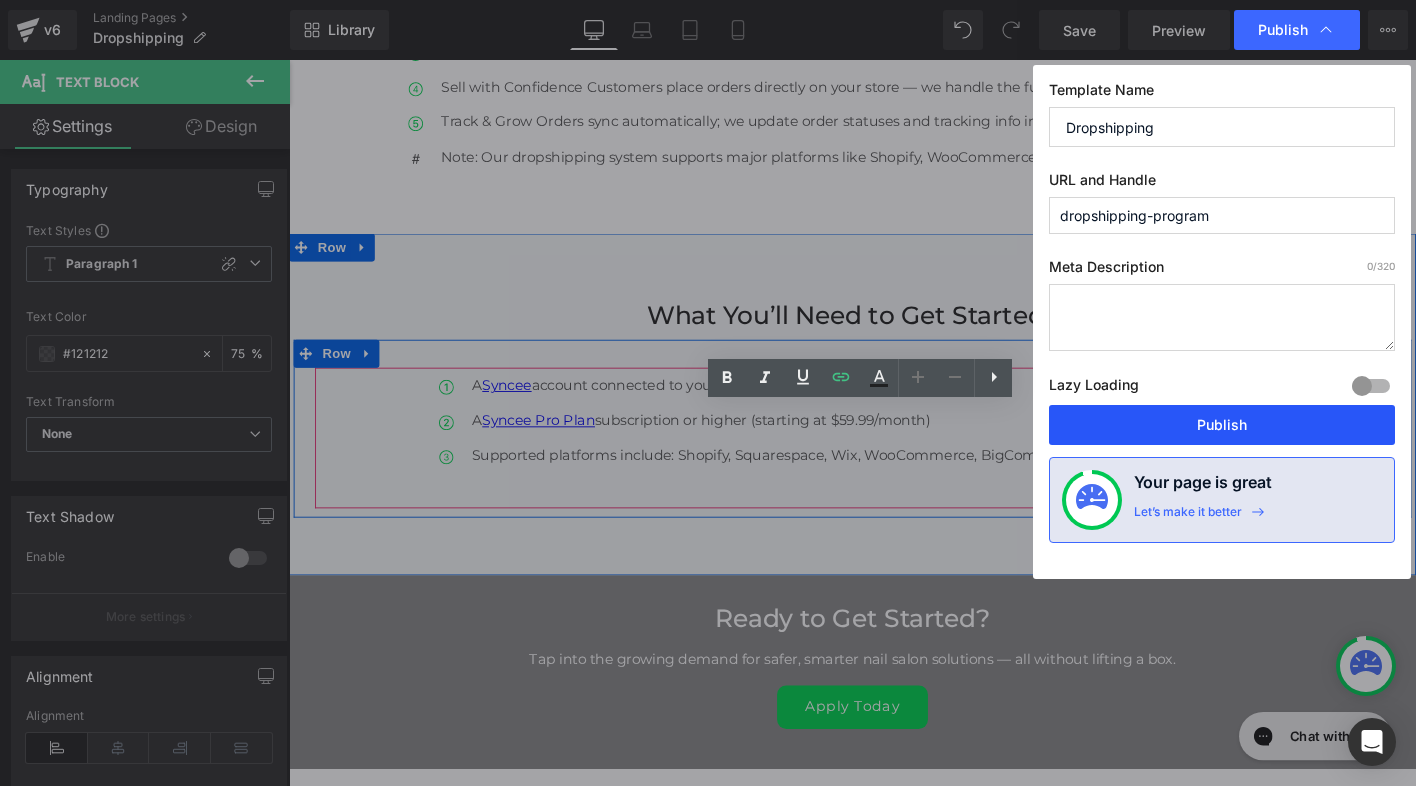 click on "Publish" at bounding box center [1222, 425] 